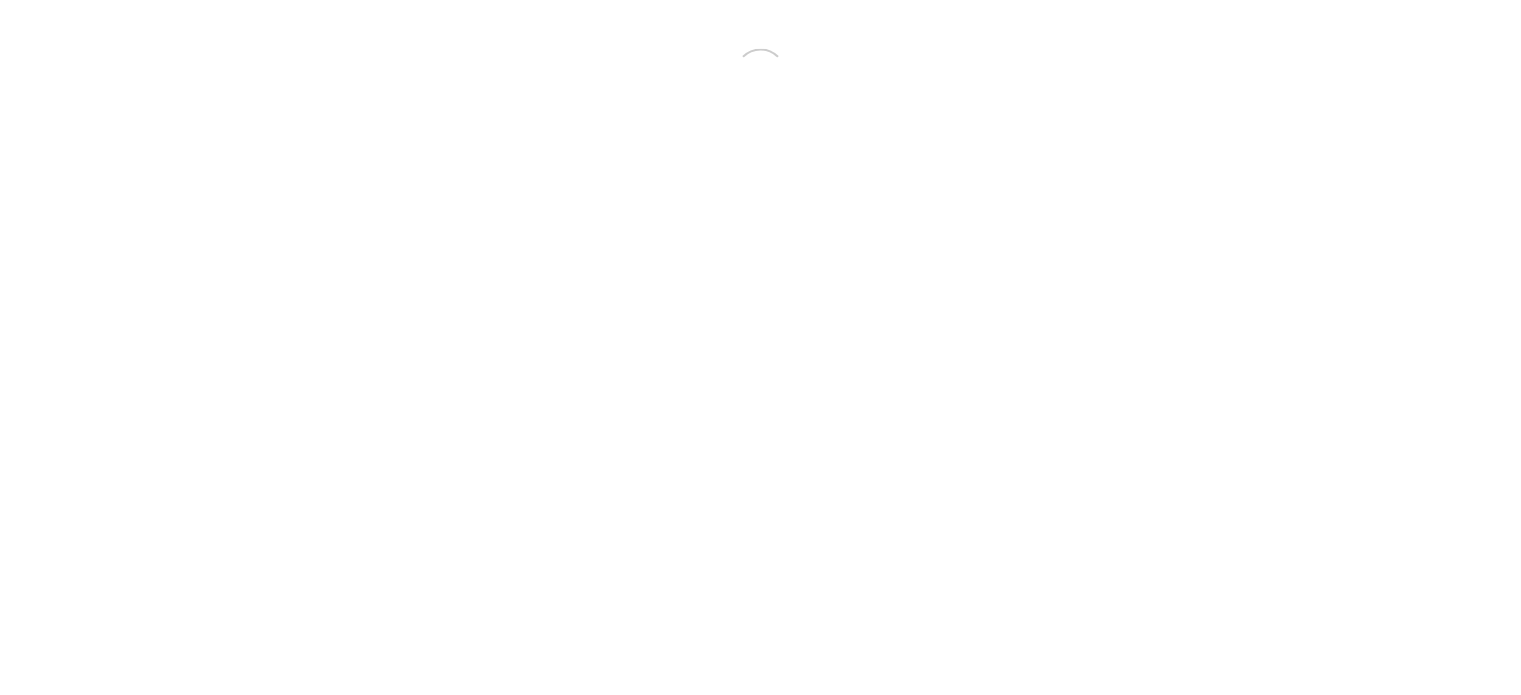 scroll, scrollTop: 0, scrollLeft: 0, axis: both 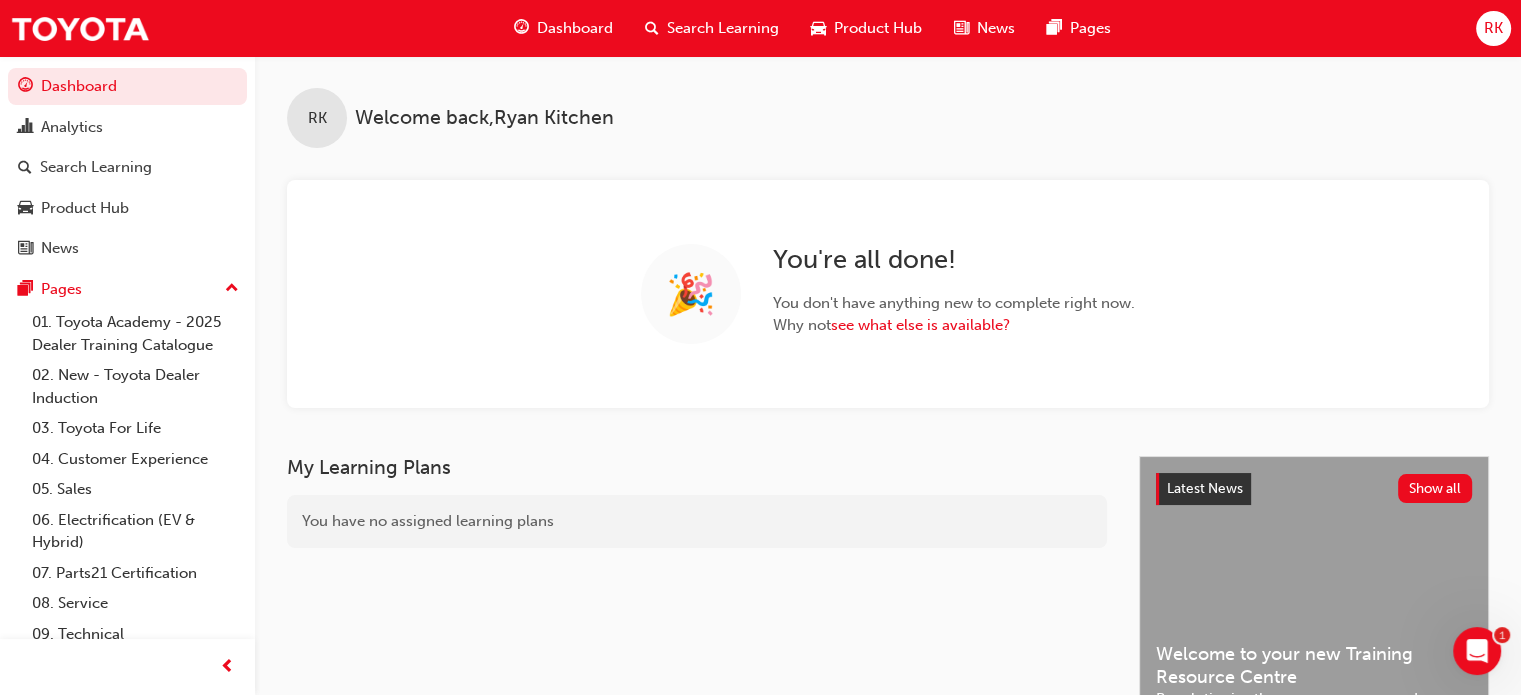 click on "RK" at bounding box center (1493, 28) 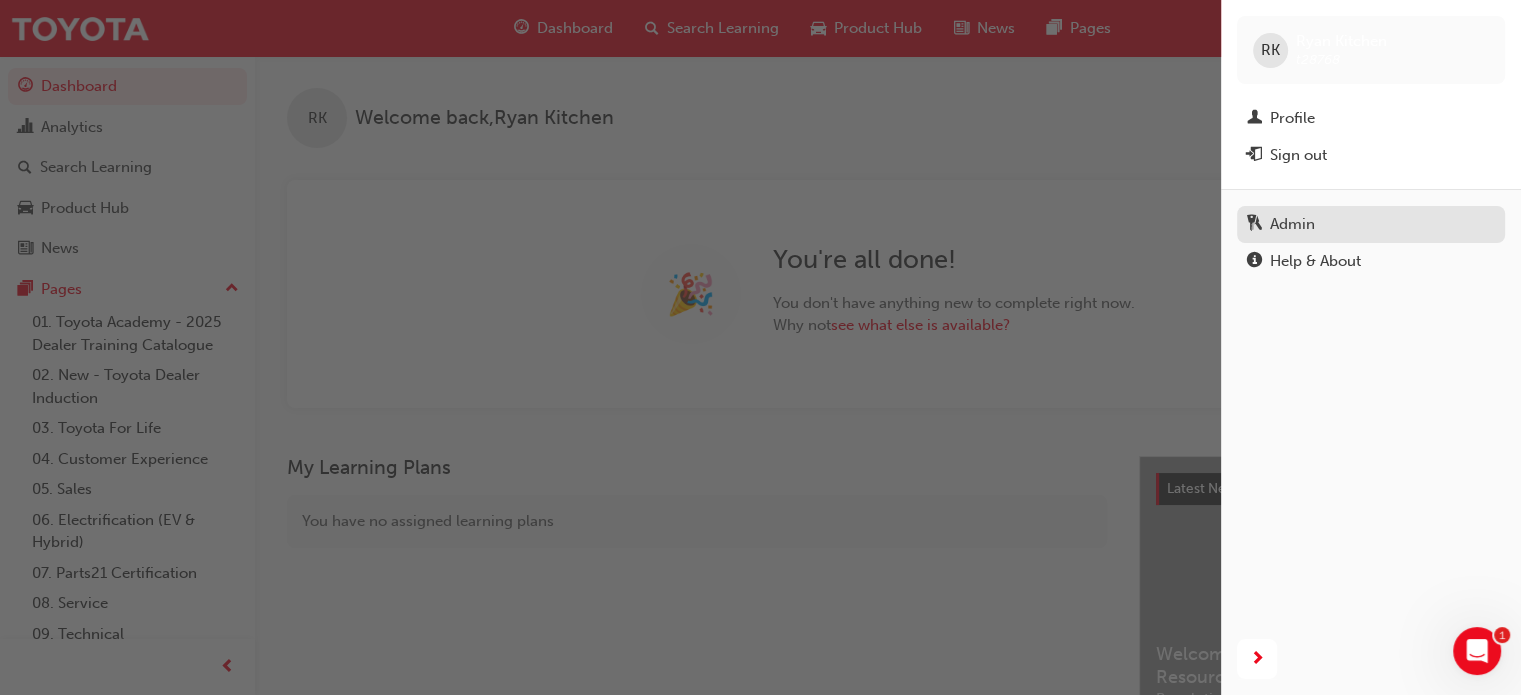 click on "Admin" at bounding box center (1292, 224) 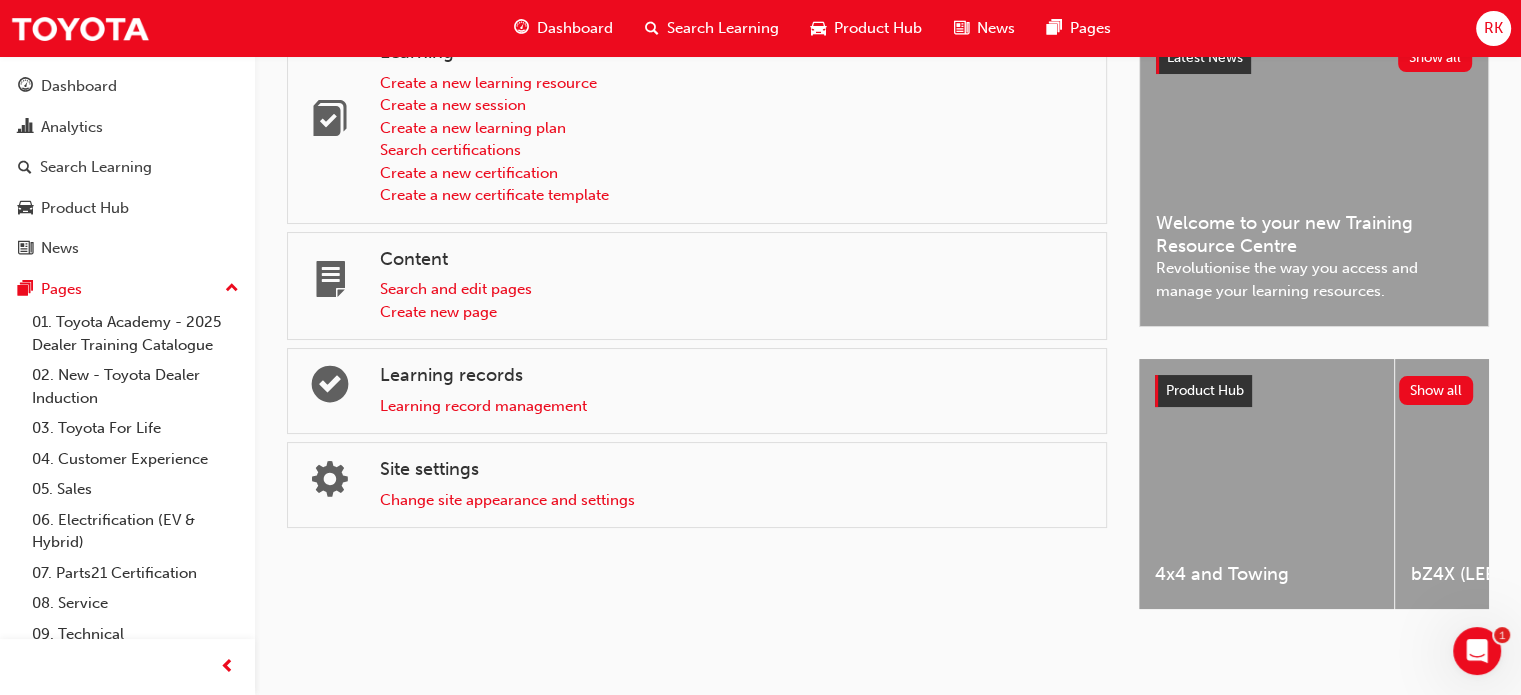 scroll, scrollTop: 70, scrollLeft: 0, axis: vertical 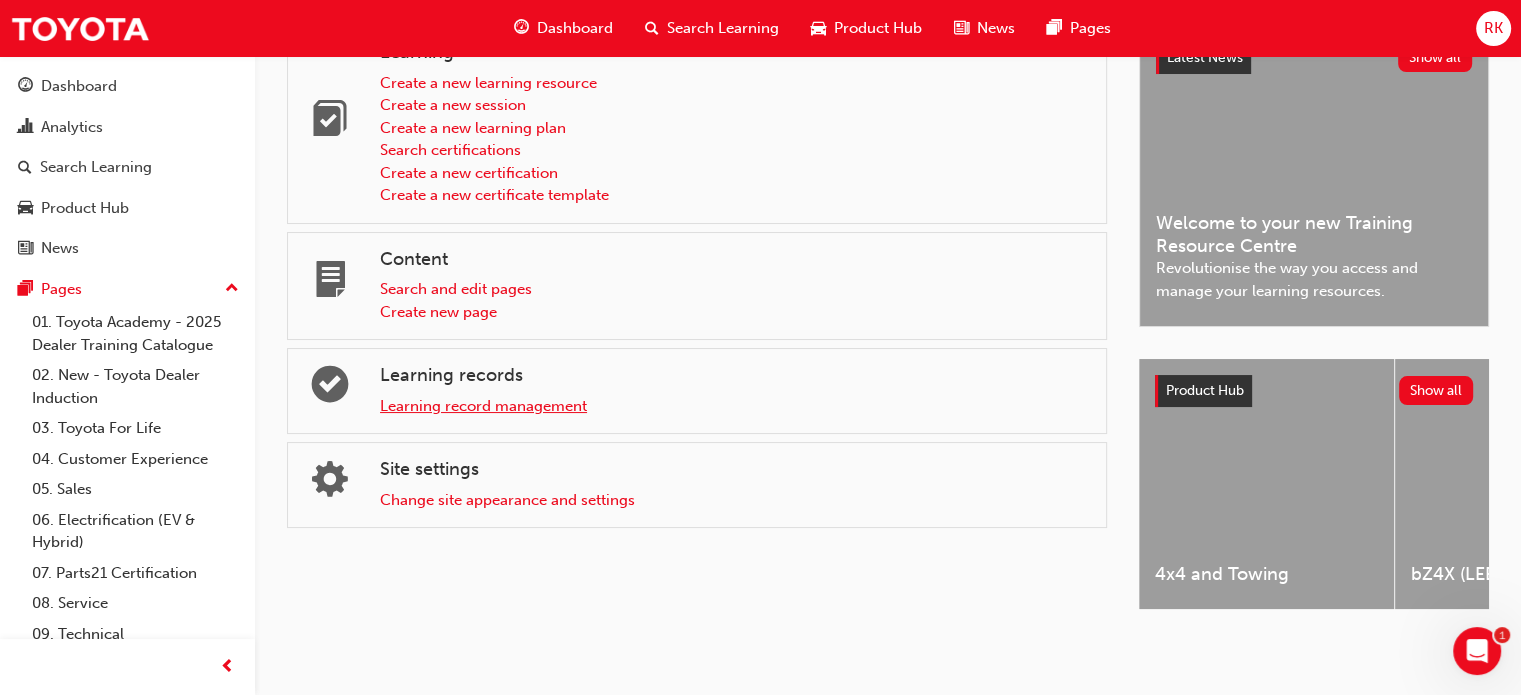 click on "Learning record management" at bounding box center (483, 406) 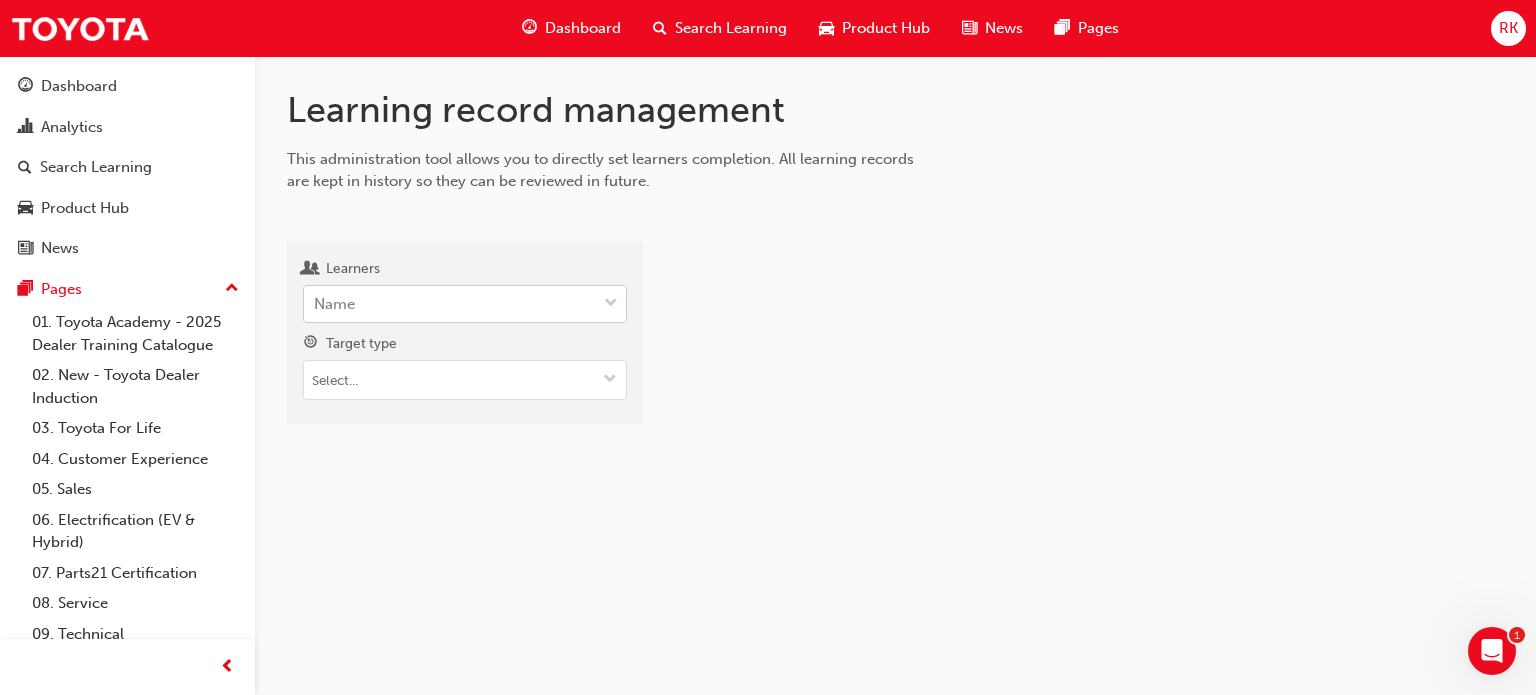 click on "Name" at bounding box center [450, 304] 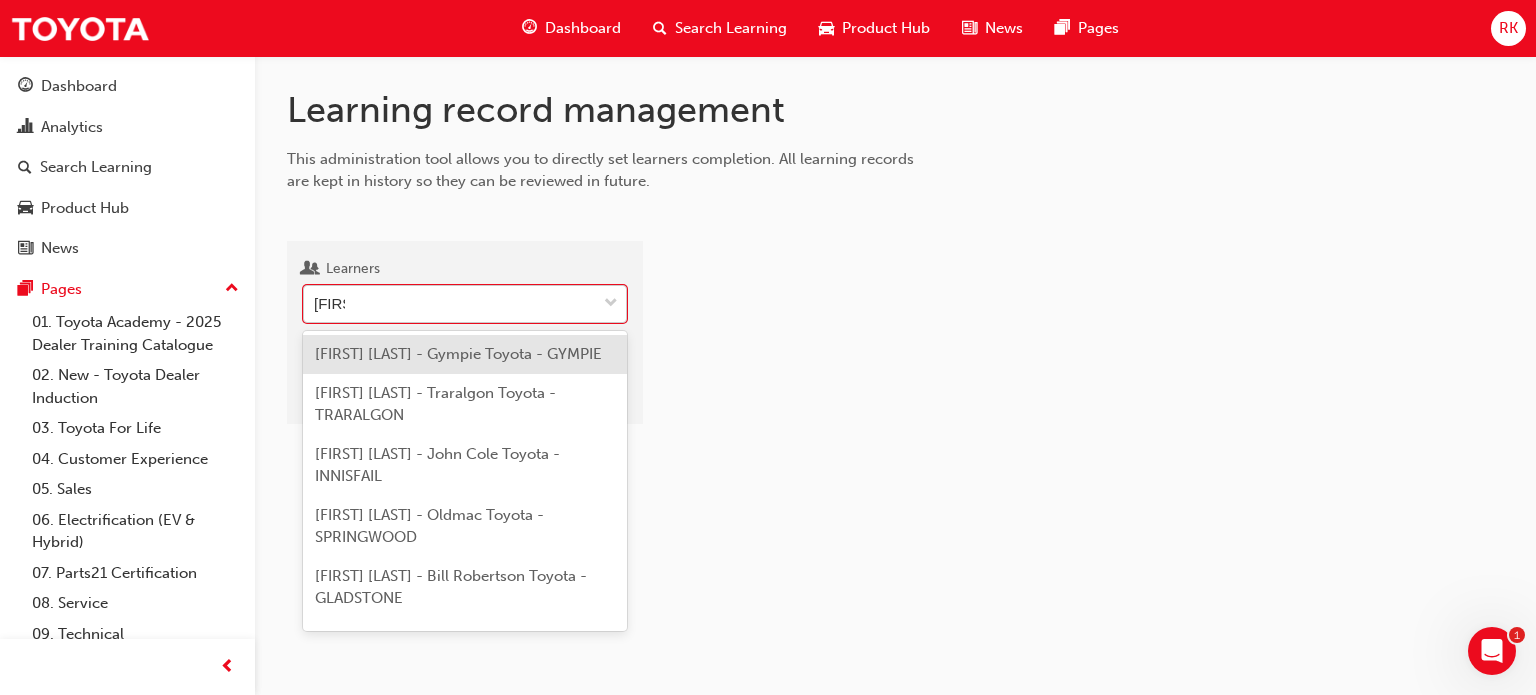 type on "[FIRST] [LAST]" 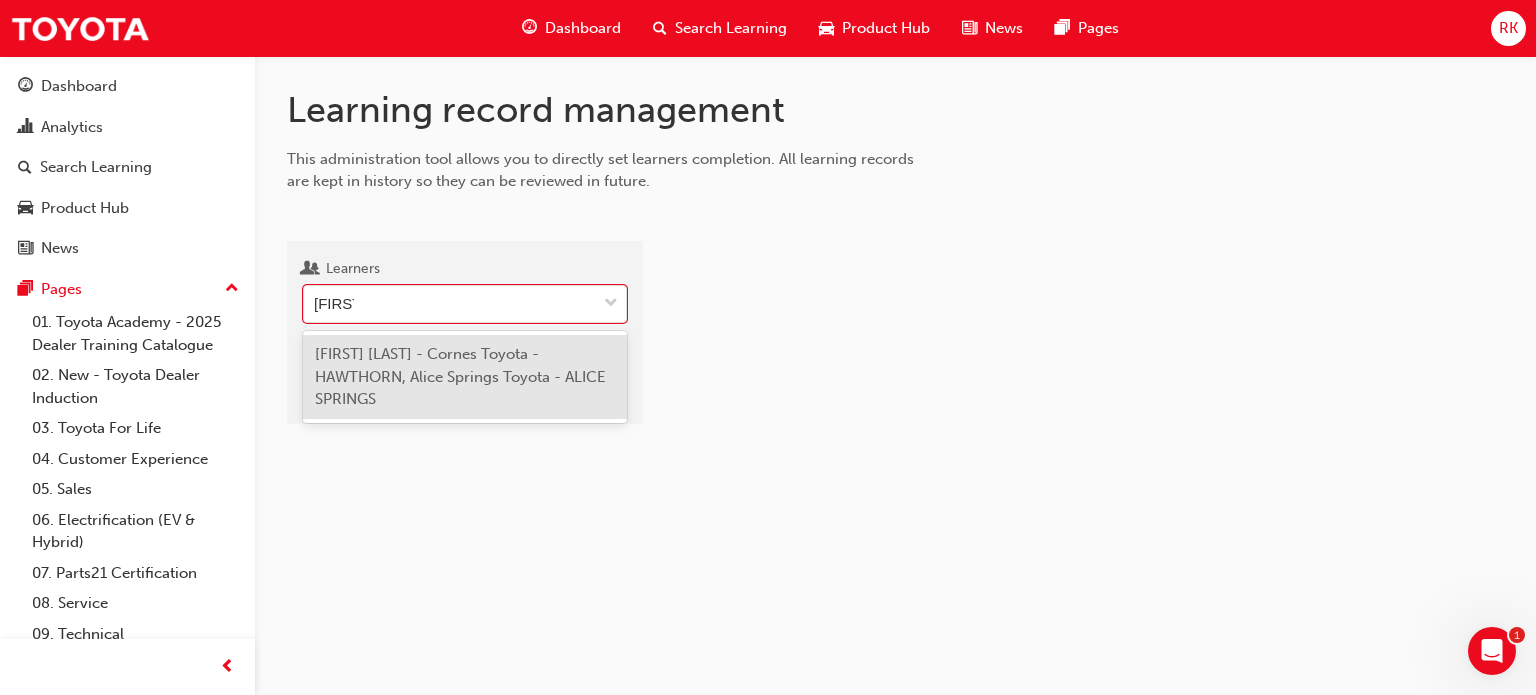 click on "[FIRST] [LAST] - Cornes Toyota - HAWTHORN, Alice Springs Toyota - ALICE SPRINGS" at bounding box center (460, 376) 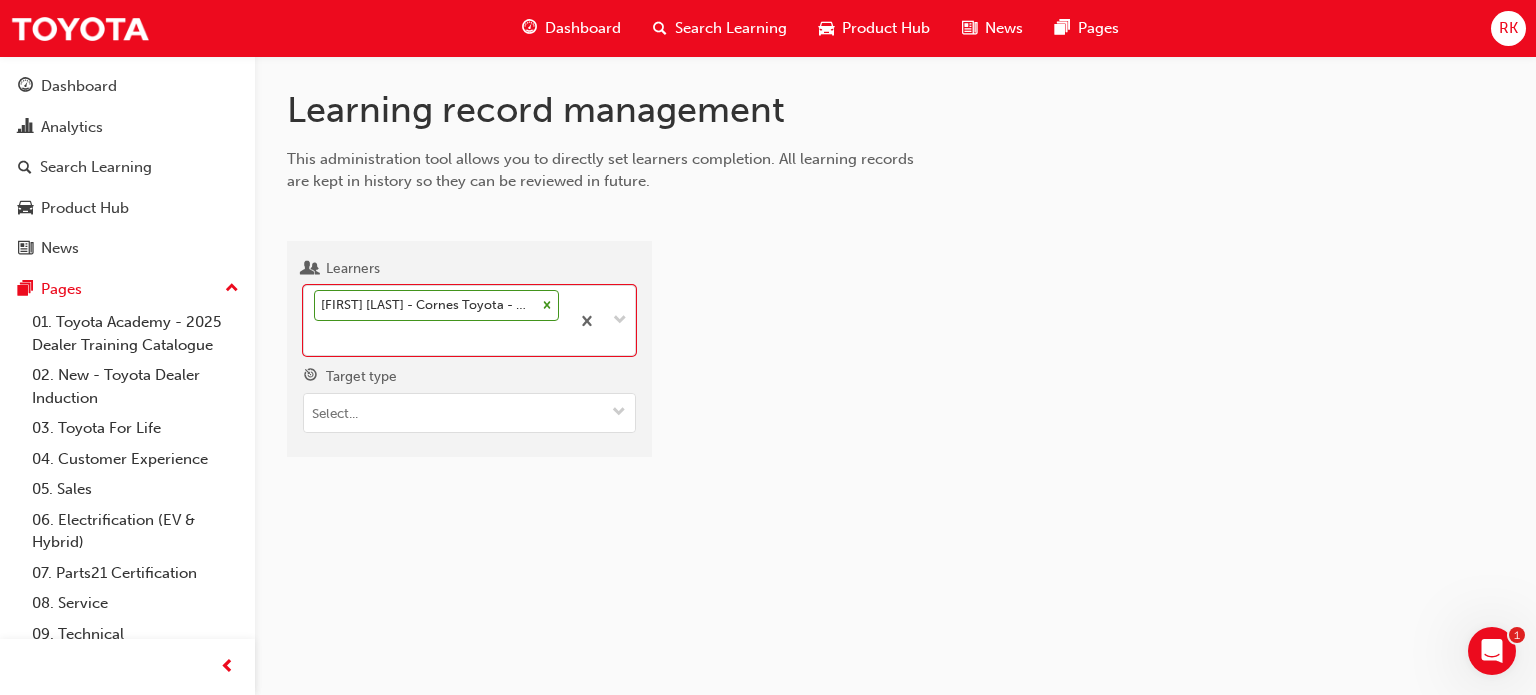 click at bounding box center (1094, 357) 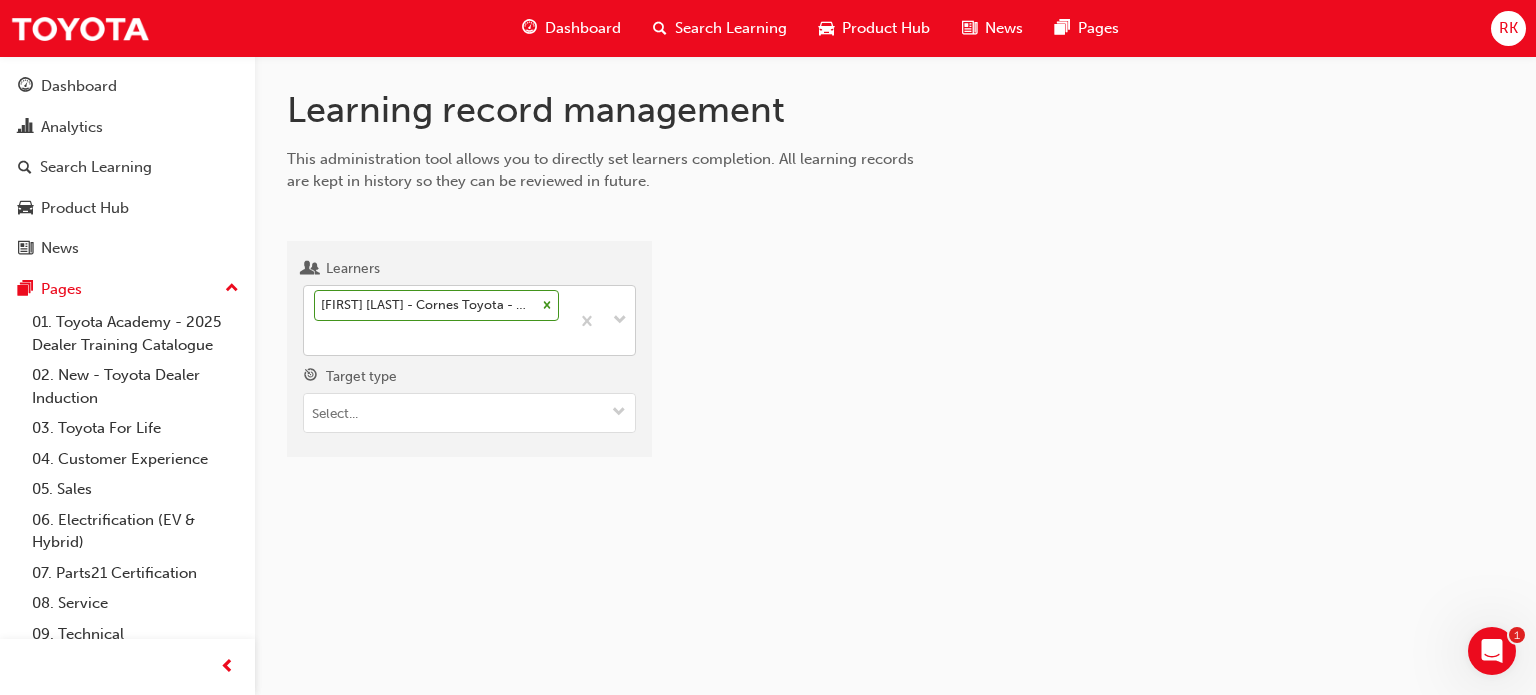 click on "[FIRST] [LAST] - Cornes Toyota - HAWTHORN, Alice Springs Toyota - ALICE SPRINGS" at bounding box center [425, 305] 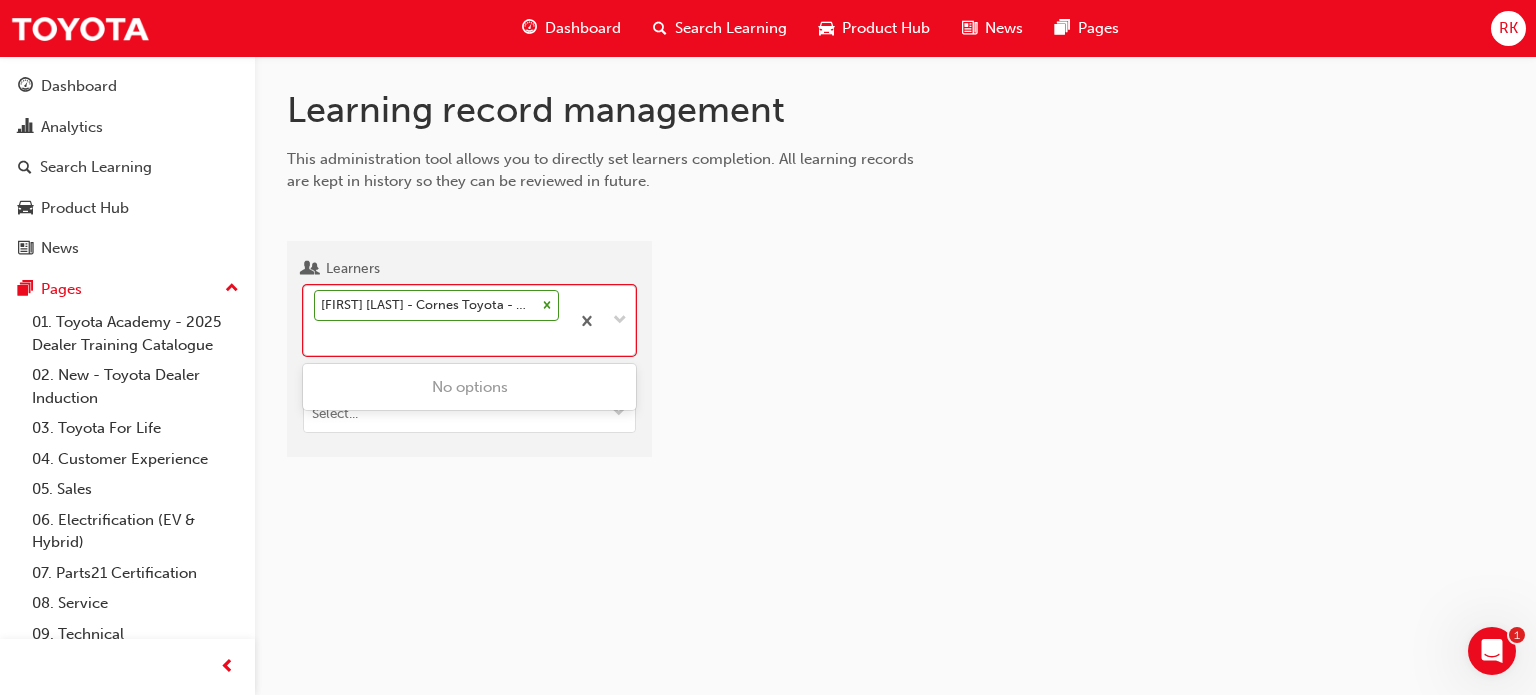 click on "[FIRST] [LAST] - Cornes Toyota - HAWTHORN, Alice Springs Toyota - ALICE SPRINGS" at bounding box center (425, 305) 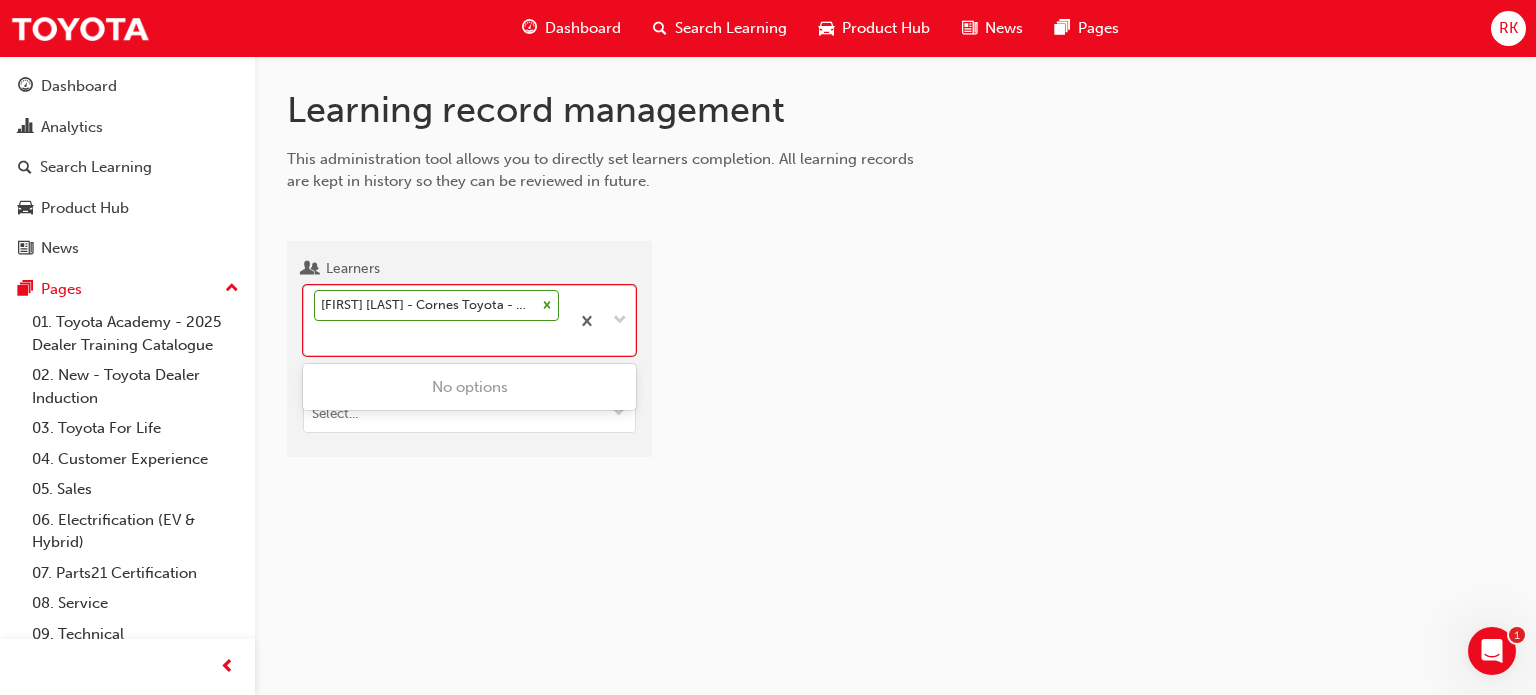 click on "[FIRST] [LAST] - Cornes Toyota - HAWTHORN, Alice Springs Toyota - ALICE SPRINGS" at bounding box center (425, 305) 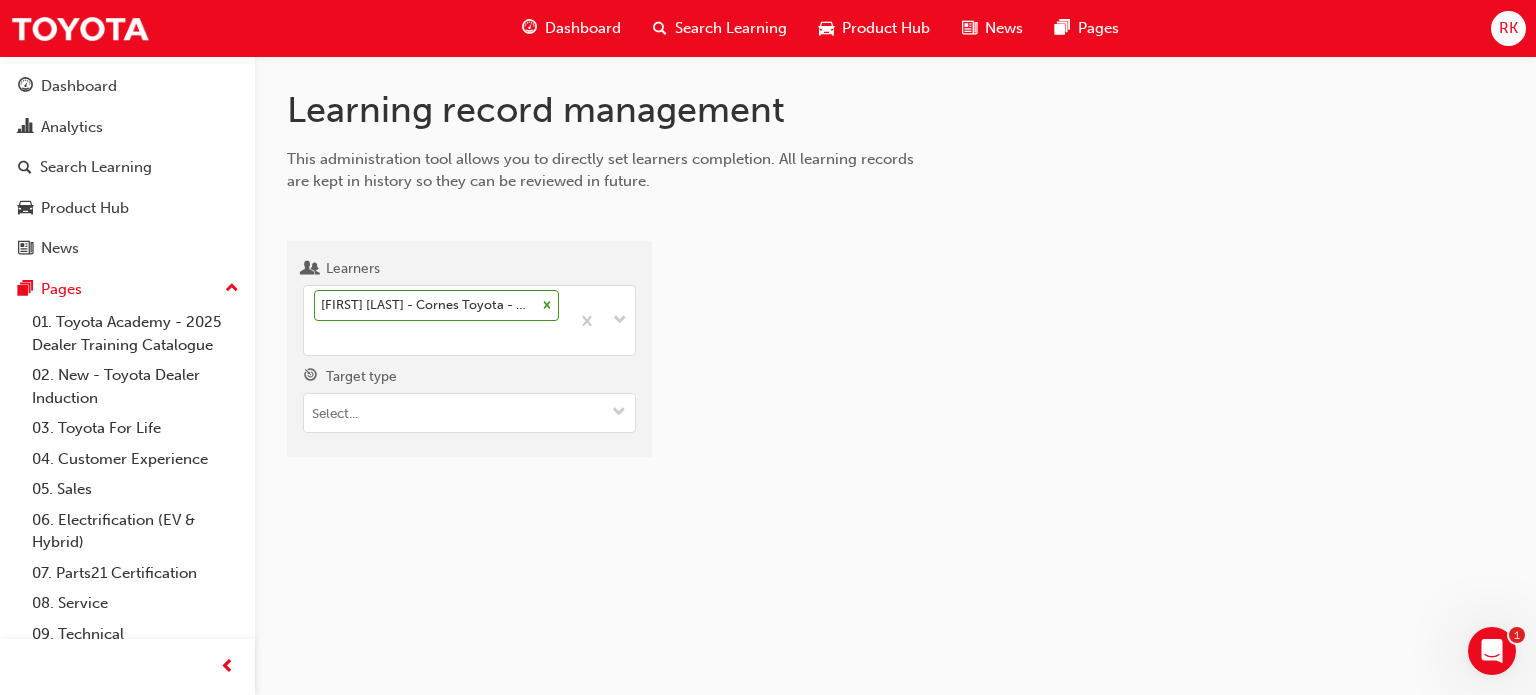 click at bounding box center (1094, 357) 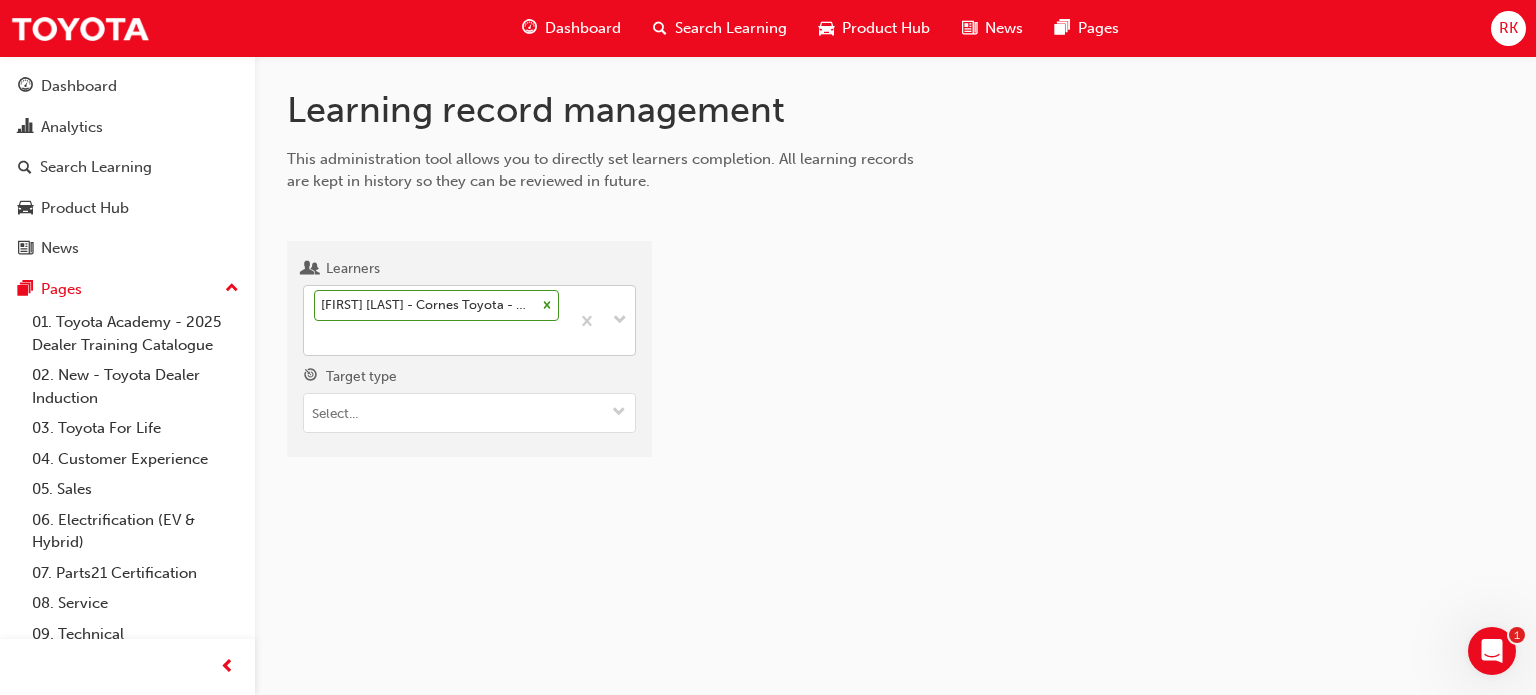 click on "[FIRST] [LAST] - Cornes Toyota - HAWTHORN, Alice Springs Toyota - ALICE SPRINGS" at bounding box center (425, 305) 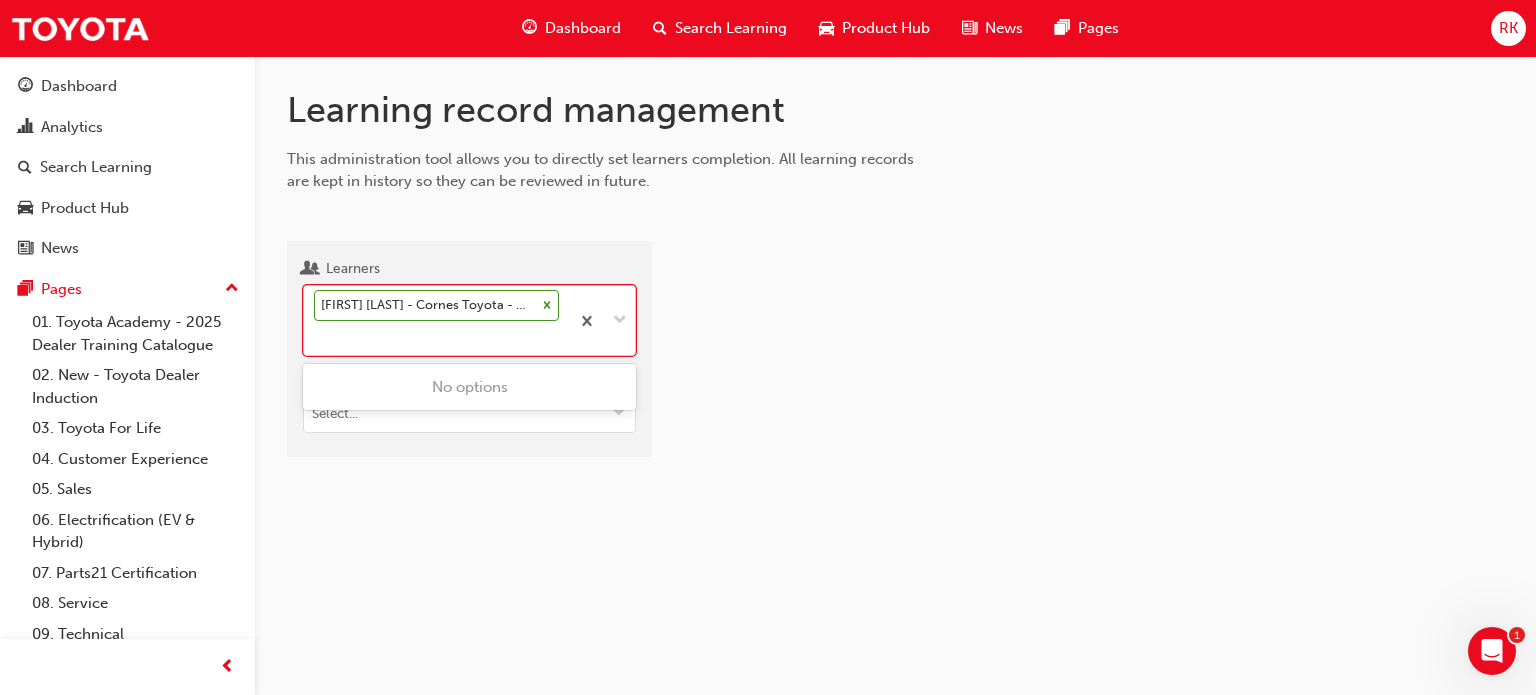 click 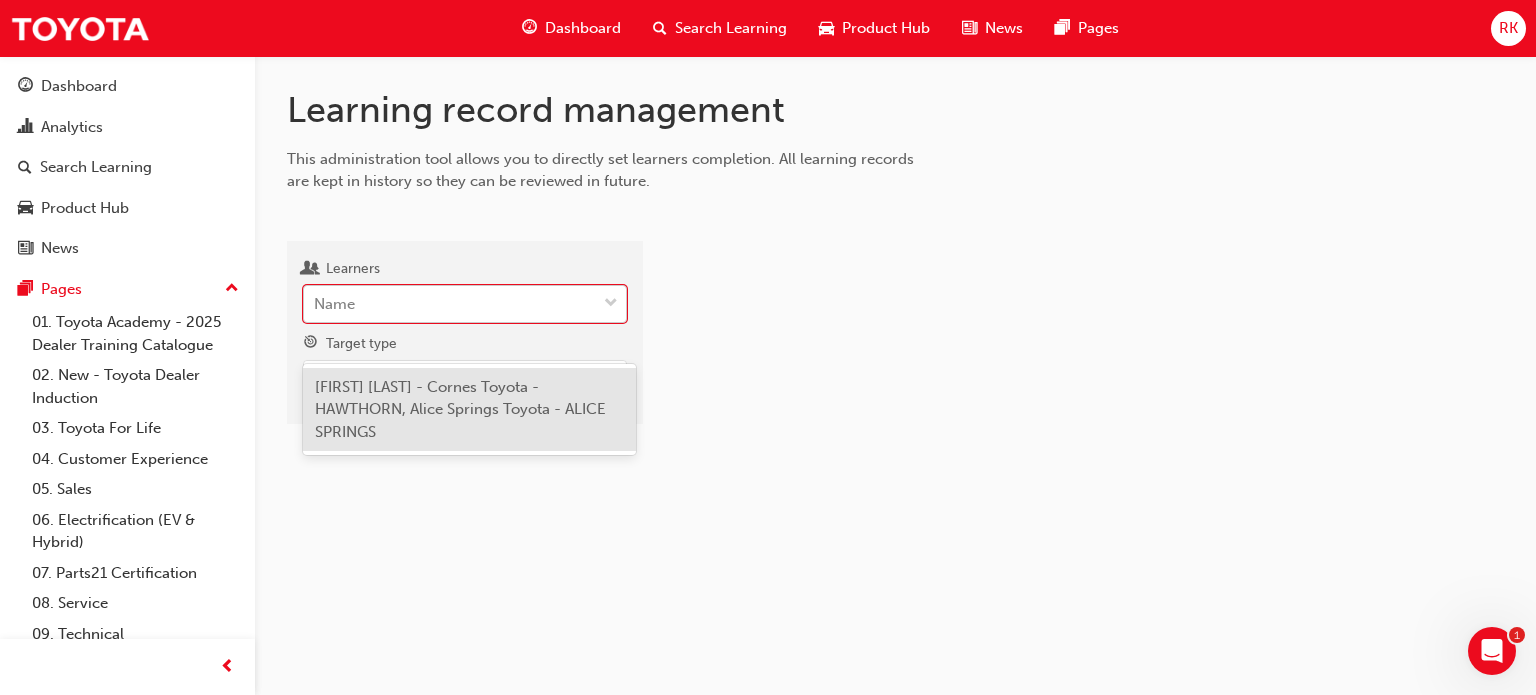 click on "[FIRST] [LAST] - Cornes Toyota - HAWTHORN, Alice Springs Toyota - ALICE SPRINGS" at bounding box center [469, 410] 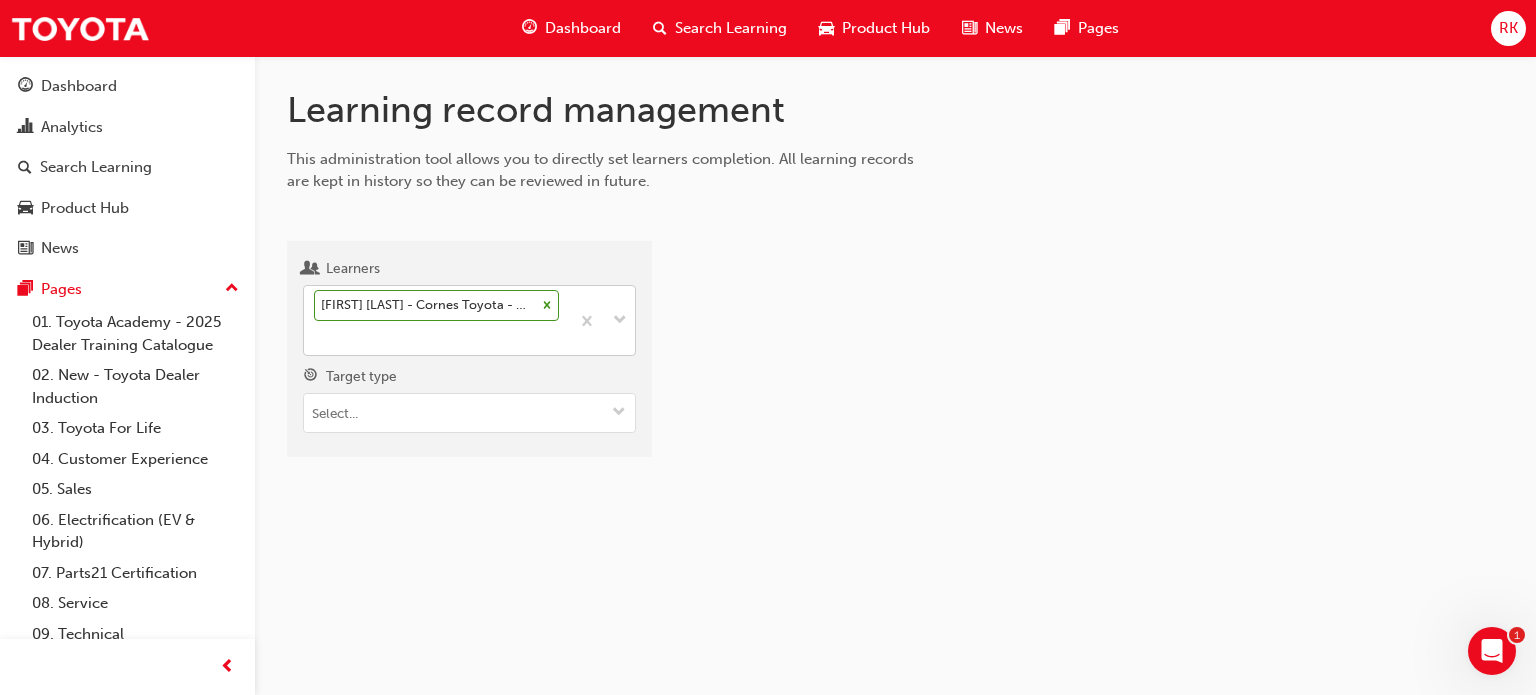 click on "Learners [FIRST] [LAST] - Cornes Toyota - HAWTHORN, Alice Springs Toyota - ALICE SPRINGS Target type" at bounding box center (895, 288) 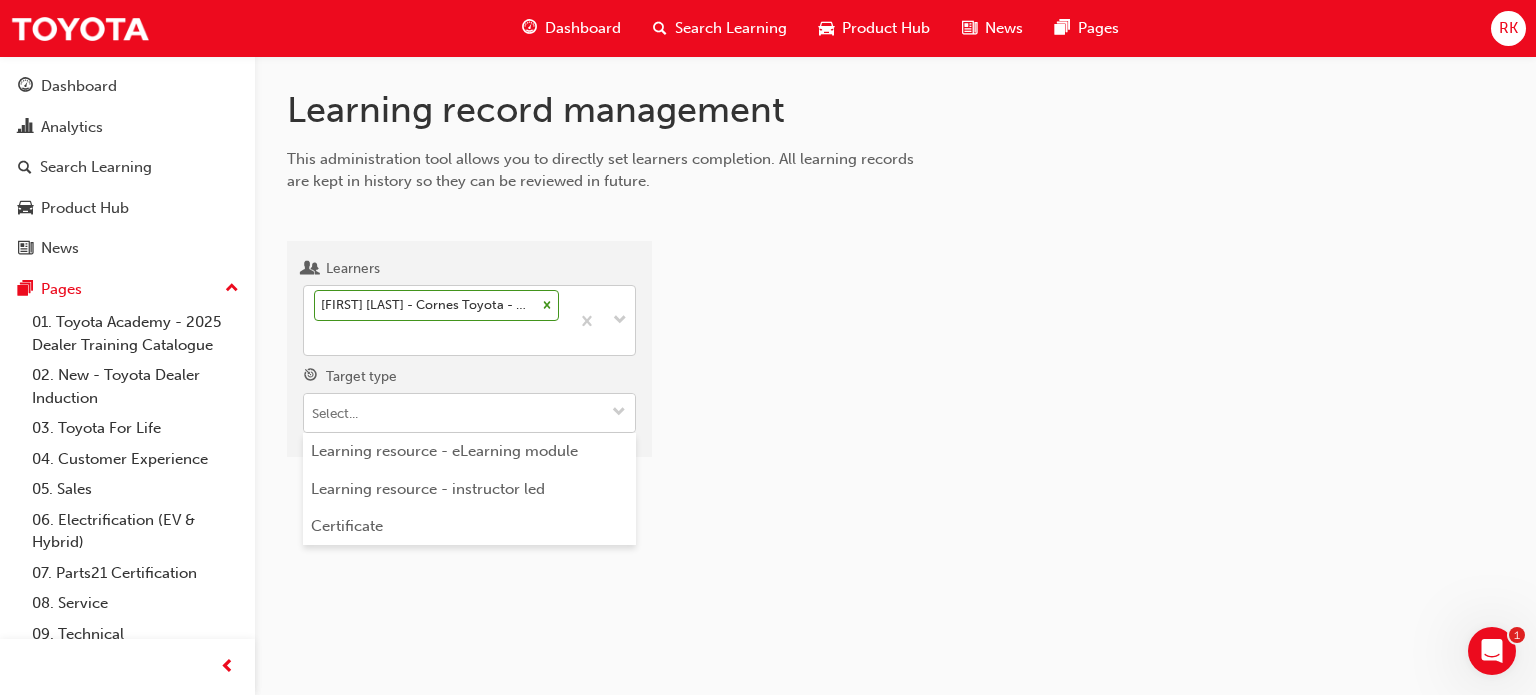 click on "Target type Learning resource - eLearning module Learning resource - instructor led Certificate" at bounding box center (469, 413) 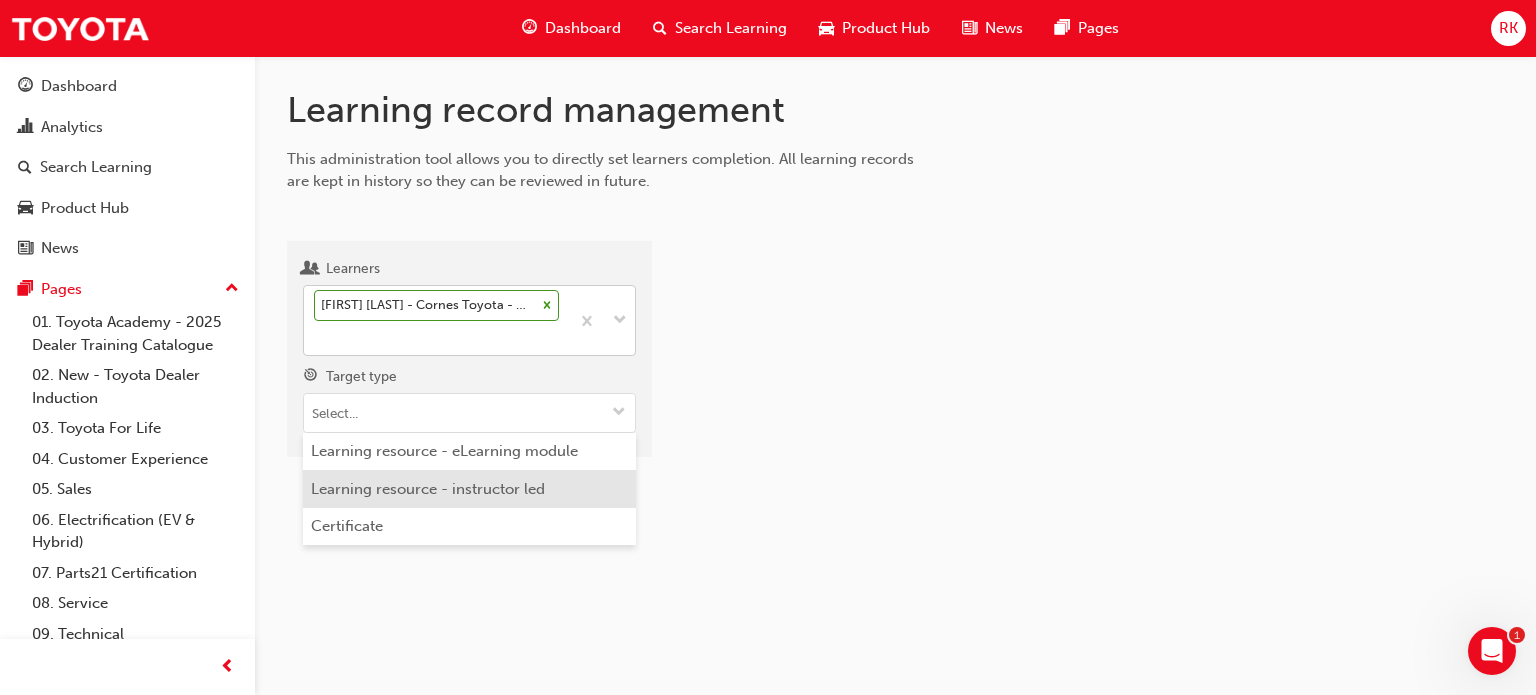 click on "Learning resource - instructor led" at bounding box center [469, 489] 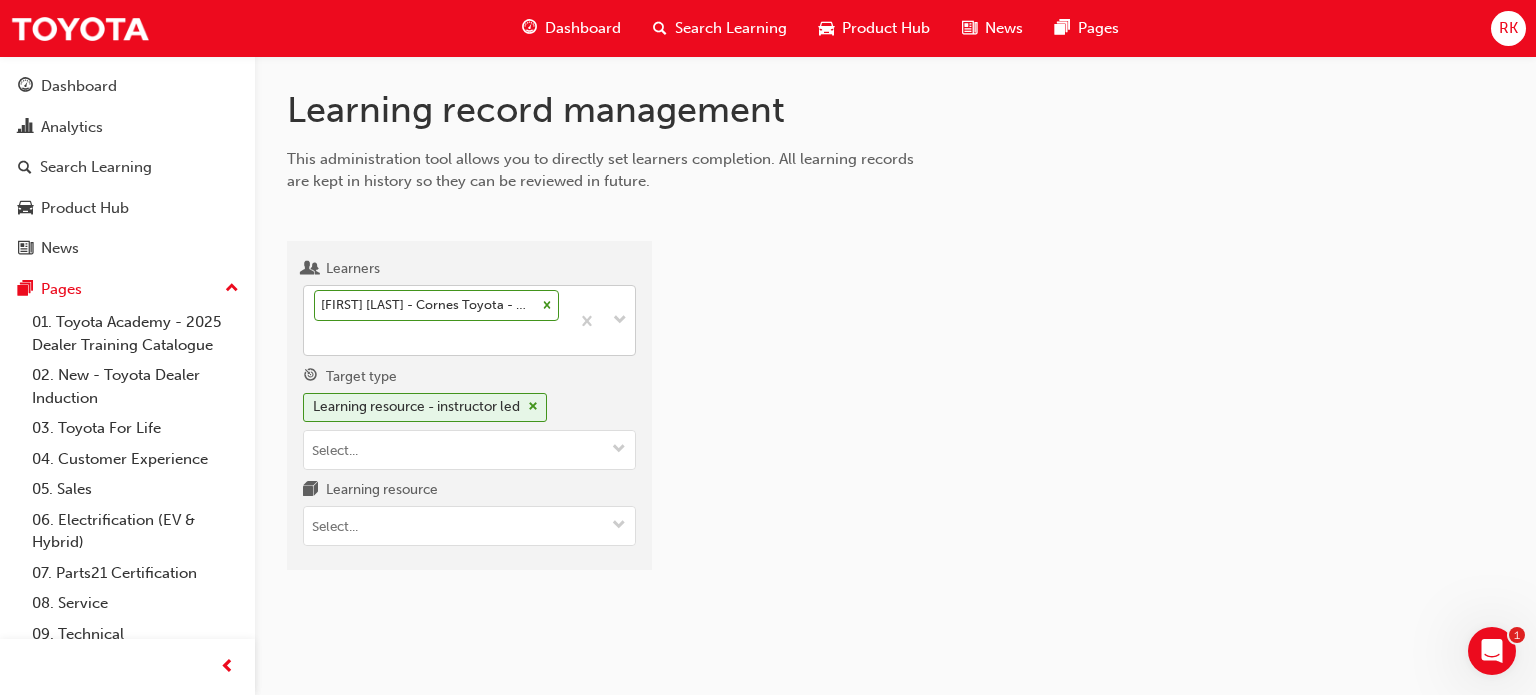 click at bounding box center (1094, 414) 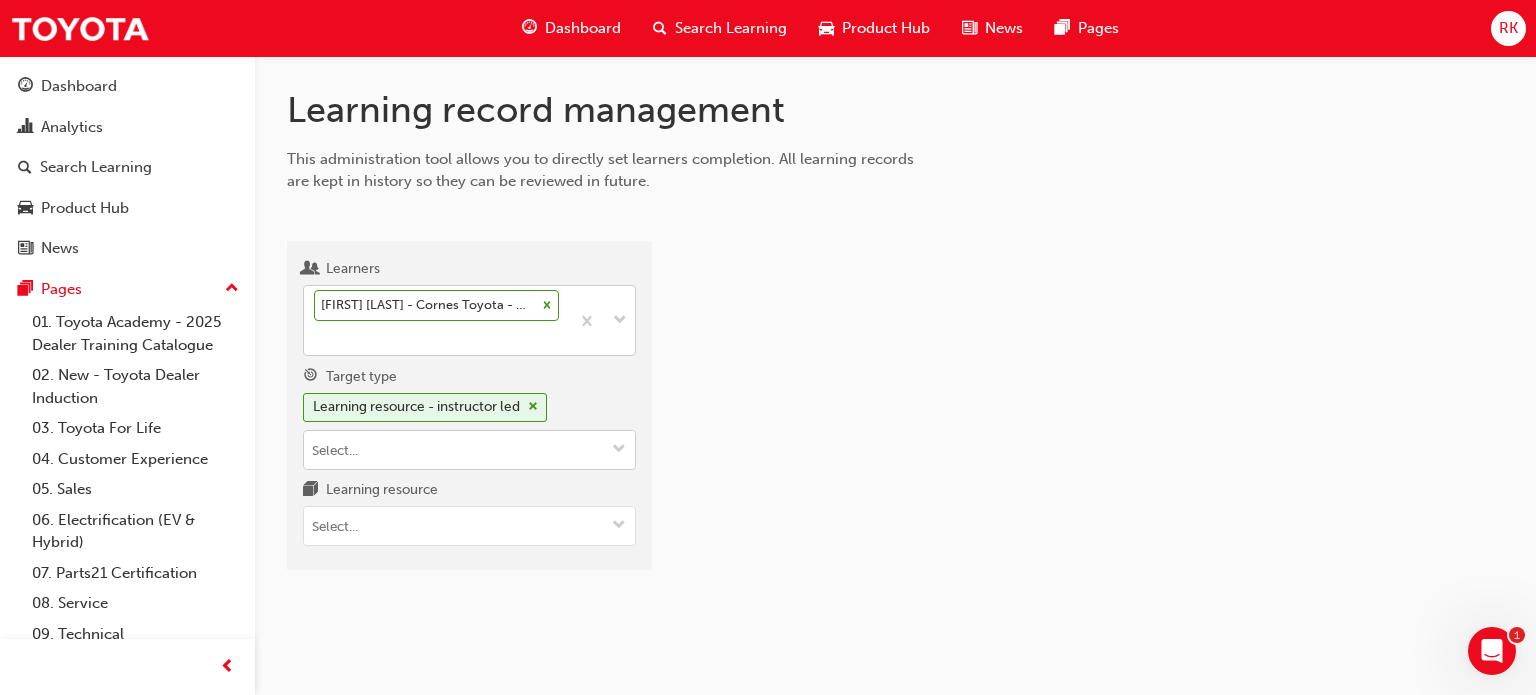 click on "Target type Learning resource - instructor led" at bounding box center (469, 450) 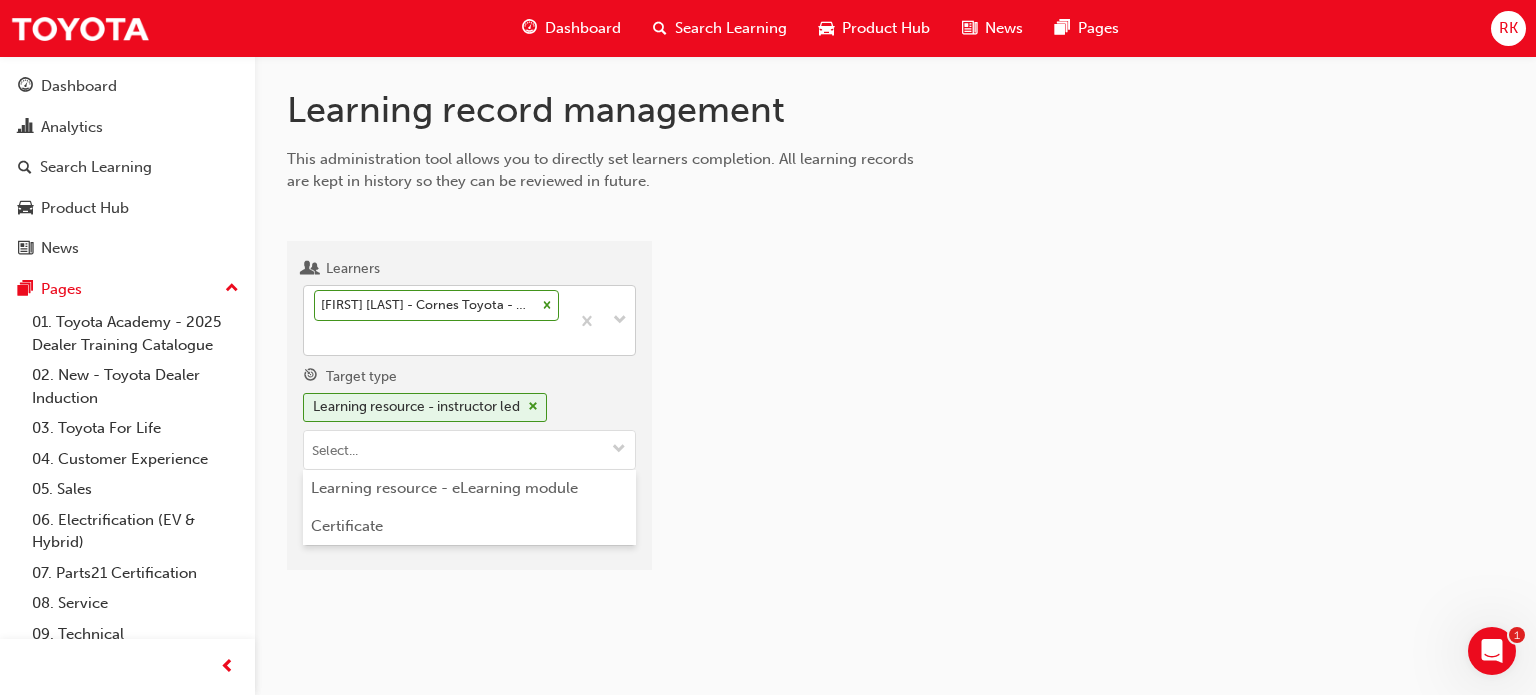 click at bounding box center [1094, 414] 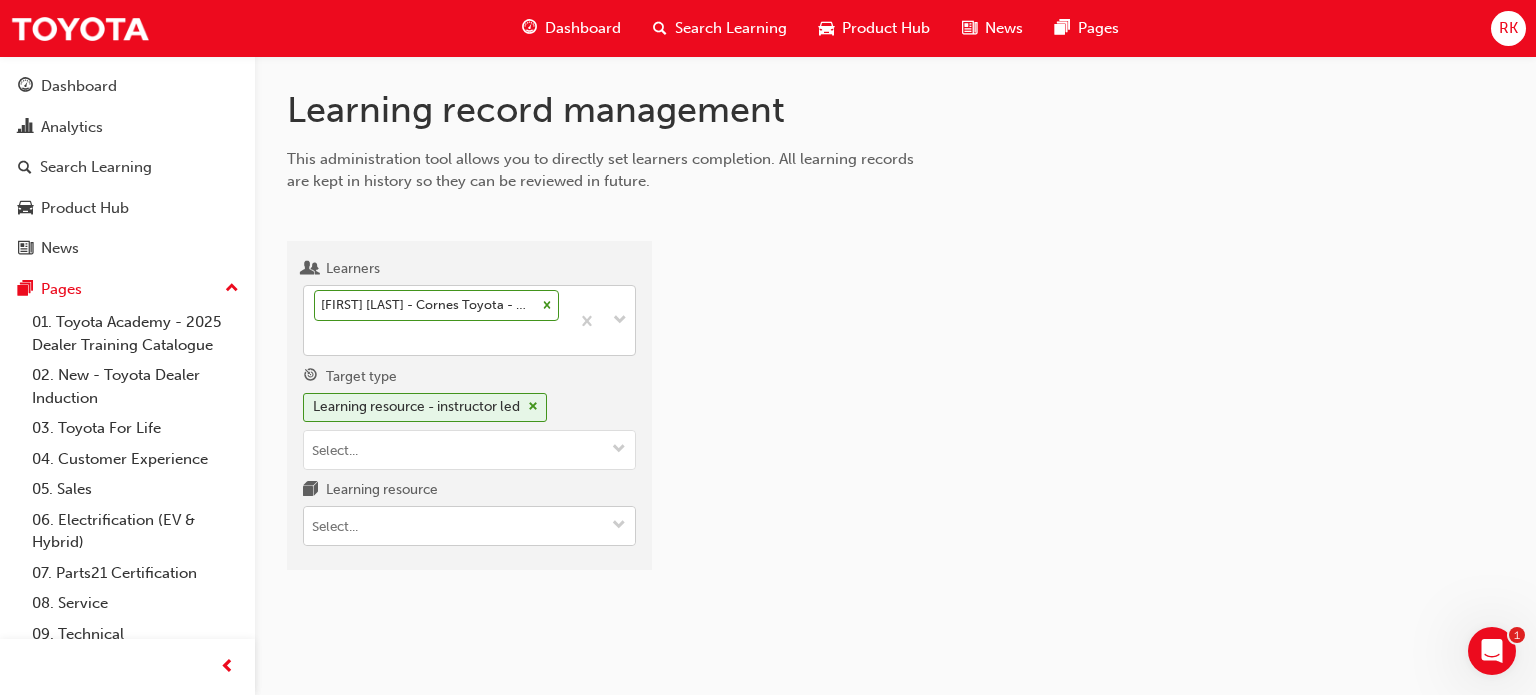 click on "Learning resource" at bounding box center (469, 526) 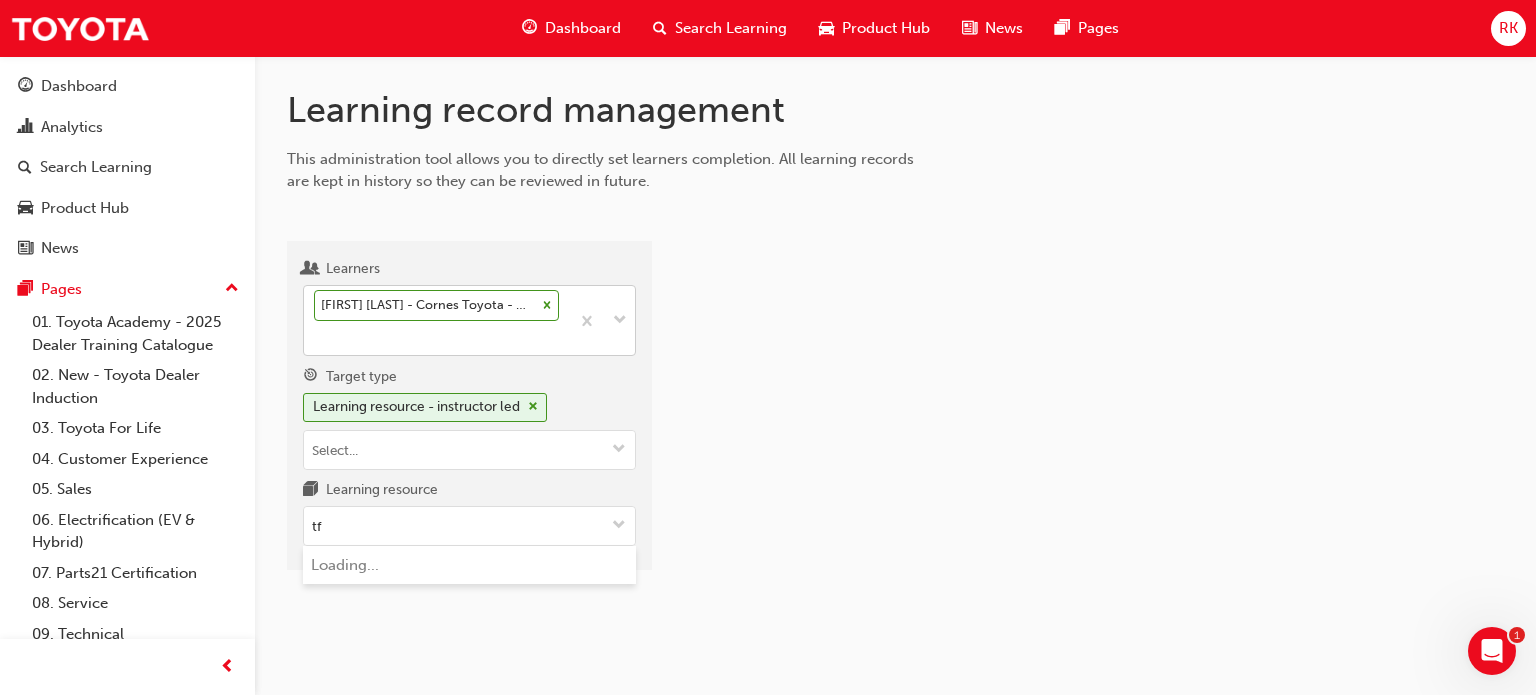 type on "tfl" 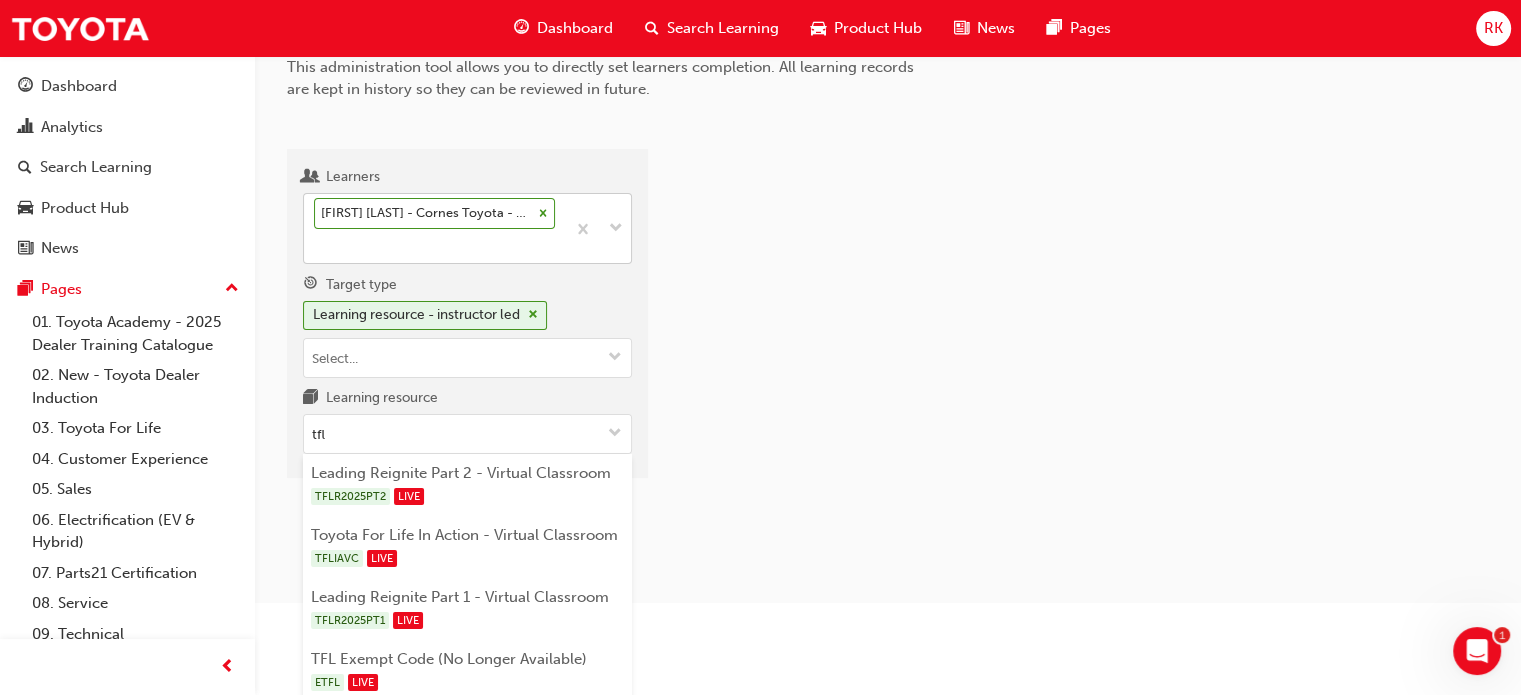 scroll, scrollTop: 96, scrollLeft: 0, axis: vertical 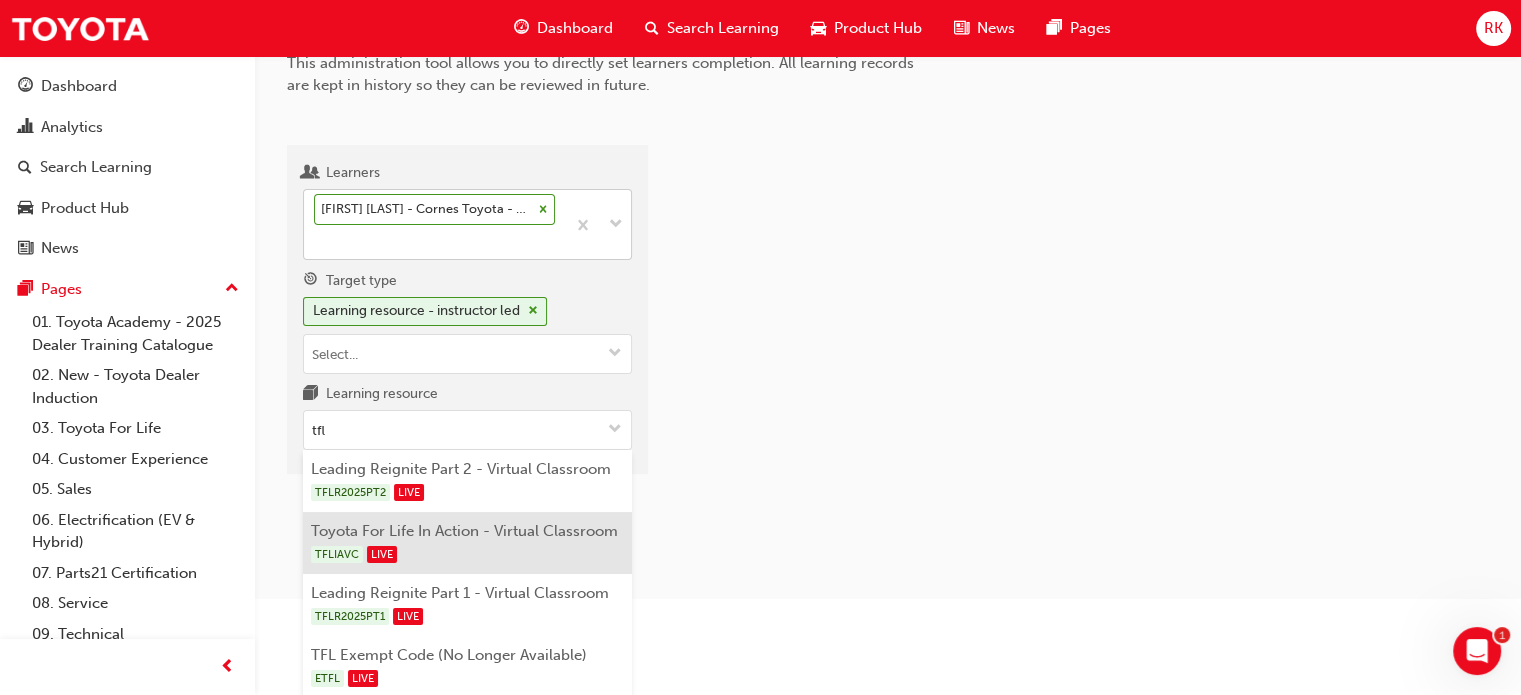 click on "TFLIAVC LIVE" at bounding box center [468, 554] 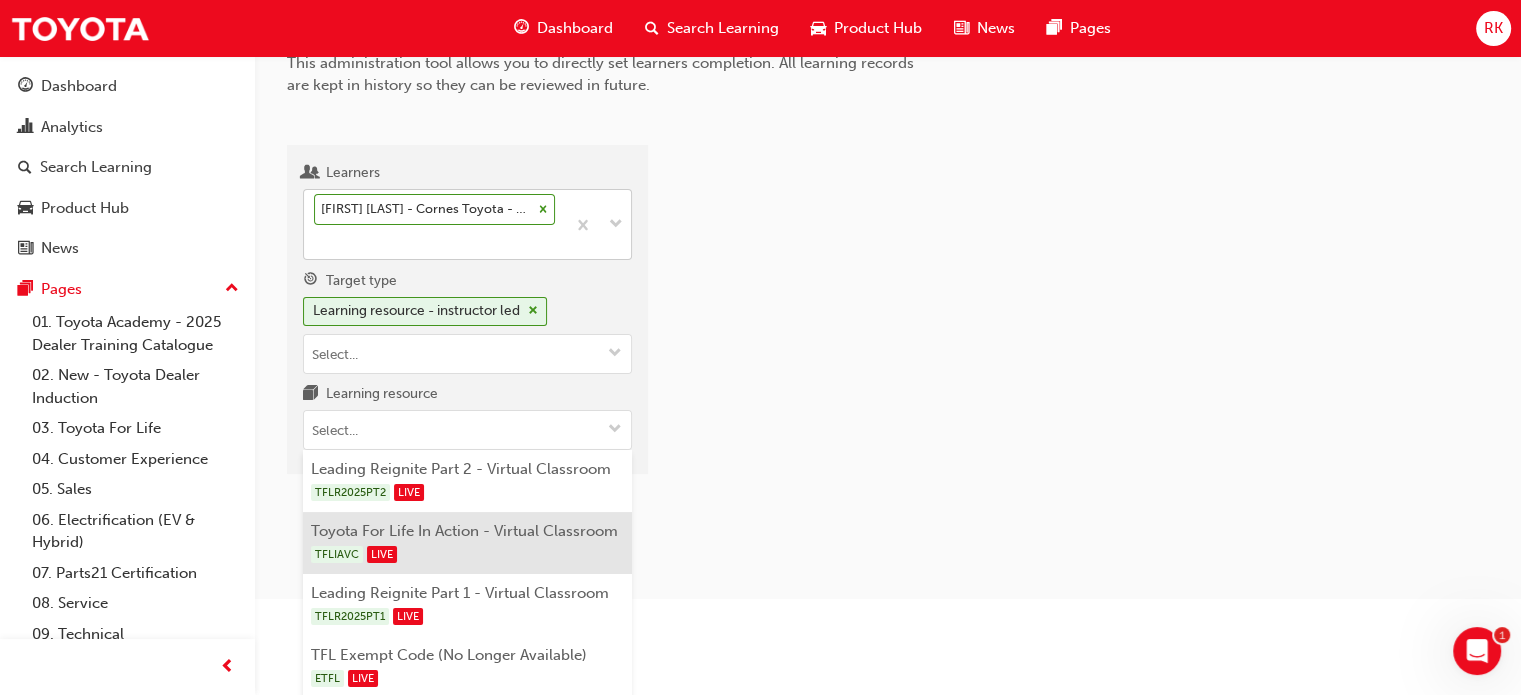 scroll, scrollTop: 0, scrollLeft: 0, axis: both 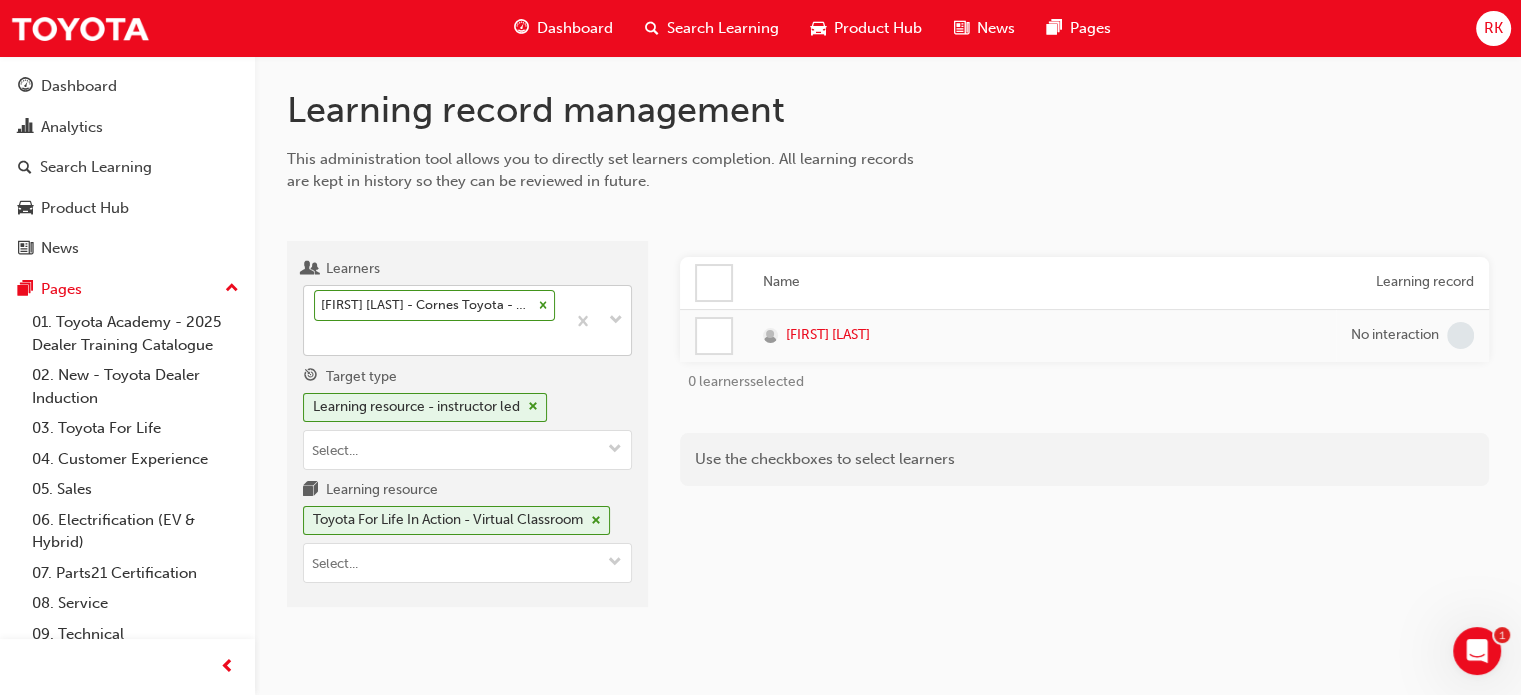 click on "Name Learning record [FIRST] [LAST] No interaction 0   learners  selected Use the checkboxes to select learners" at bounding box center (1084, 432) 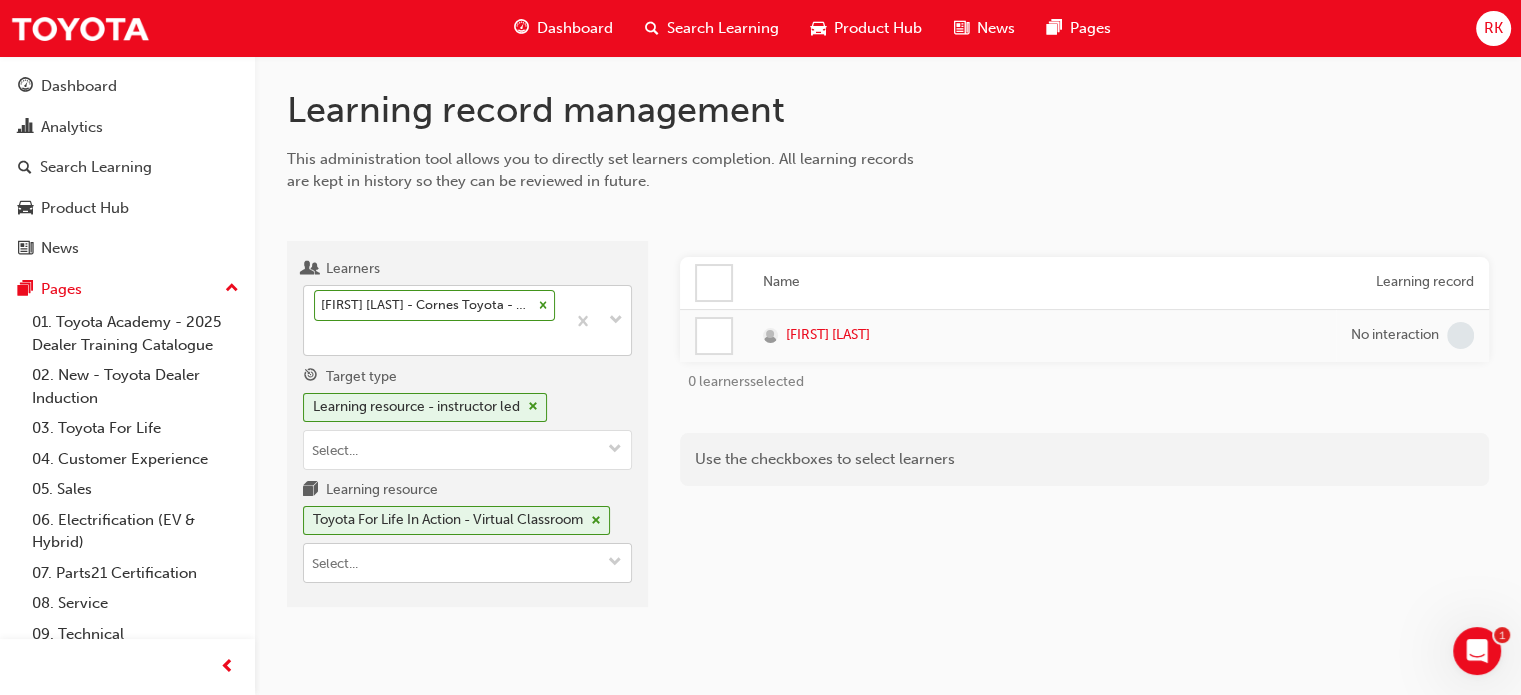 click on "Learning resource Toyota For Life In Action - Virtual Classroom" at bounding box center [467, 563] 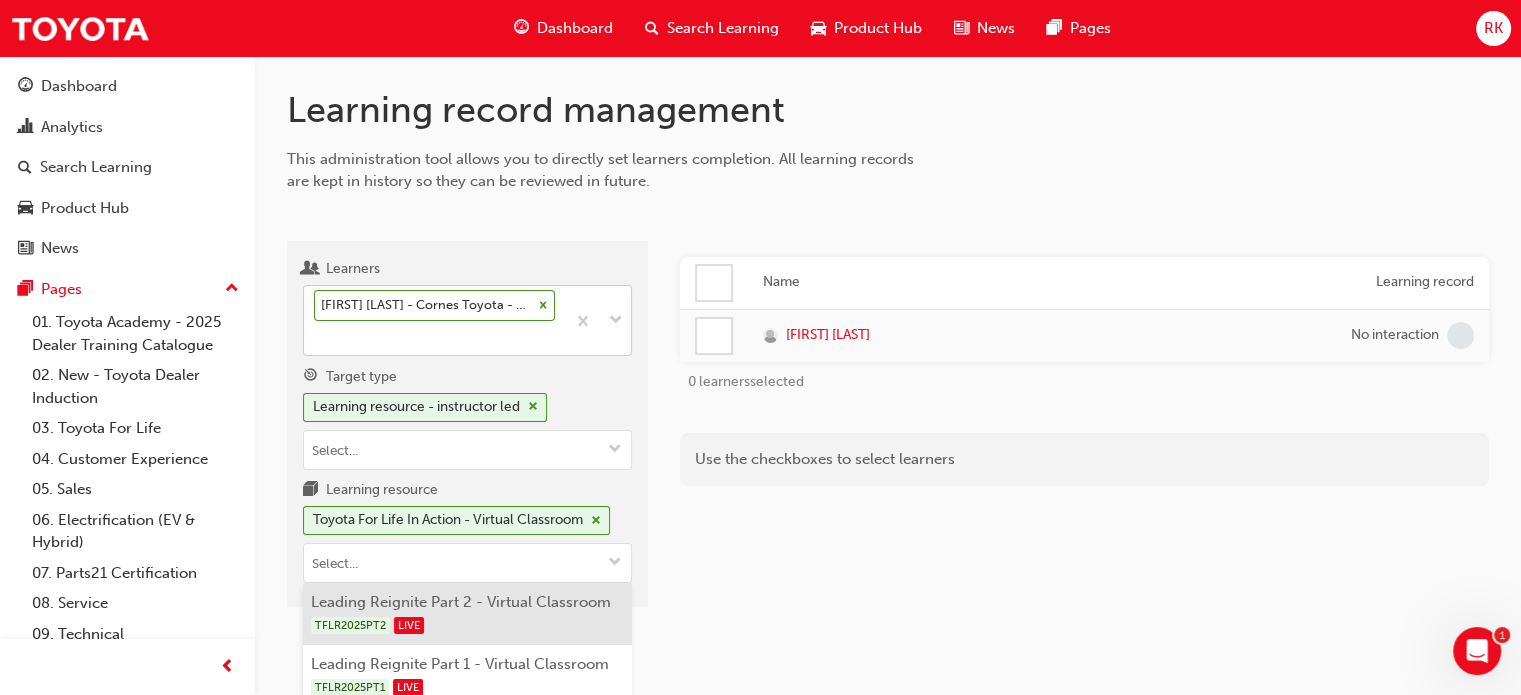 click on "Leading Reignite Part 2 - Virtual Classroom TFLR2025PT2 LIVE" at bounding box center (467, 614) 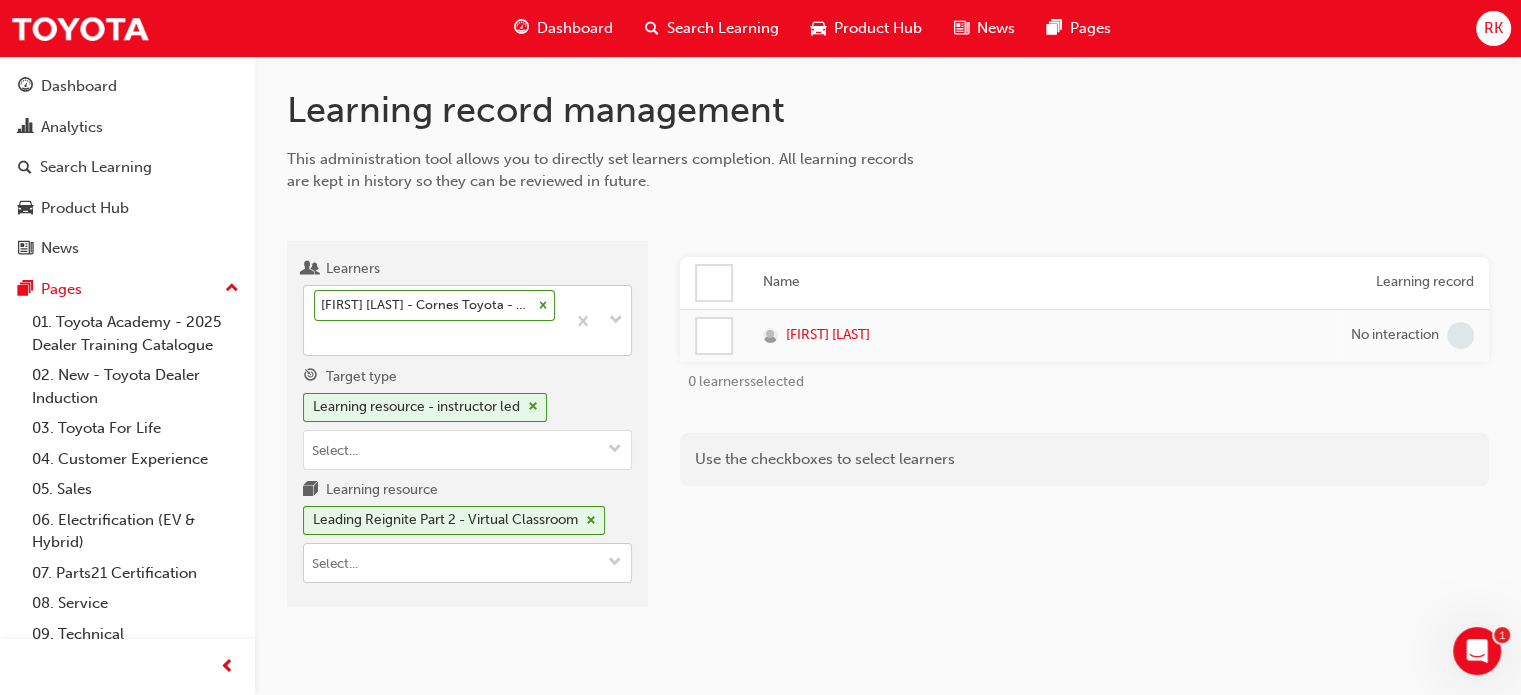 click on "Learning resource Leading Reignite Part 2 - Virtual Classroom" at bounding box center [467, 563] 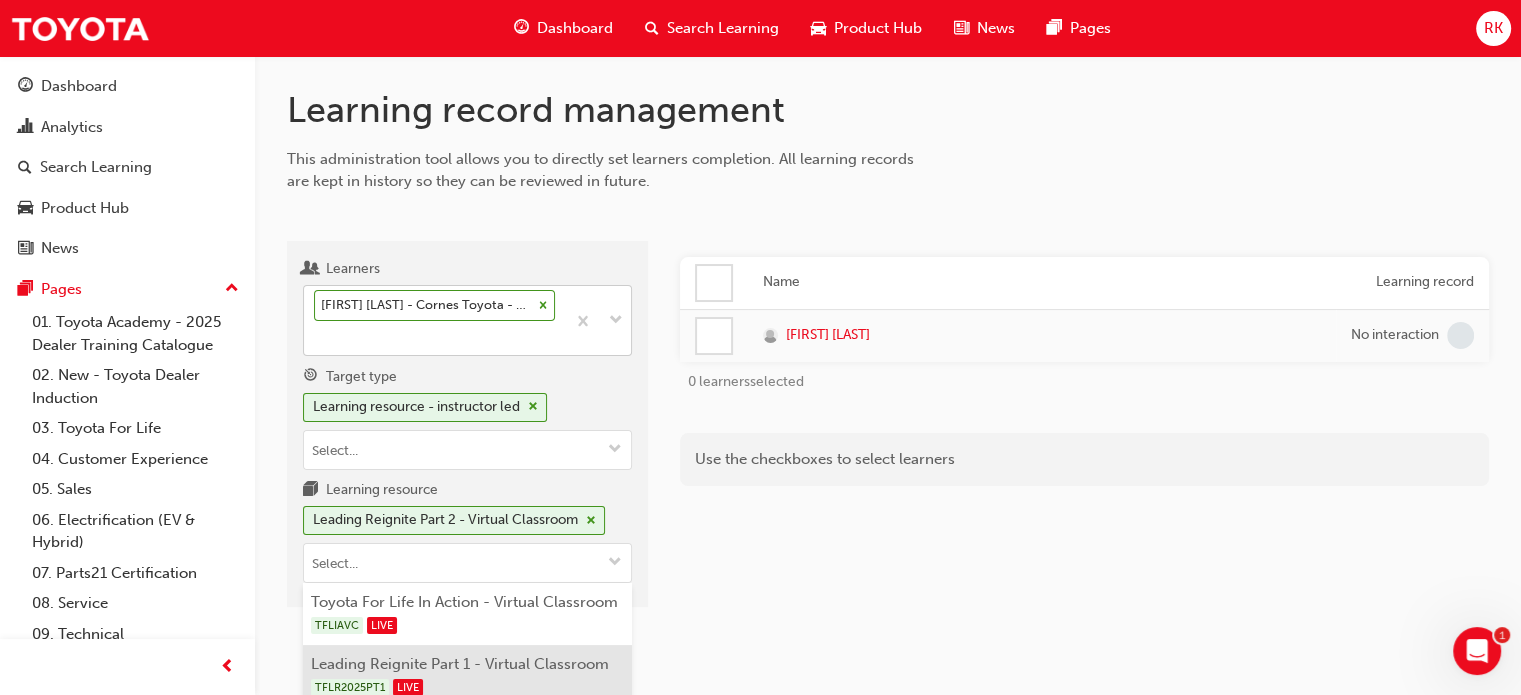 click on "TFLR2025PT1 LIVE" at bounding box center [468, 687] 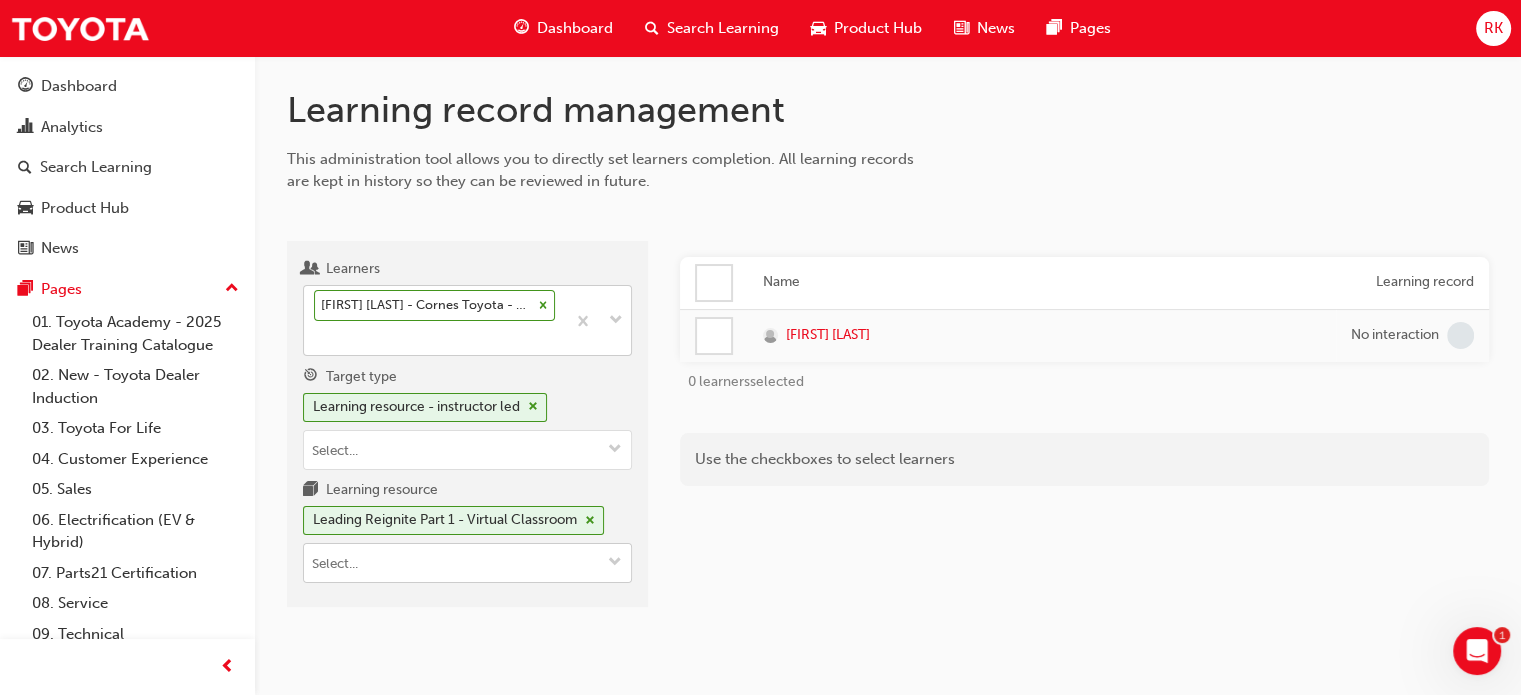 click on "Learning resource Leading Reignite Part 1 - Virtual Classroom" at bounding box center [467, 563] 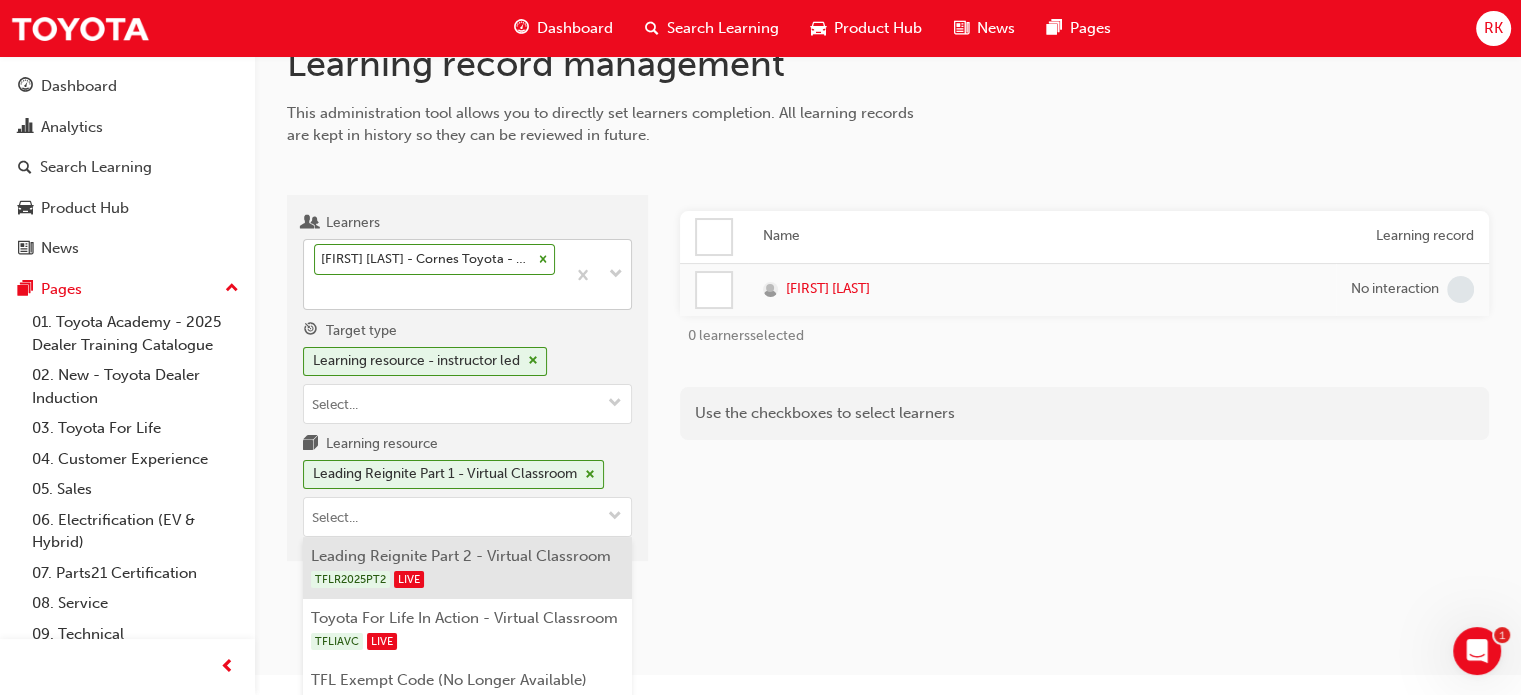 scroll, scrollTop: 71, scrollLeft: 0, axis: vertical 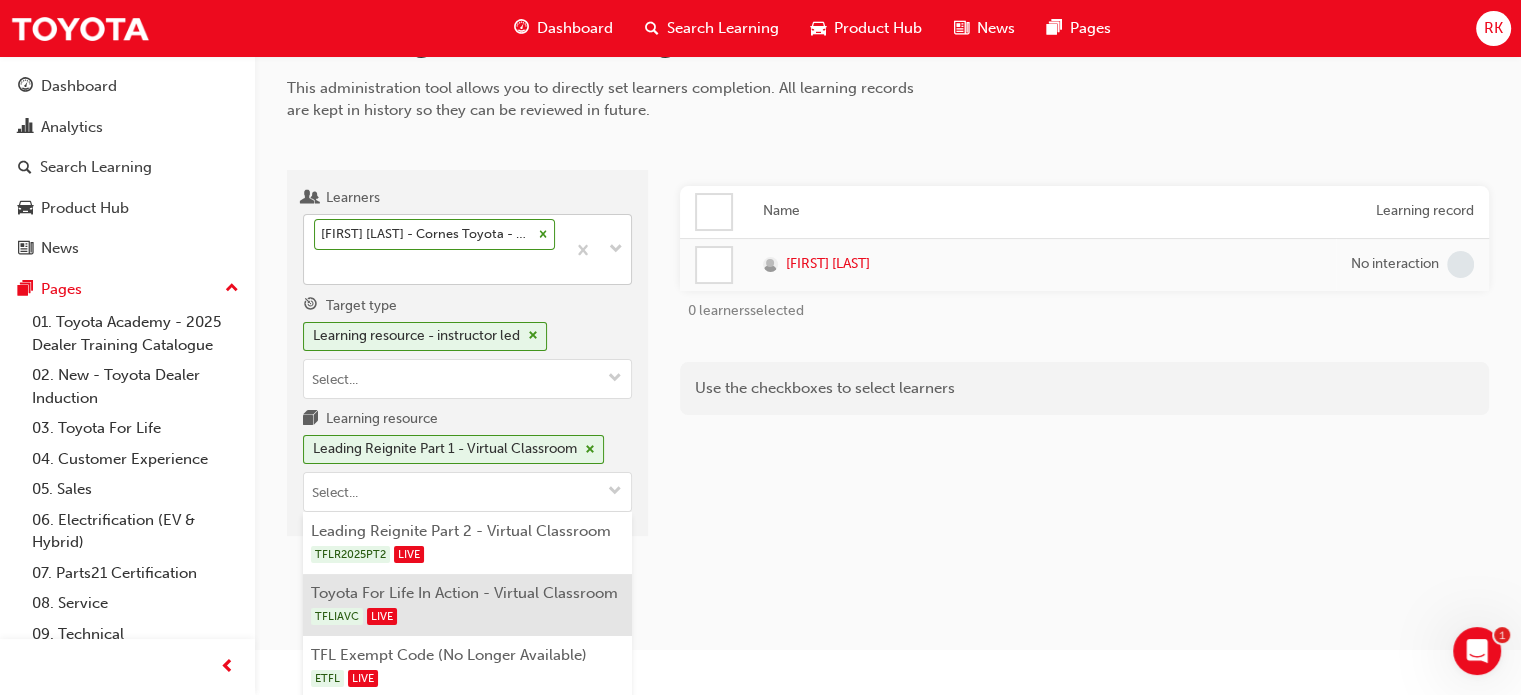 click on "Toyota For Life In Action - Virtual Classroom TFLIAVC LIVE" at bounding box center (467, 605) 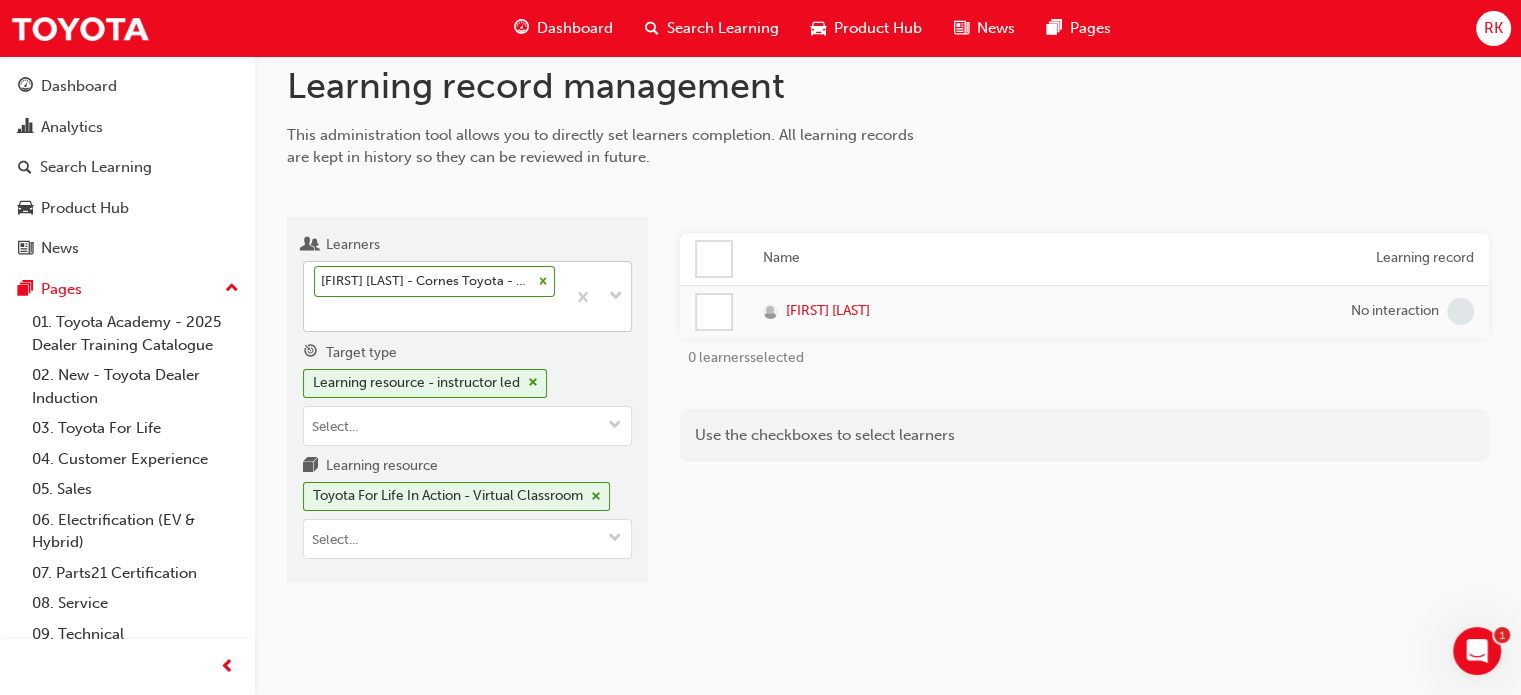 click on "Learners [FIRST] [LAST] - Cornes Toyota - HAWTHORN, Alice Springs Toyota - ALICE SPRINGS Target type Learning resource - instructor led Learning resource Toyota For Life In Action - Virtual Classroom Name Learning record [FIRST] [LAST] No interaction 0   learners  selected Use the checkboxes to select learners" at bounding box center (888, 339) 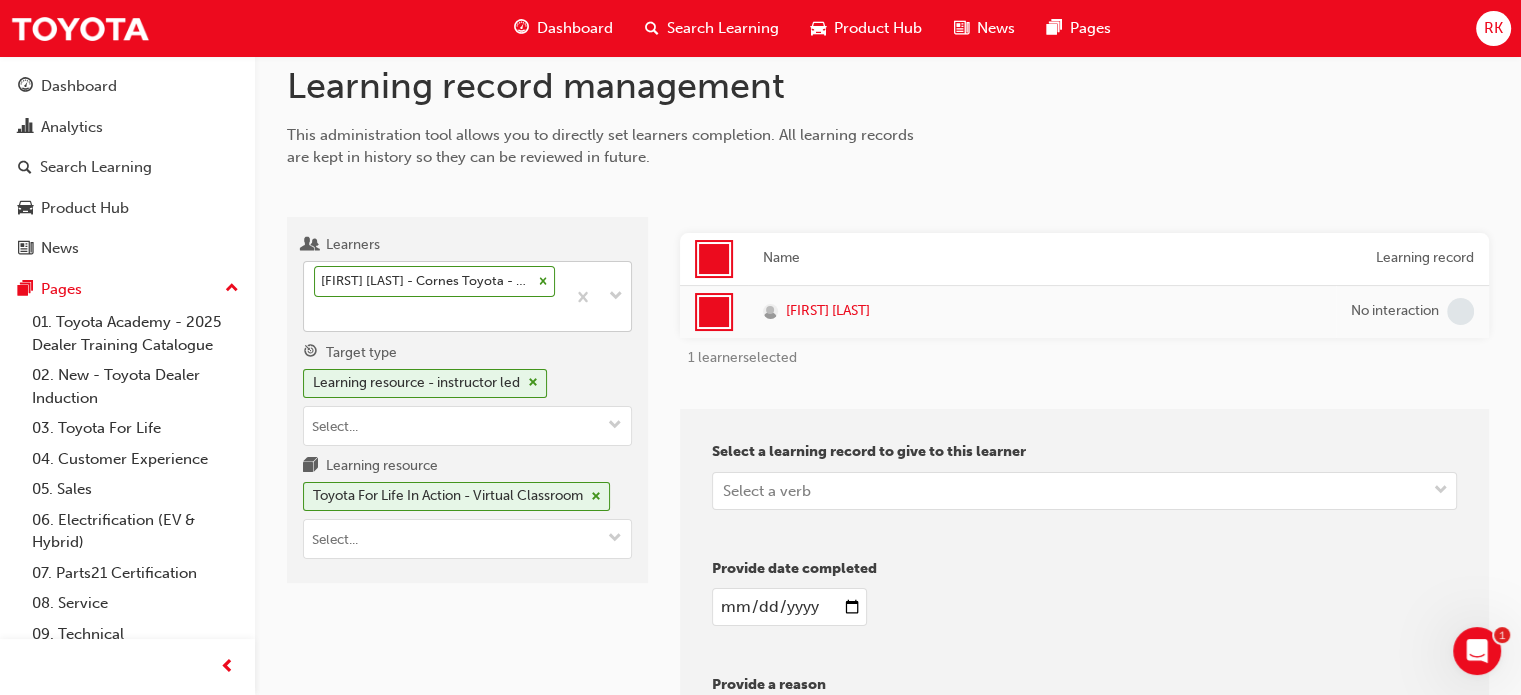 scroll, scrollTop: 224, scrollLeft: 0, axis: vertical 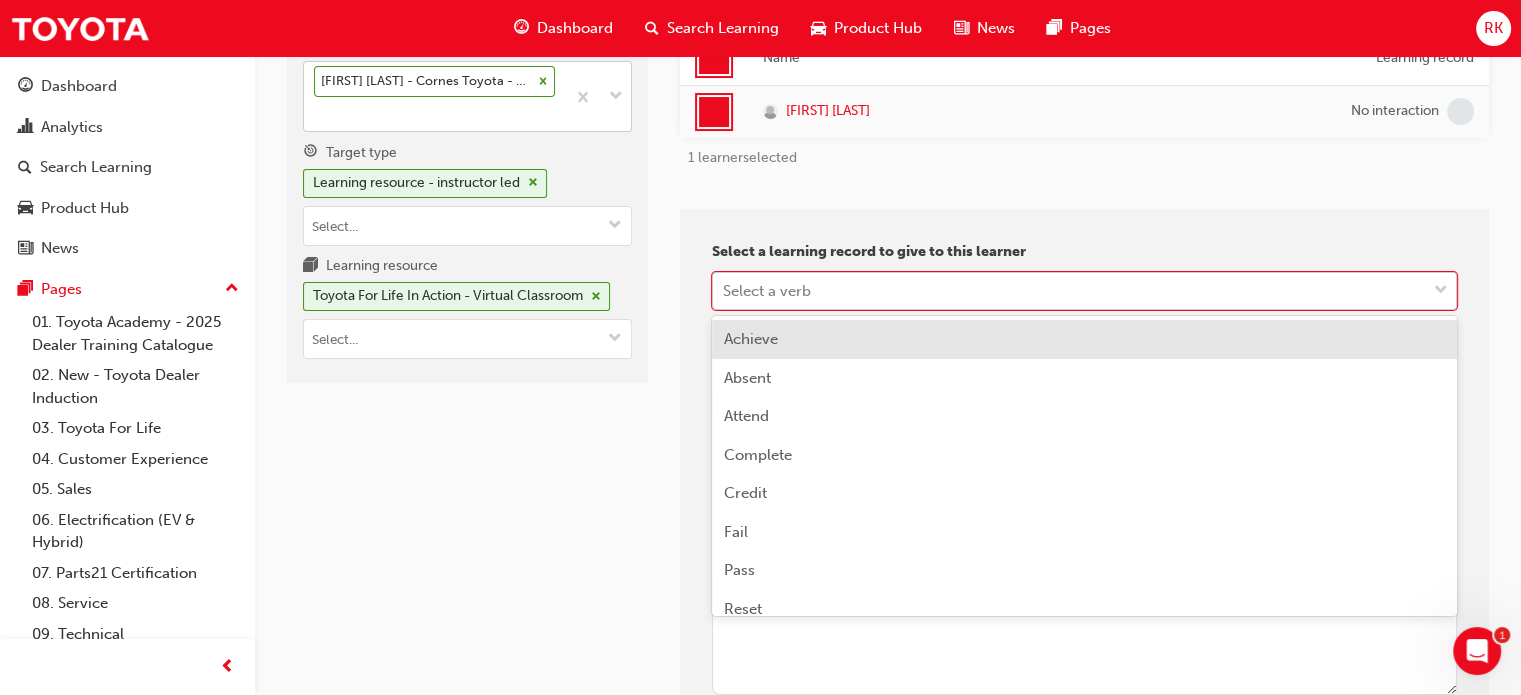 click on "Select a verb" at bounding box center [1069, 290] 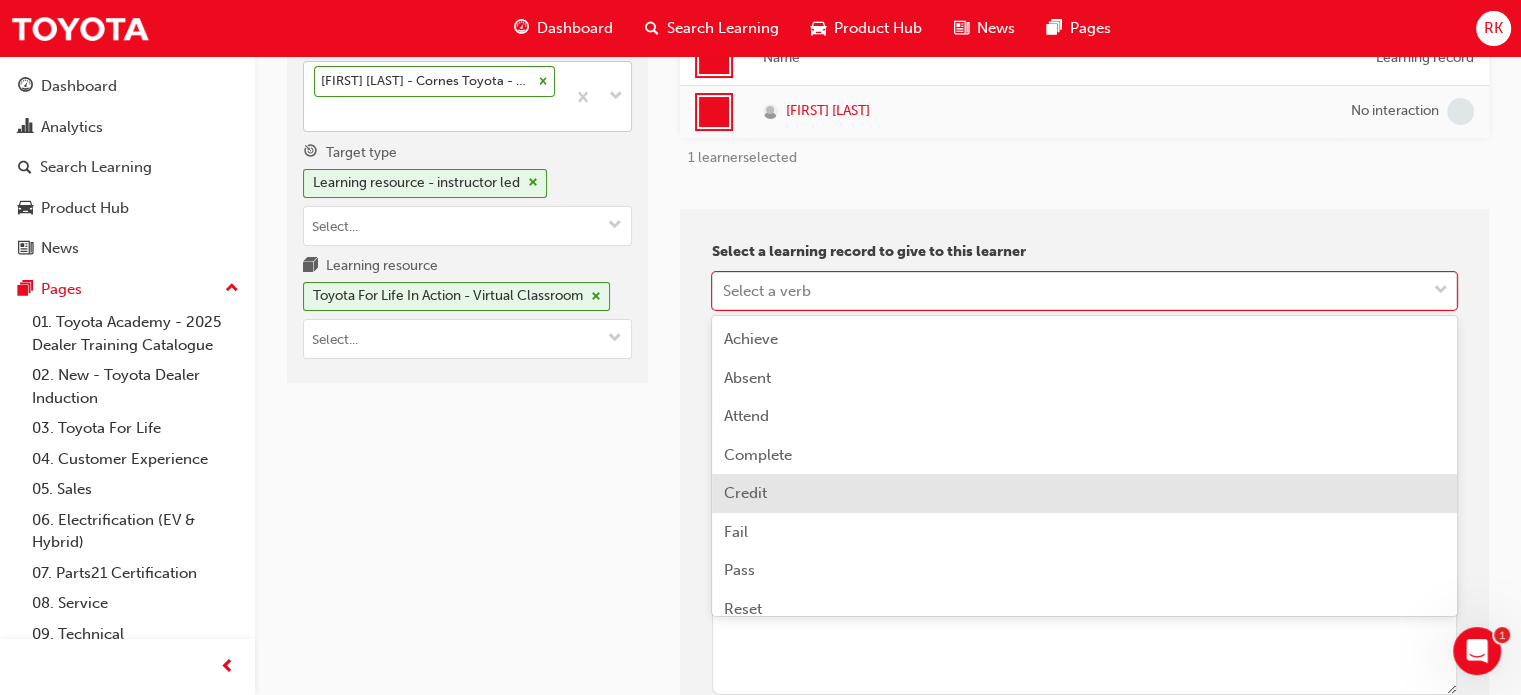 click on "Credit" at bounding box center [1084, 493] 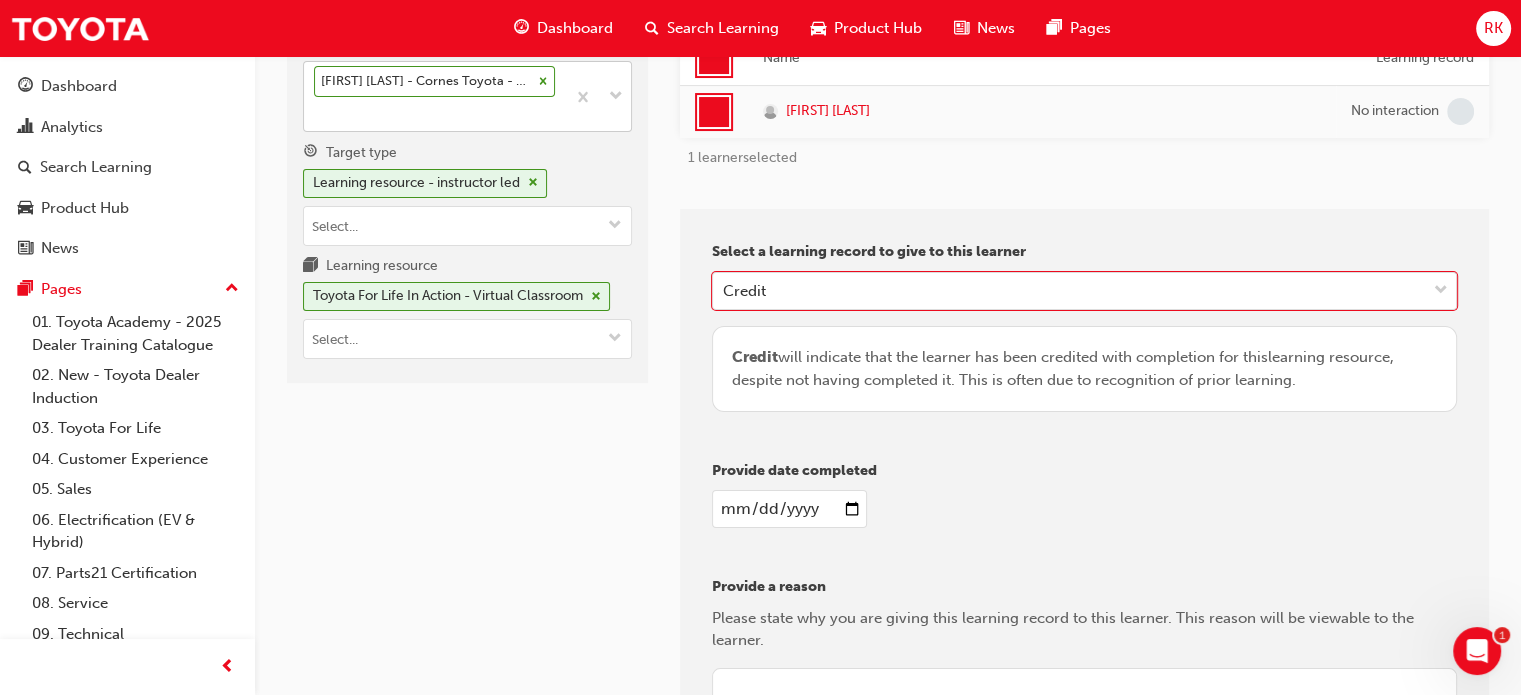 click on "Learners [FIRST] [LAST] - Cornes Toyota - HAWTHORN, Alice Springs Toyota - ALICE SPRINGS Target type Learning resource - instructor led Learning resource Toyota For Life In Action - Virtual Classroom Leading Reignite Part 2 - Virtual Classroom TFLR2025PT2 LIVE Leading Reignite Part 1 - Virtual Classroom TFLR2025PT1 LIVE TFL Exempt Code (No Longer Available) ETFL LIVE" at bounding box center [467, 450] 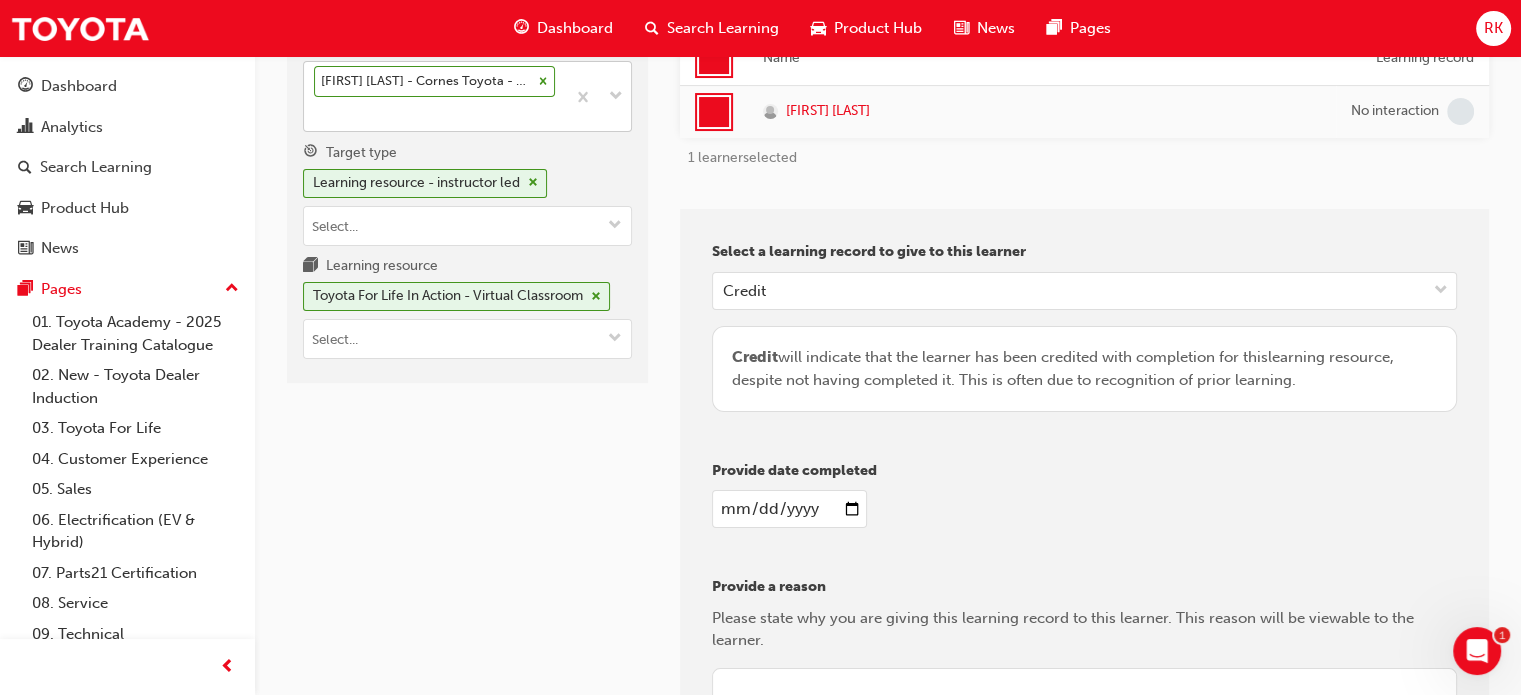 click at bounding box center (789, 509) 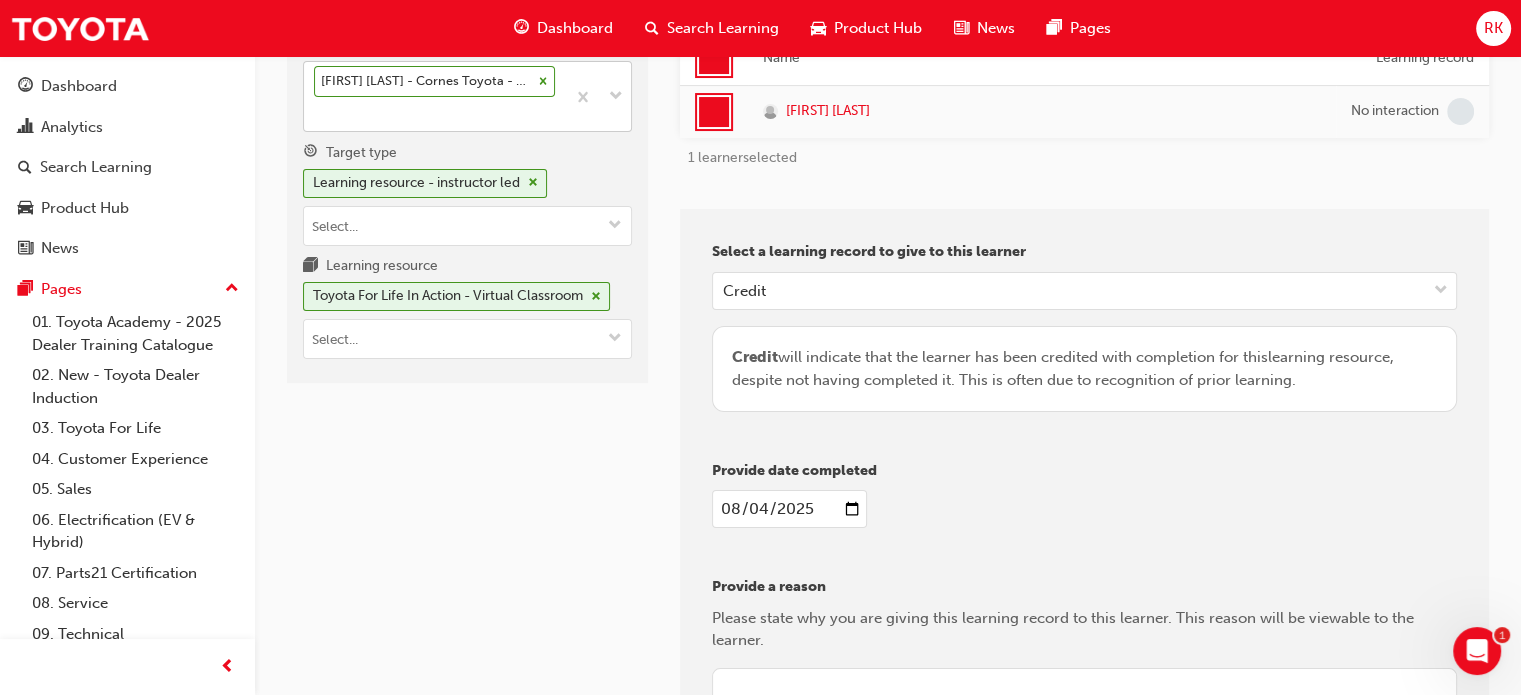 type on "2025-08-04" 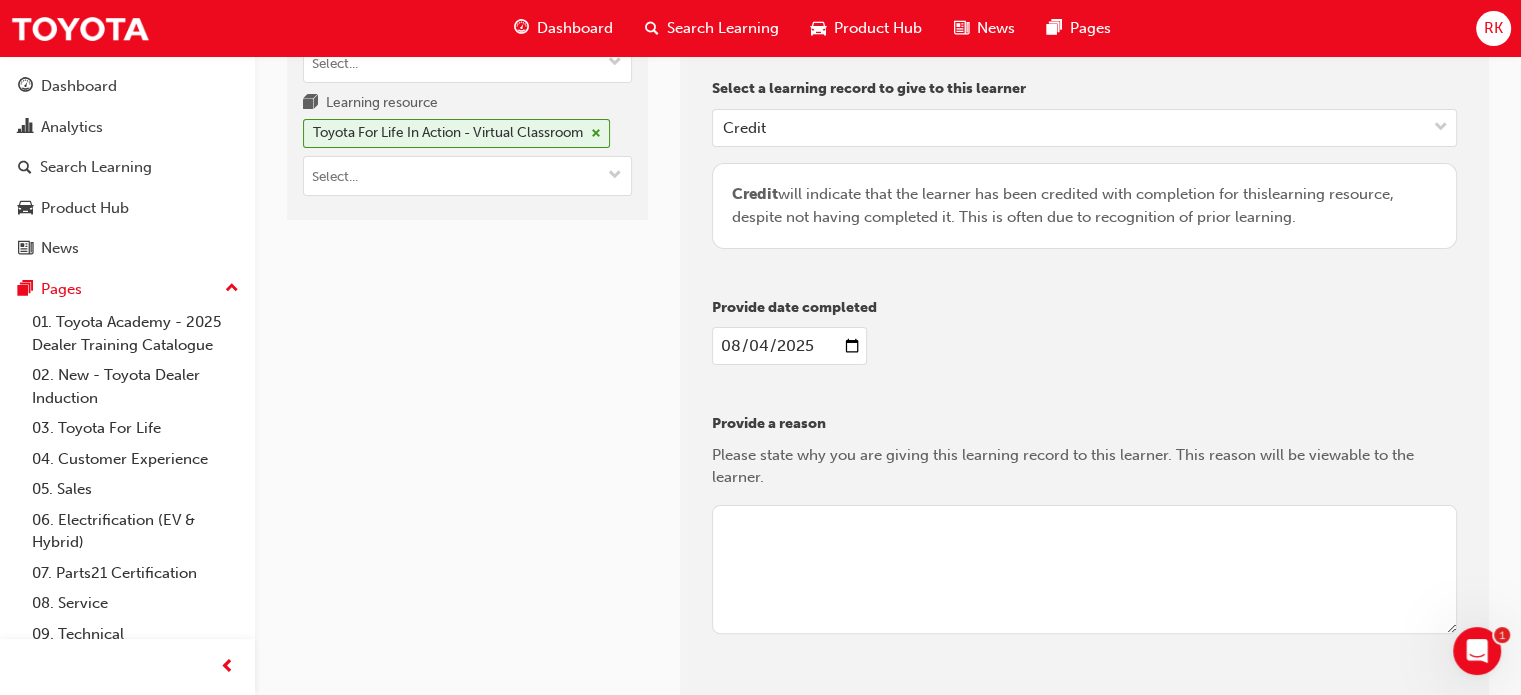 scroll, scrollTop: 524, scrollLeft: 0, axis: vertical 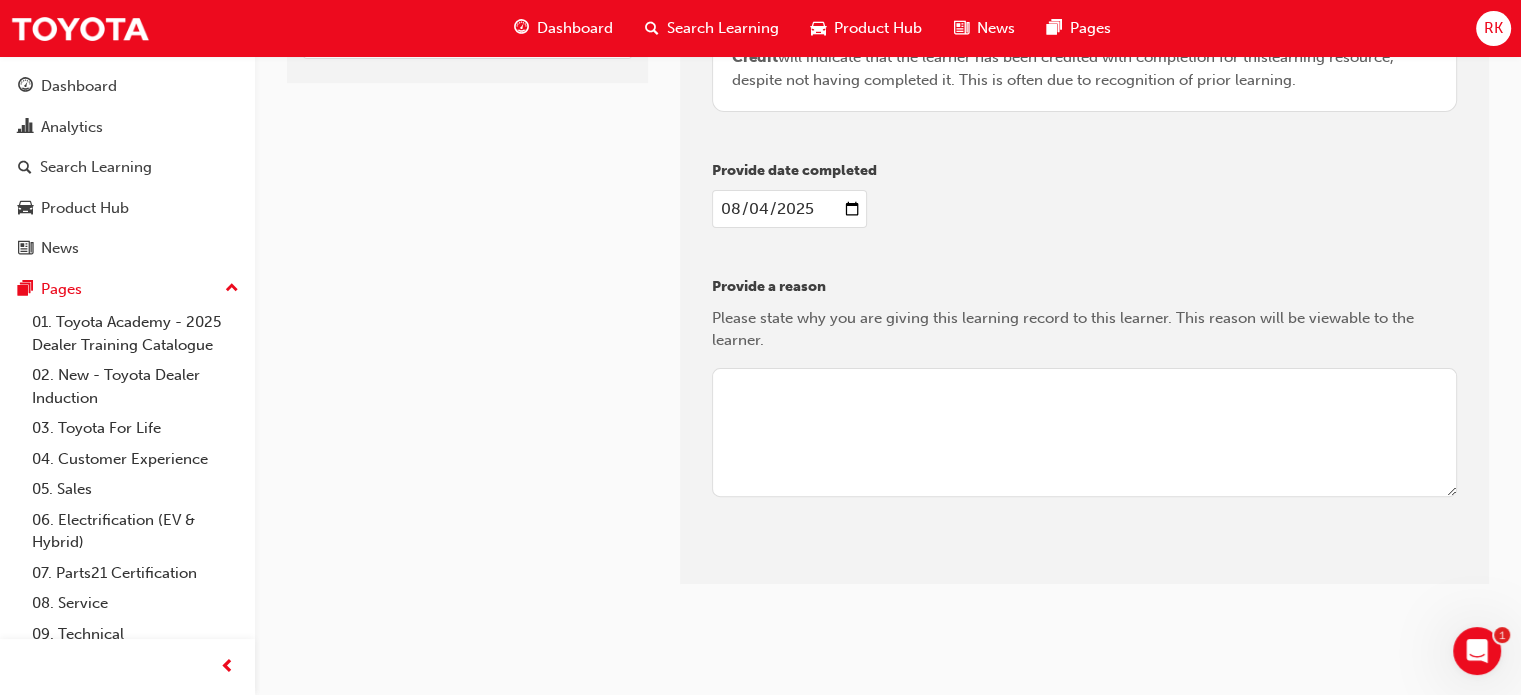 click at bounding box center (1084, 433) 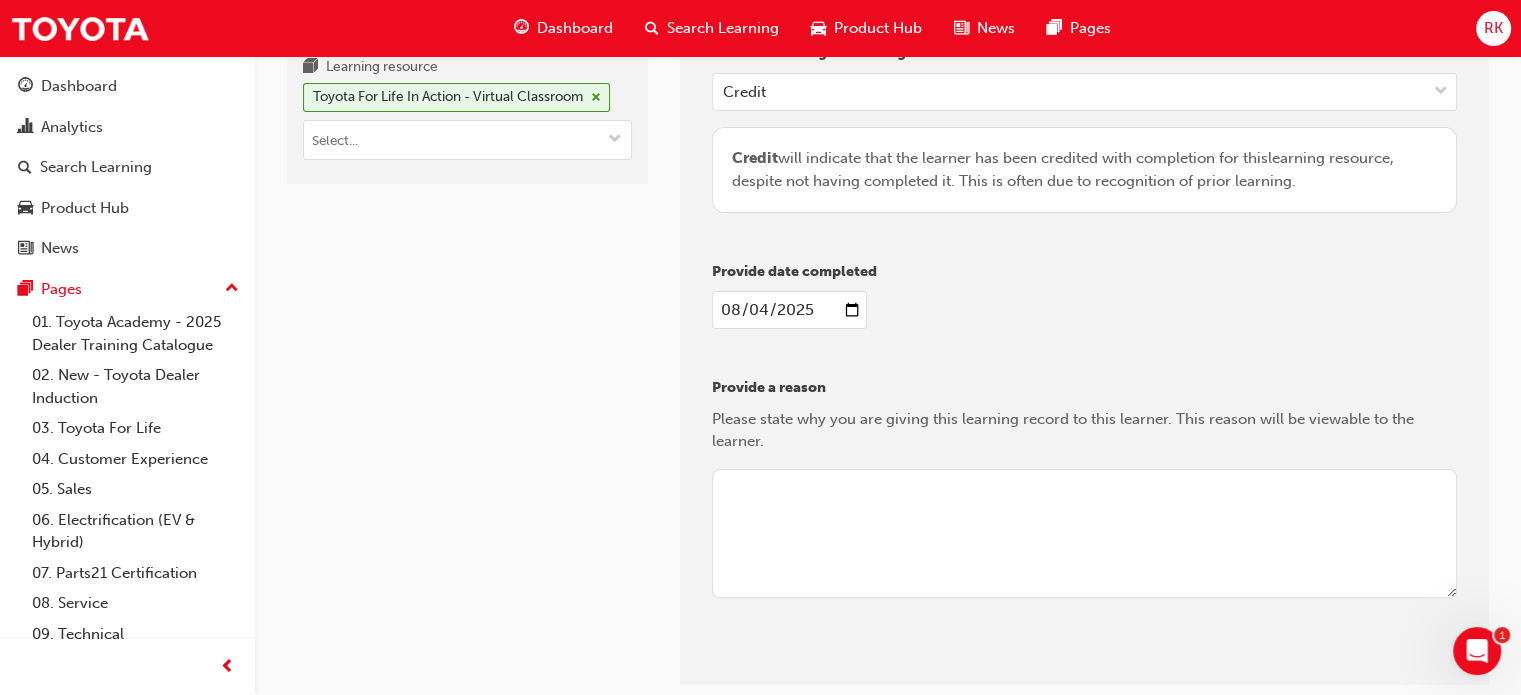 scroll, scrollTop: 424, scrollLeft: 0, axis: vertical 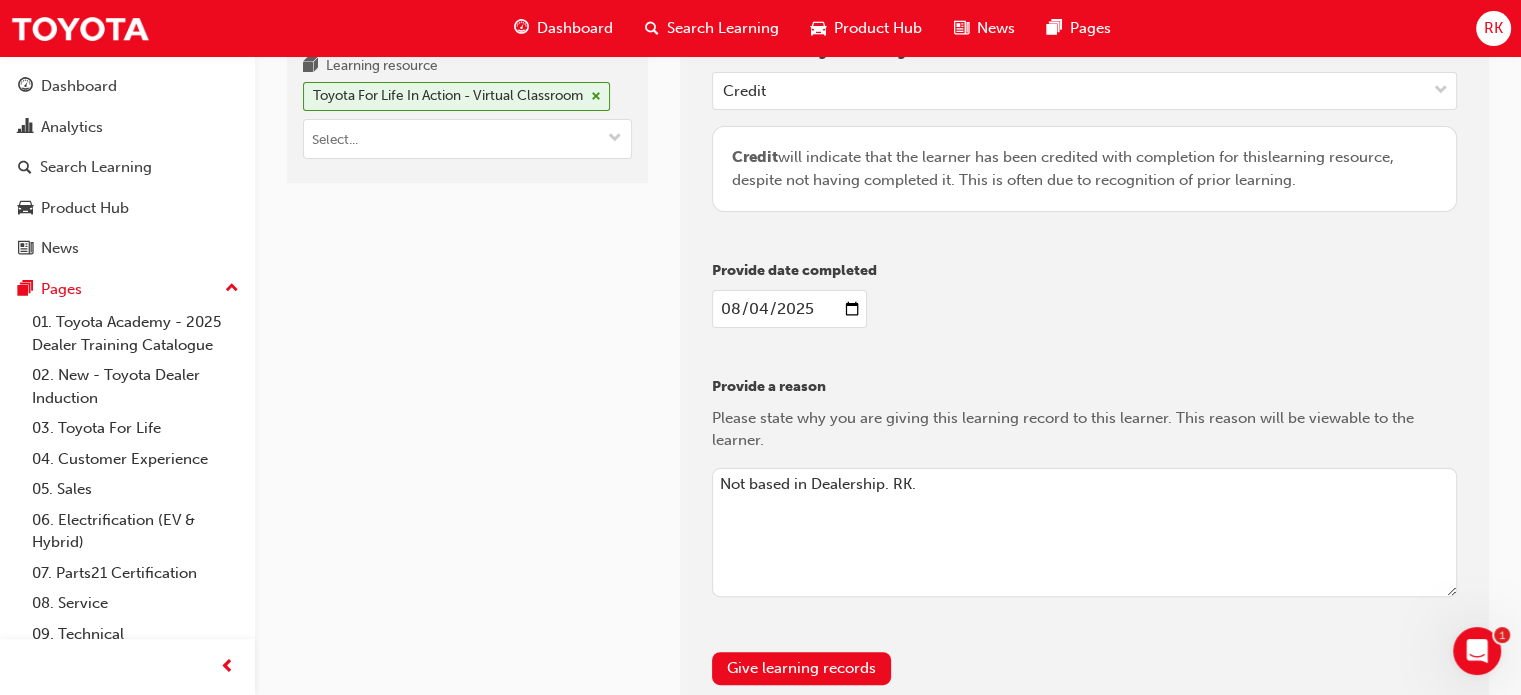 drag, startPoint x: 966, startPoint y: 487, endPoint x: 655, endPoint y: 477, distance: 311.16074 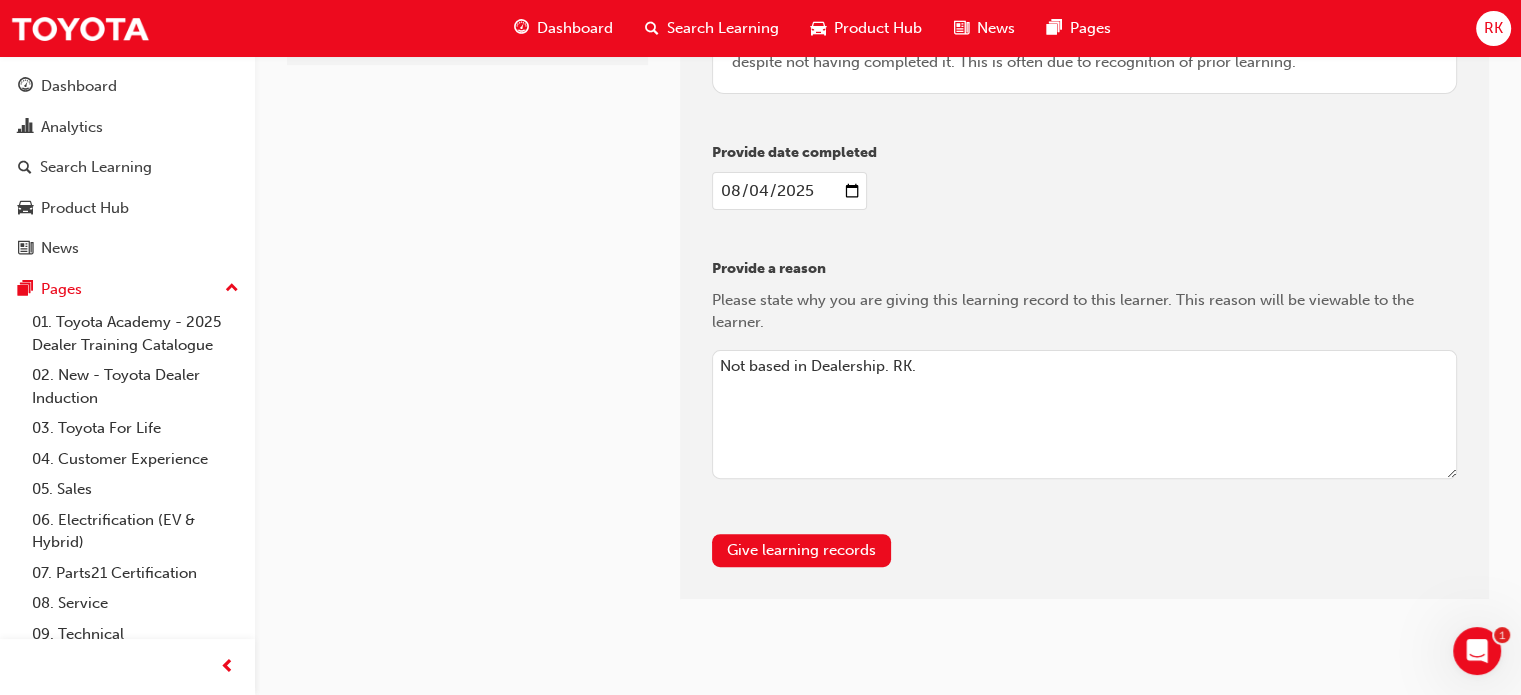 scroll, scrollTop: 557, scrollLeft: 0, axis: vertical 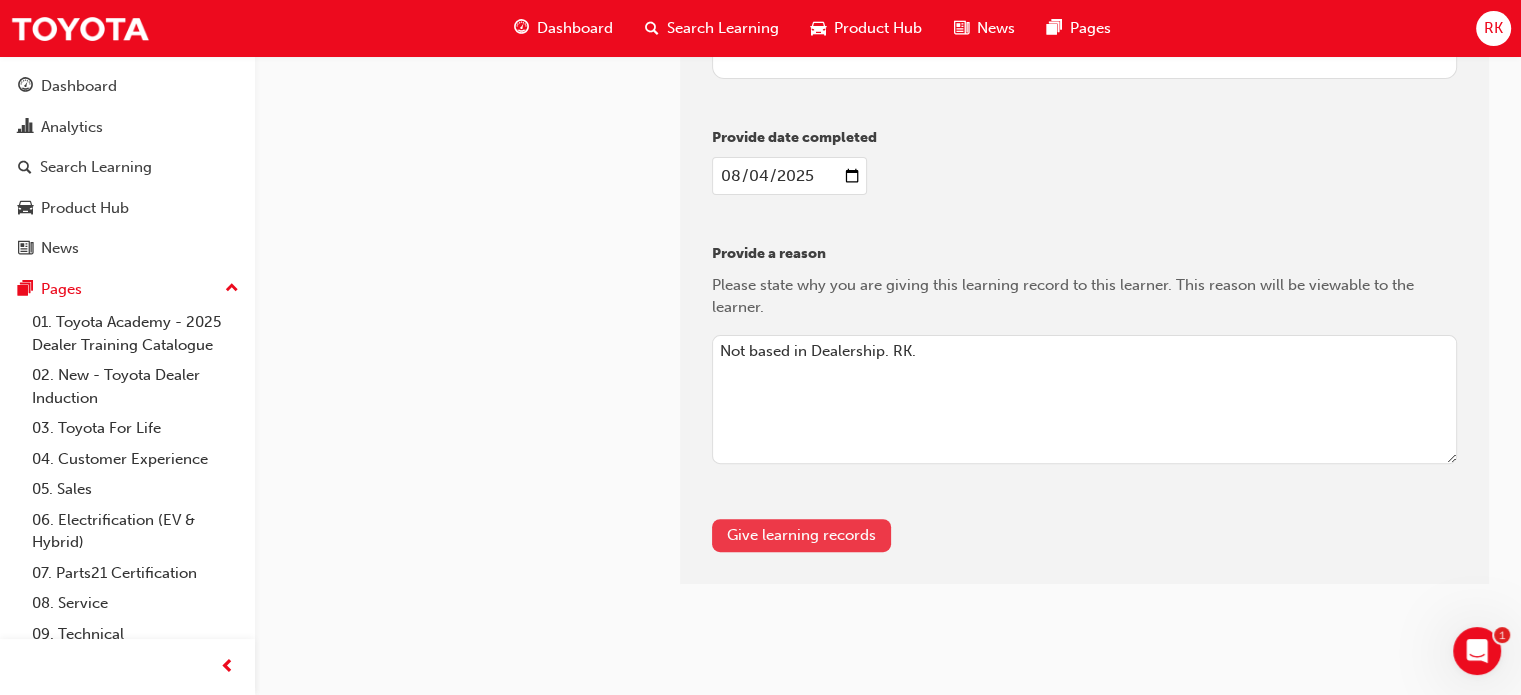 type on "Not based in Dealership. RK." 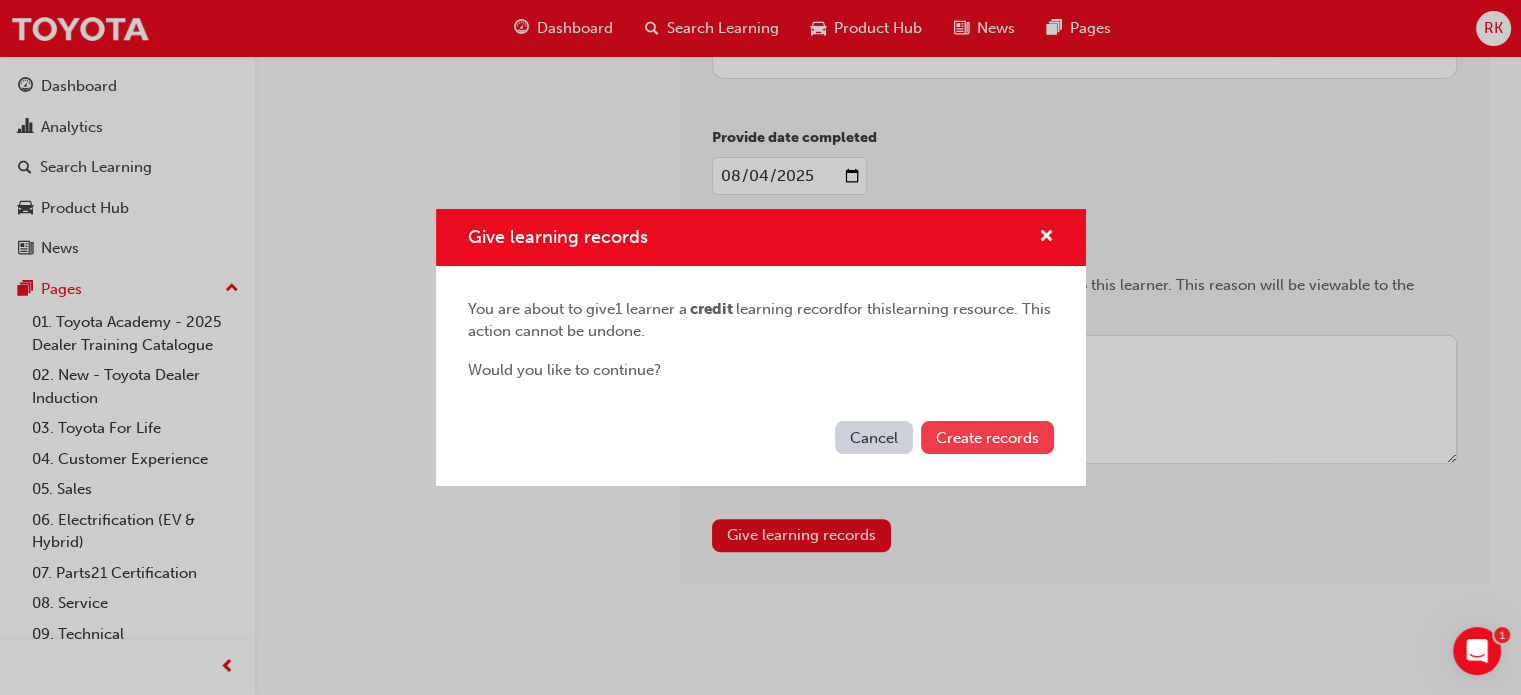 click on "Create records" at bounding box center (987, 438) 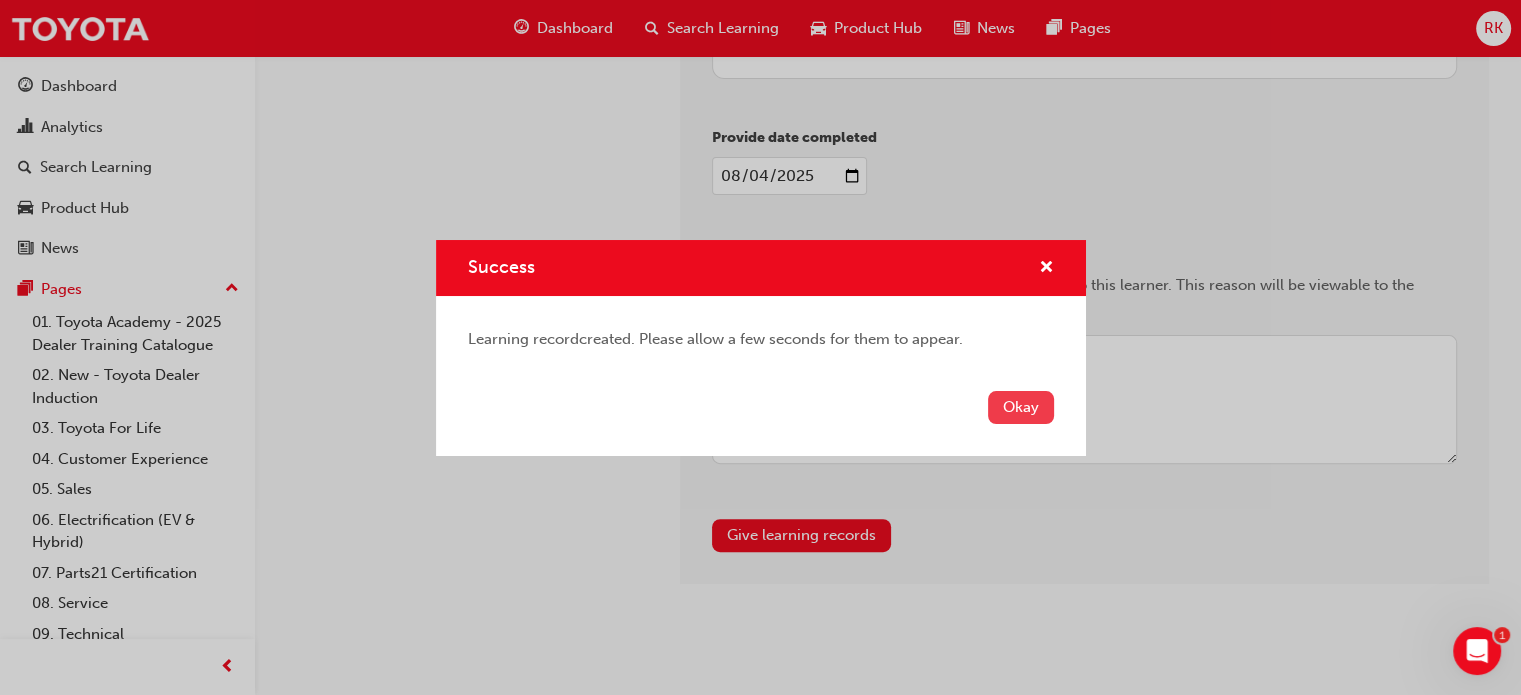 click on "Okay" at bounding box center (1021, 407) 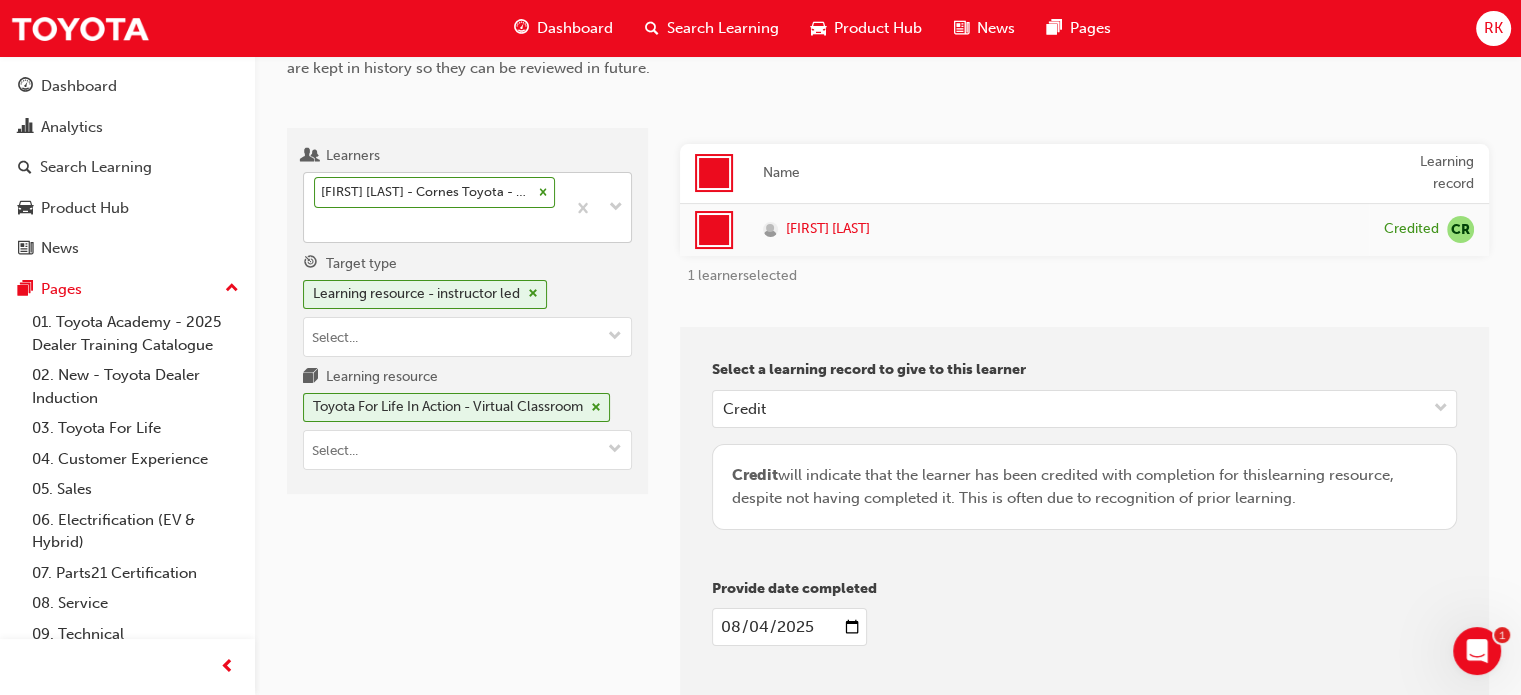 scroll, scrollTop: 0, scrollLeft: 0, axis: both 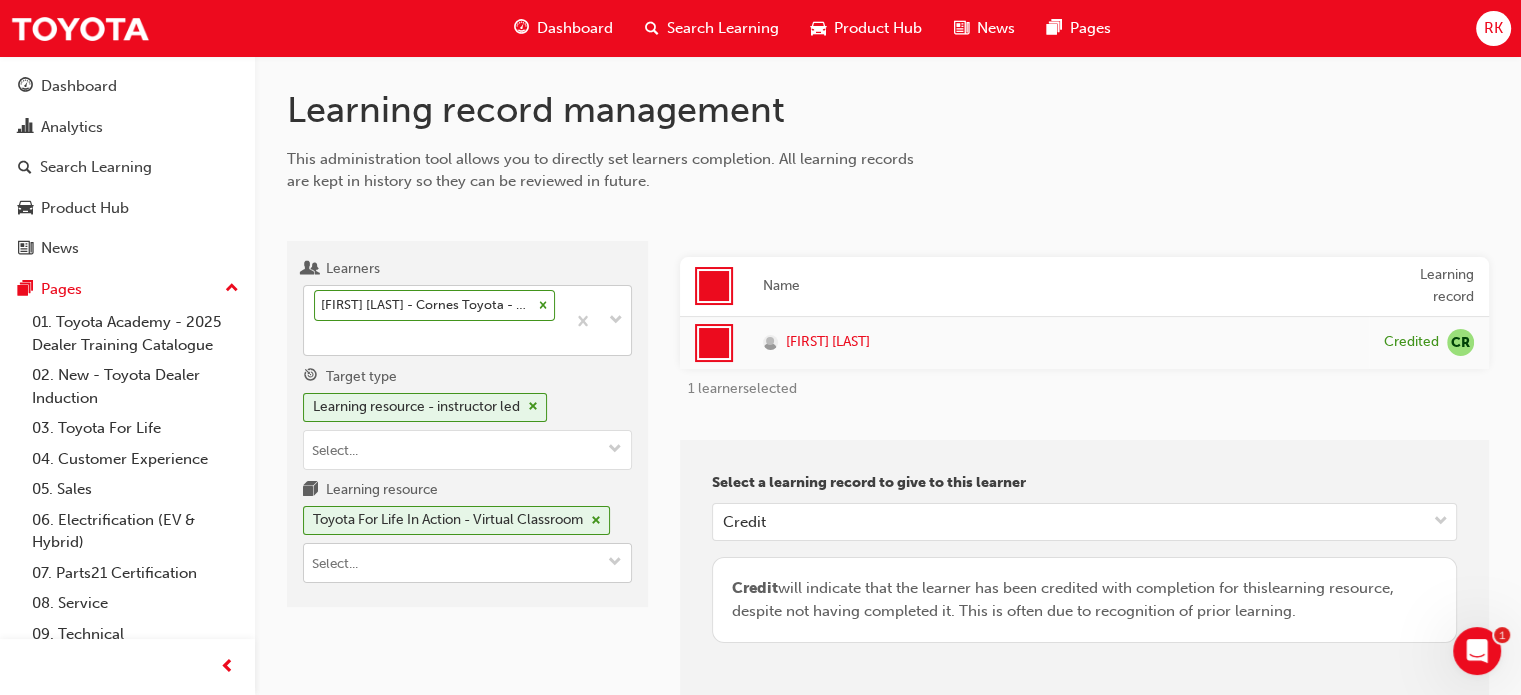 click at bounding box center (615, 563) 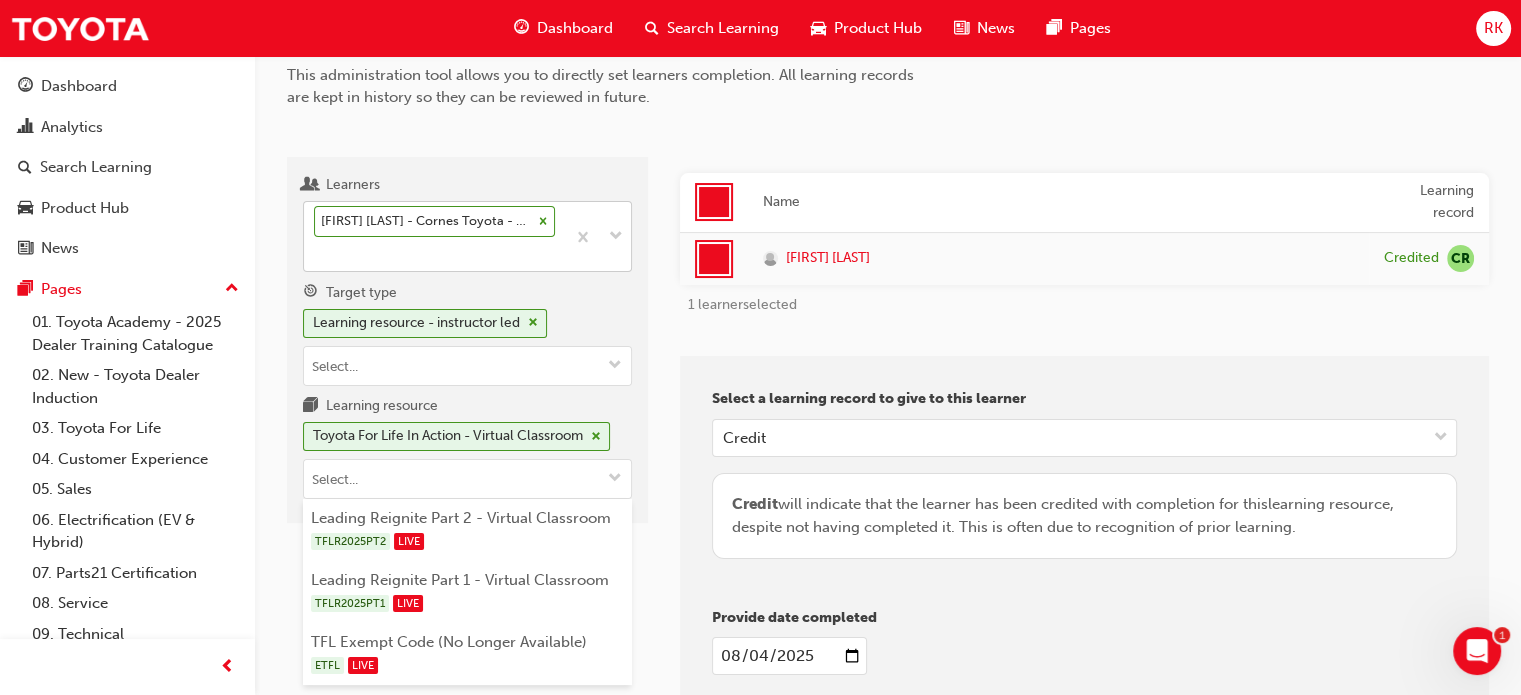 scroll, scrollTop: 200, scrollLeft: 0, axis: vertical 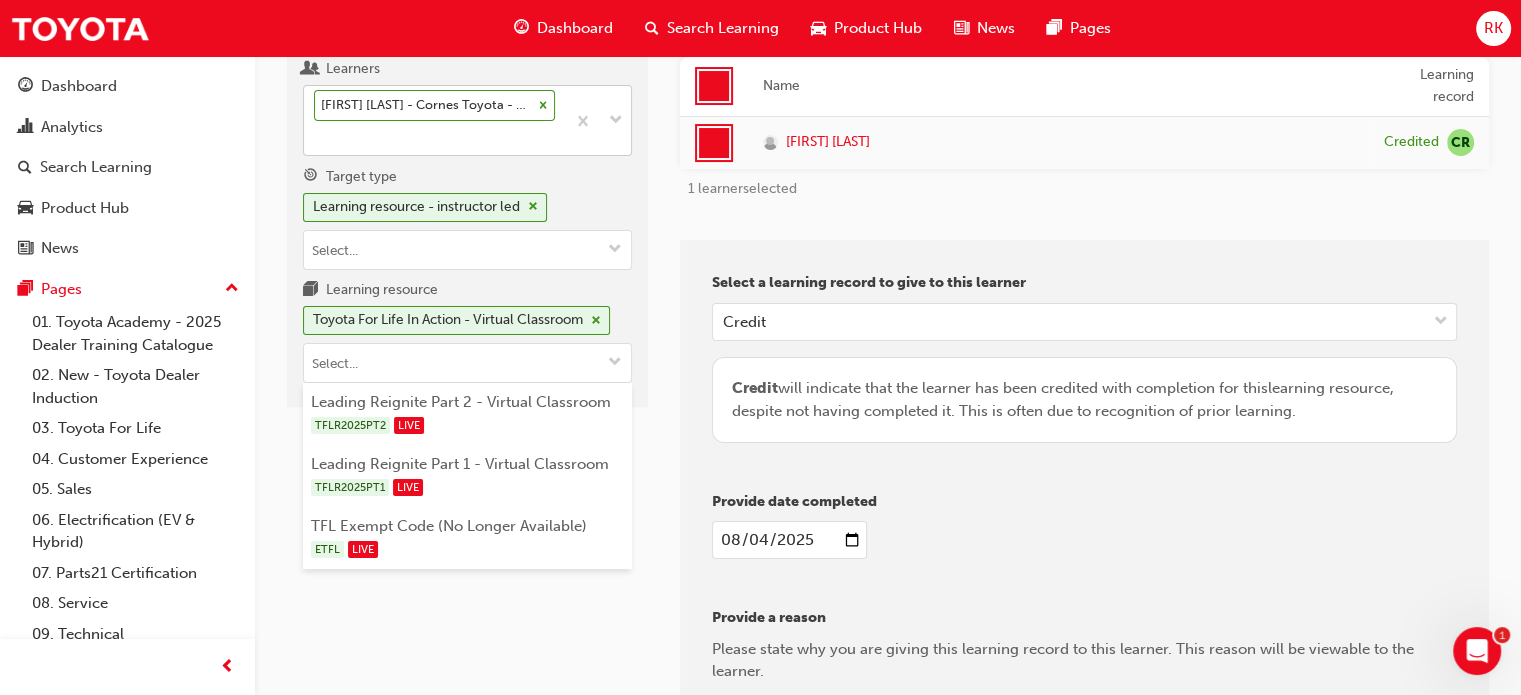 click on "Learners [FIRST] [LAST] - Cornes Toyota - HAWTHORN, Alice Springs Toyota - ALICE SPRINGS Target type Learning resource - instructor led Learning resource Toyota For Life In Action - Virtual Classroom Leading Reignite Part 2 - Virtual Classroom TFLR2025PT2 LIVE Leading Reignite Part 1 - Virtual Classroom TFLR2025PT1 LIVE TFL Exempt Code (No Longer Available) ETFL LIVE" at bounding box center (467, 494) 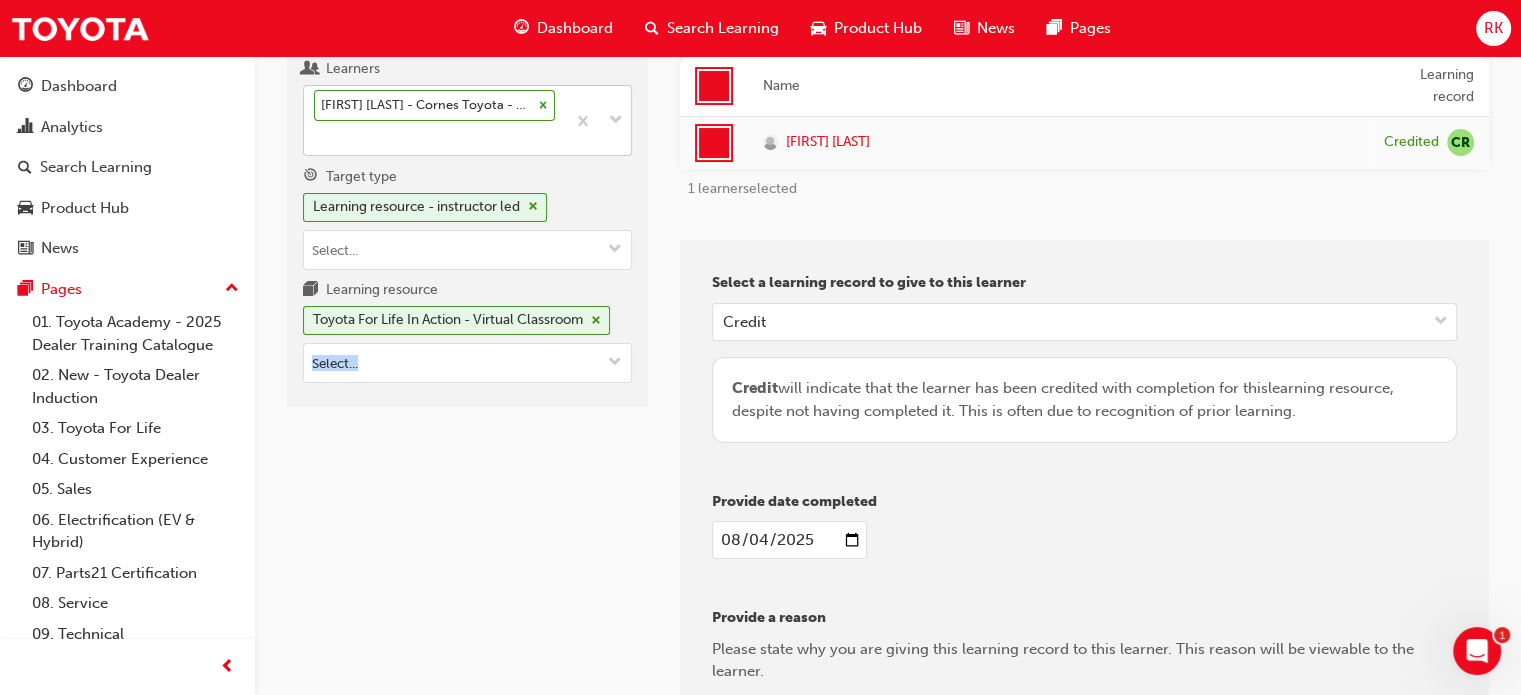 click on "Learners [FIRST] [LAST] - Cornes Toyota - HAWTHORN, Alice Springs Toyota - ALICE SPRINGS Target type Learning resource - instructor led Learning resource Toyota For Life In Action - Virtual Classroom Leading Reignite Part 2 - Virtual Classroom TFLR2025PT2 LIVE Leading Reignite Part 1 - Virtual Classroom TFLR2025PT1 LIVE TFL Exempt Code (No Longer Available) ETFL LIVE" at bounding box center (467, 494) 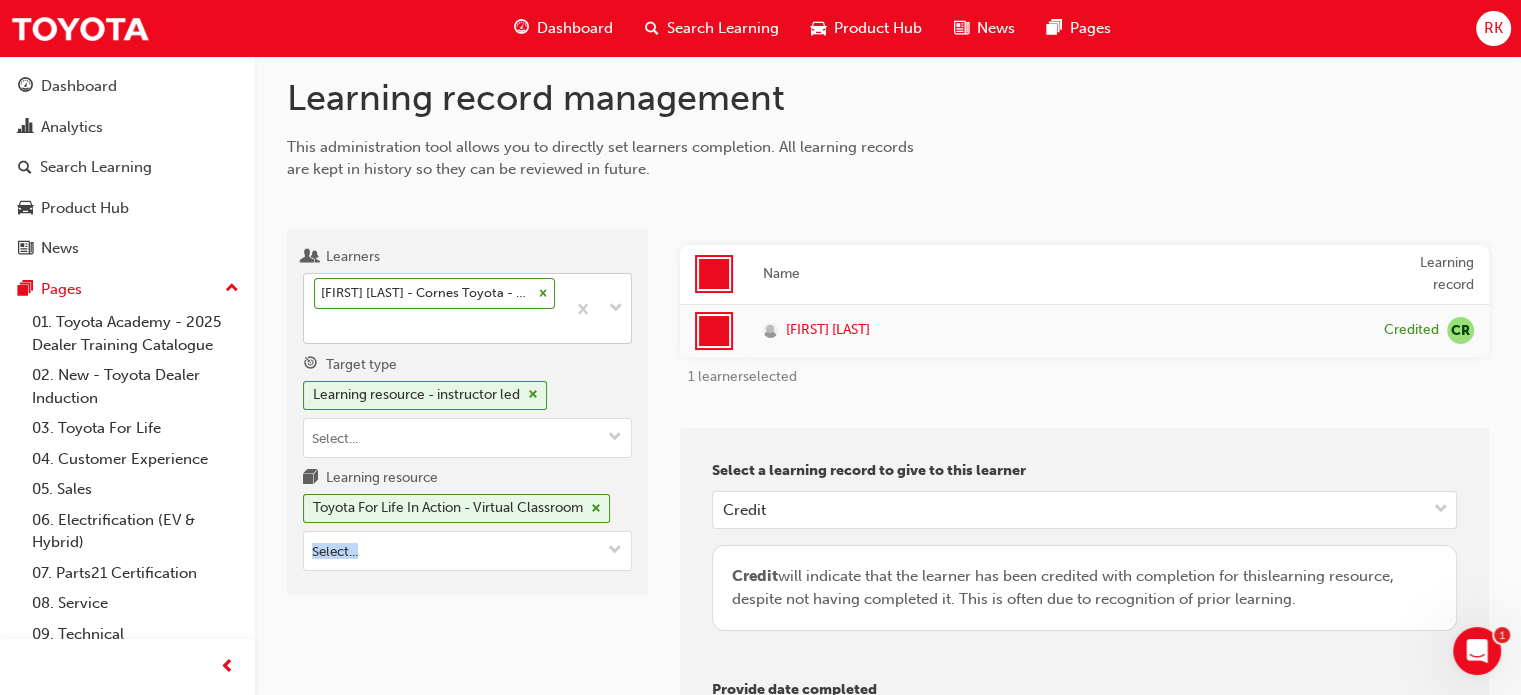 scroll, scrollTop: 0, scrollLeft: 0, axis: both 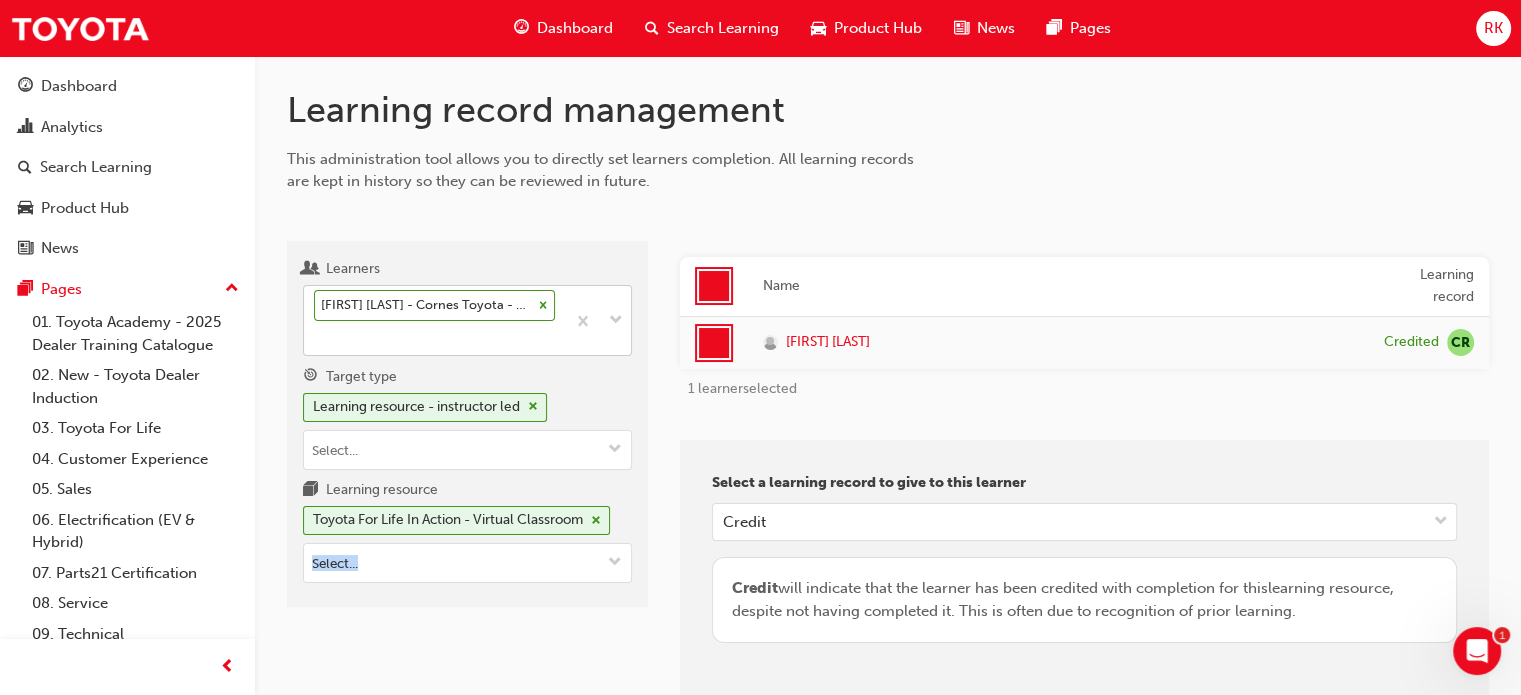 click 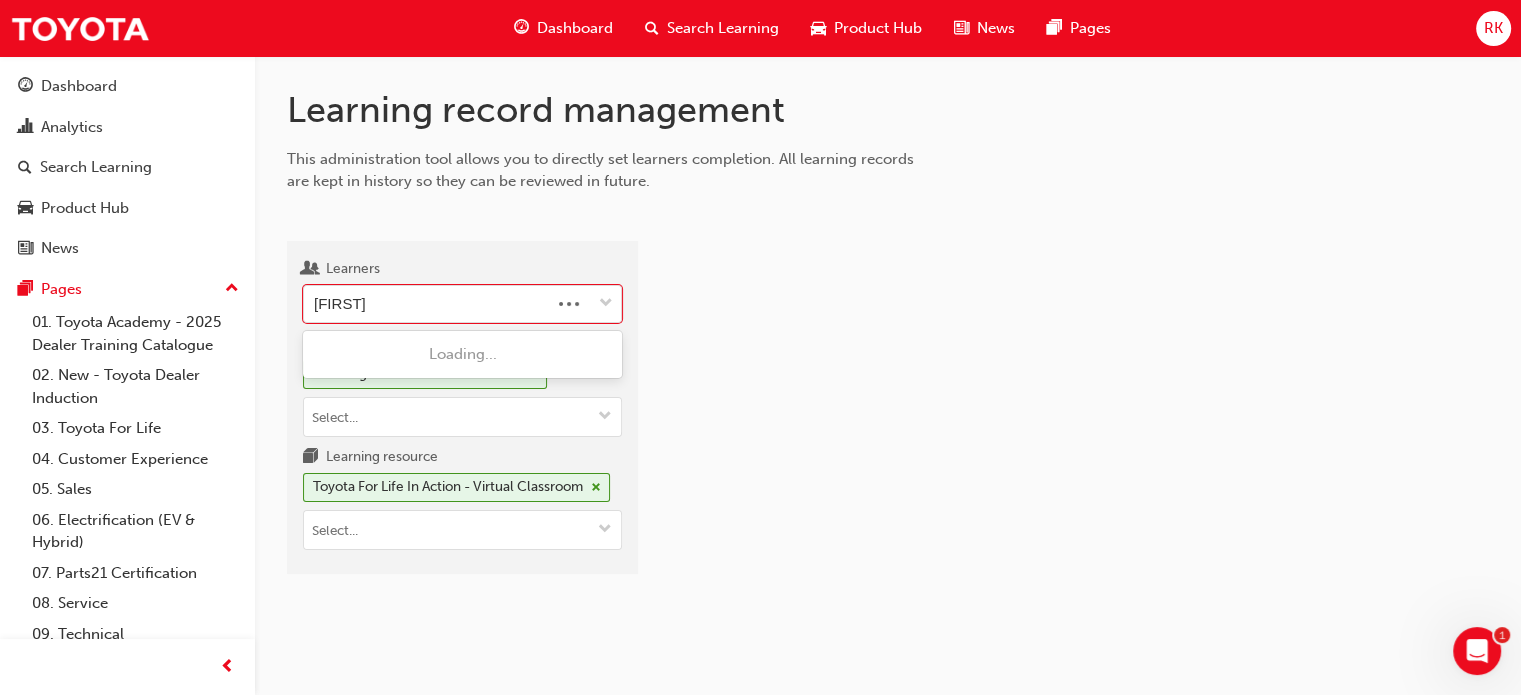 type on "hannah pa" 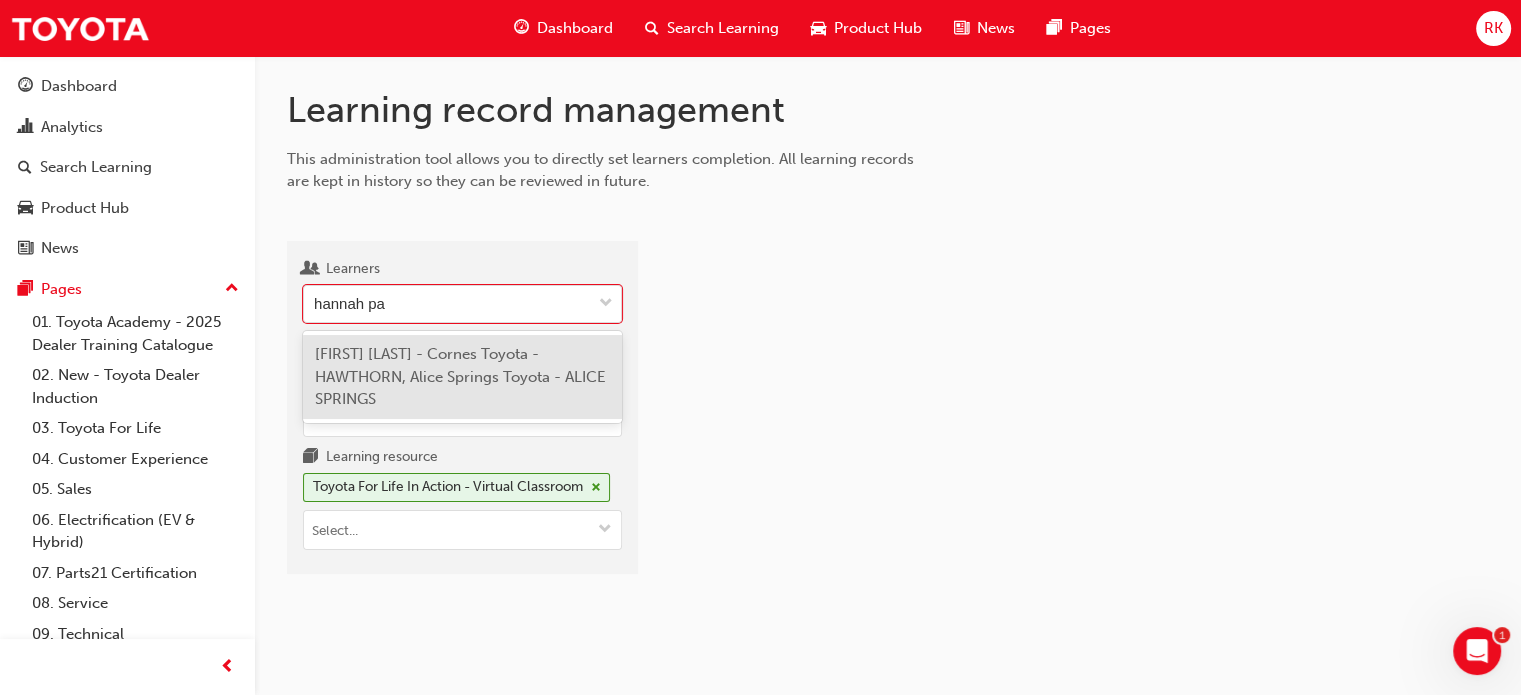 click on "[FIRST] [LAST] - Cornes Toyota - HAWTHORN, Alice Springs Toyota - ALICE SPRINGS" at bounding box center [460, 376] 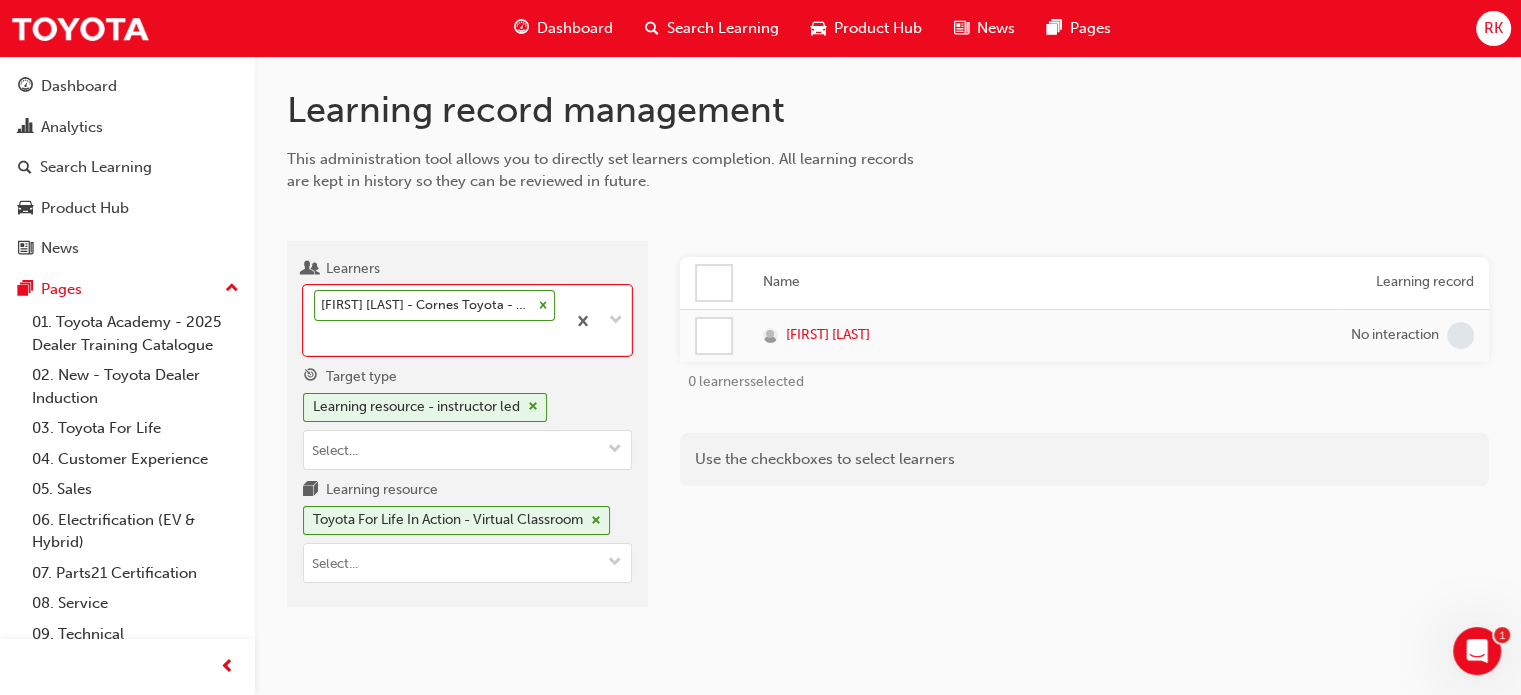 click on "Name Learning record [FIRST] [LAST] No interaction 0   learners  selected Use the checkboxes to select learners" at bounding box center (1084, 432) 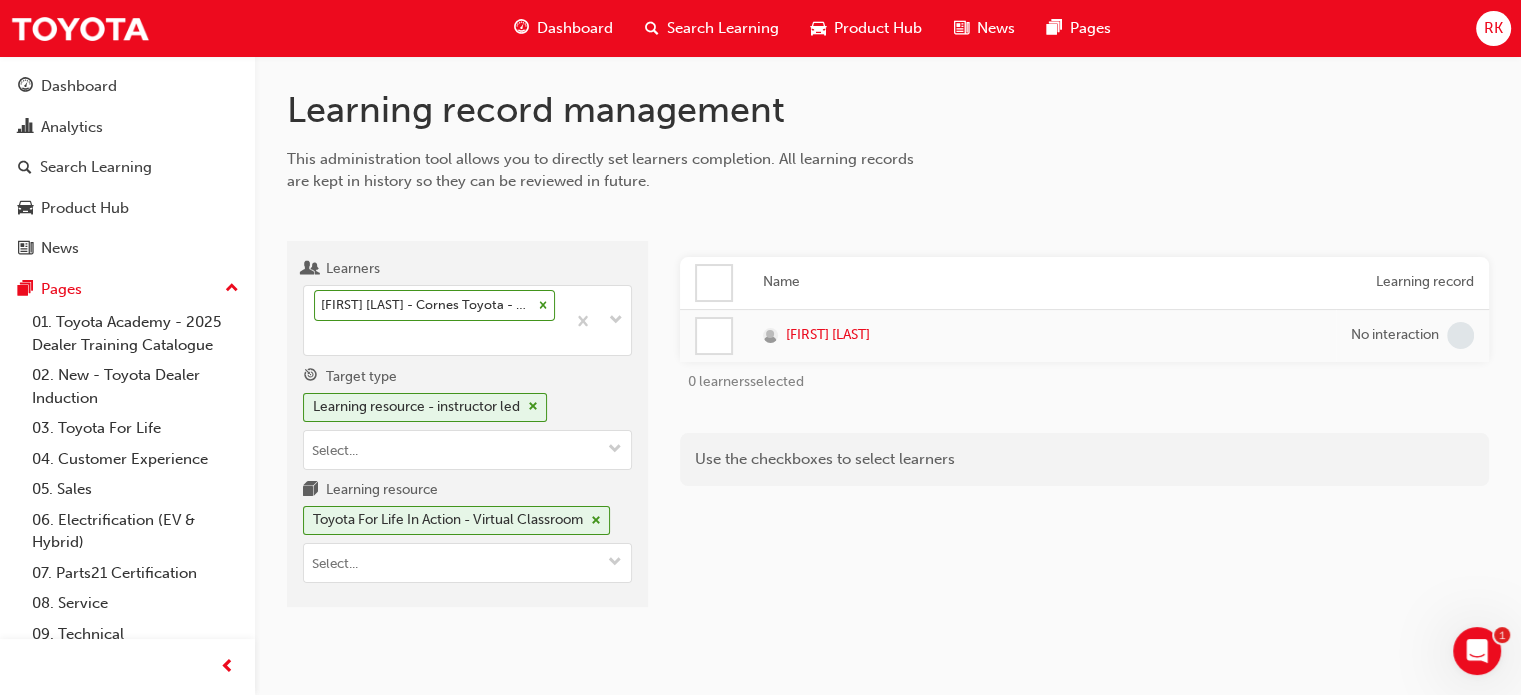 drag, startPoint x: 707, startPoint y: 283, endPoint x: 731, endPoint y: 321, distance: 44.94441 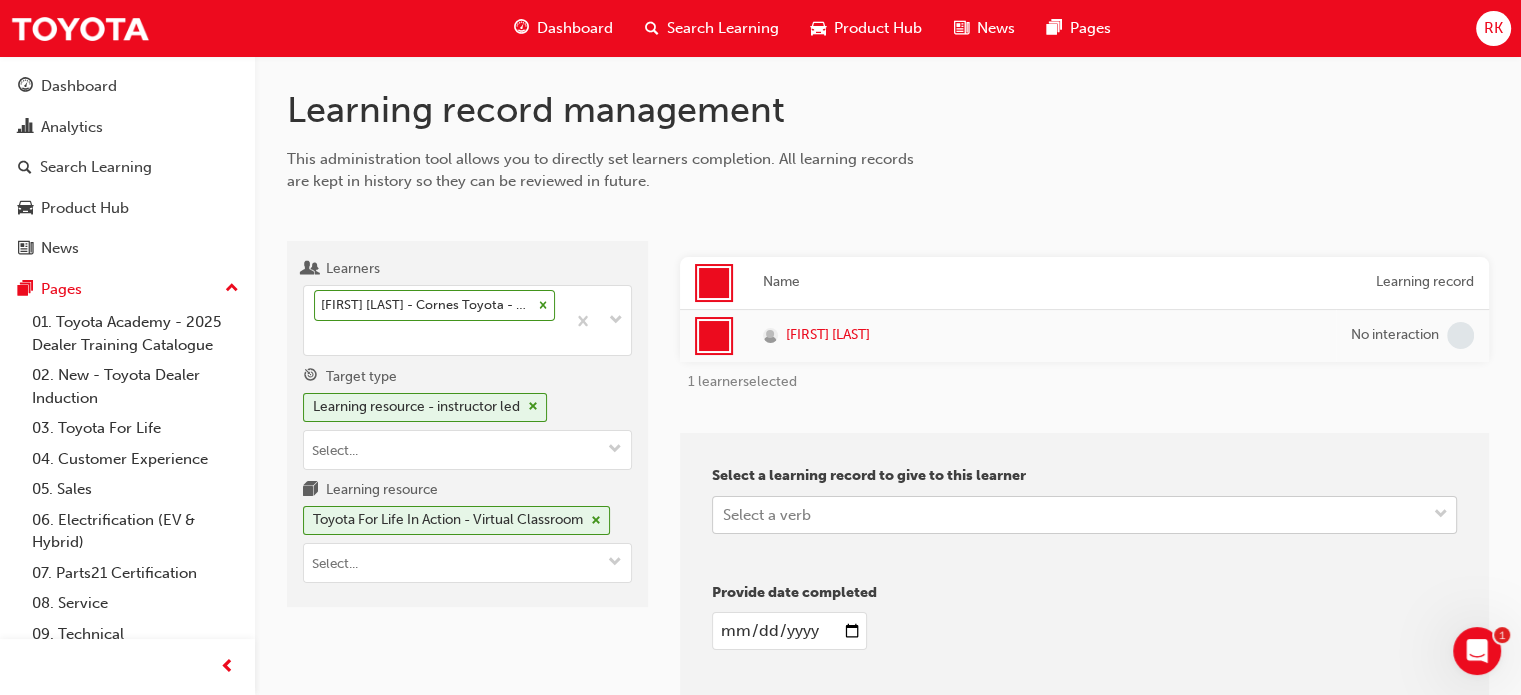 click on "Learners [FIRST] [LAST] - Cornes Toyota - HAWTHORN, Alice Springs Toyota - ALICE SPRINGS Target type Learning resource - instructor led Learning resource Toyota For Life In Action - Virtual Classroom Name Learning record [FIRST] [LAST] No interaction 1   learner  selected Select a learning record to give to this learner Select a verb Provide date completed 1" at bounding box center [760, 347] 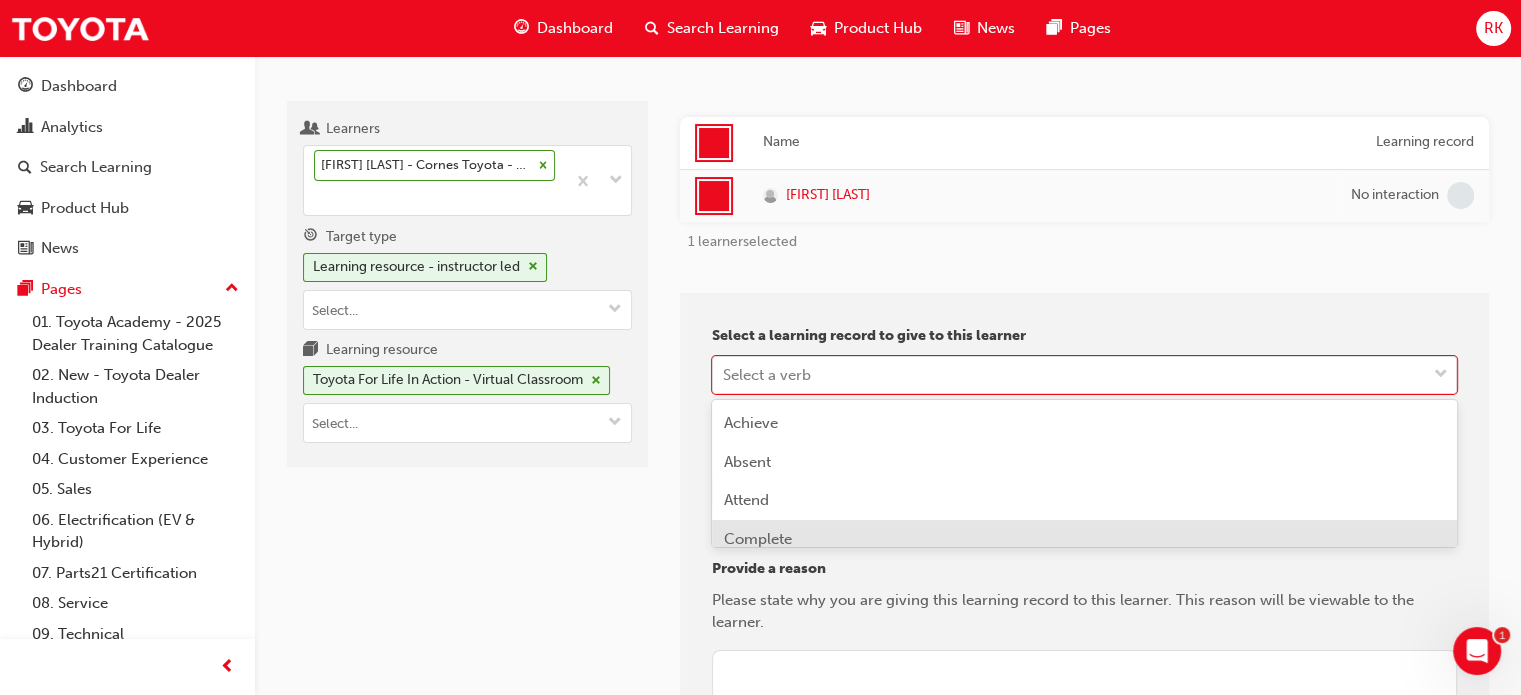 scroll, scrollTop: 153, scrollLeft: 0, axis: vertical 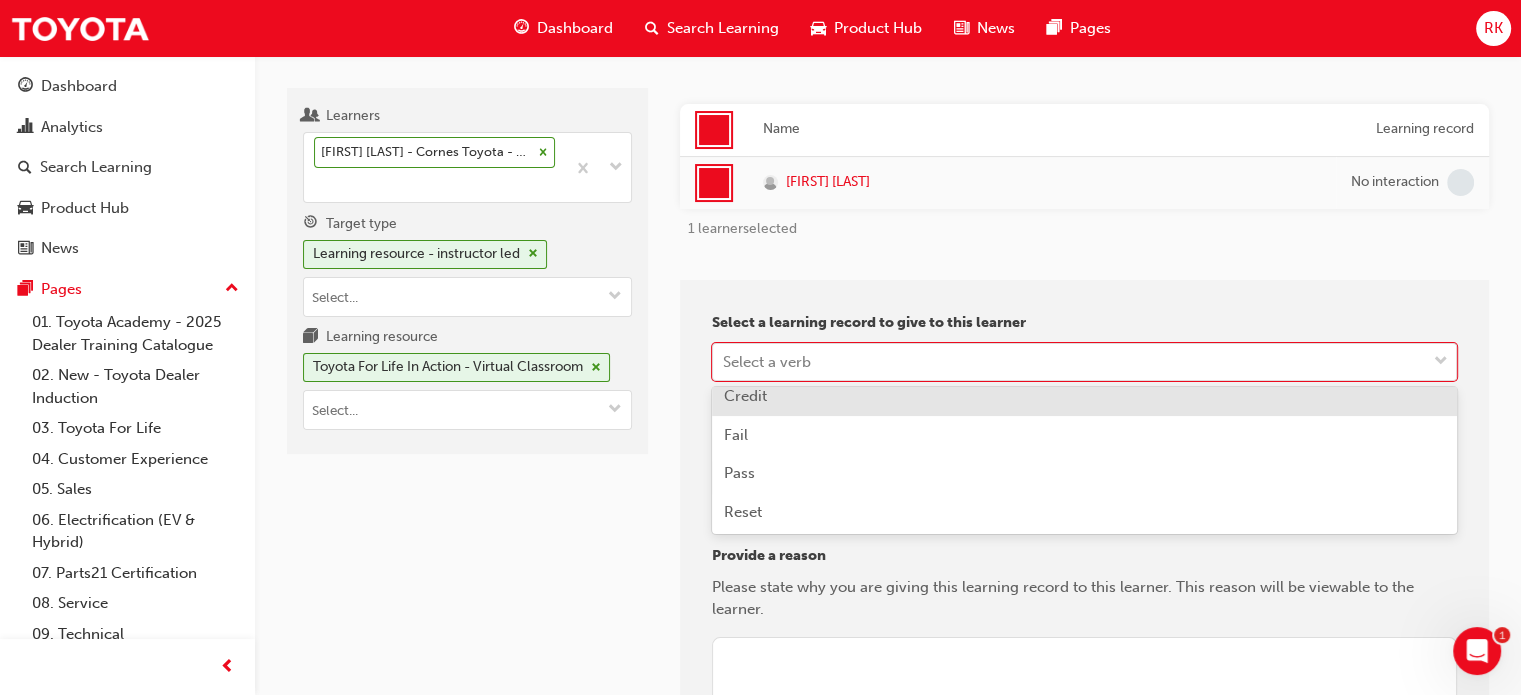 click on "Credit" at bounding box center [1084, 396] 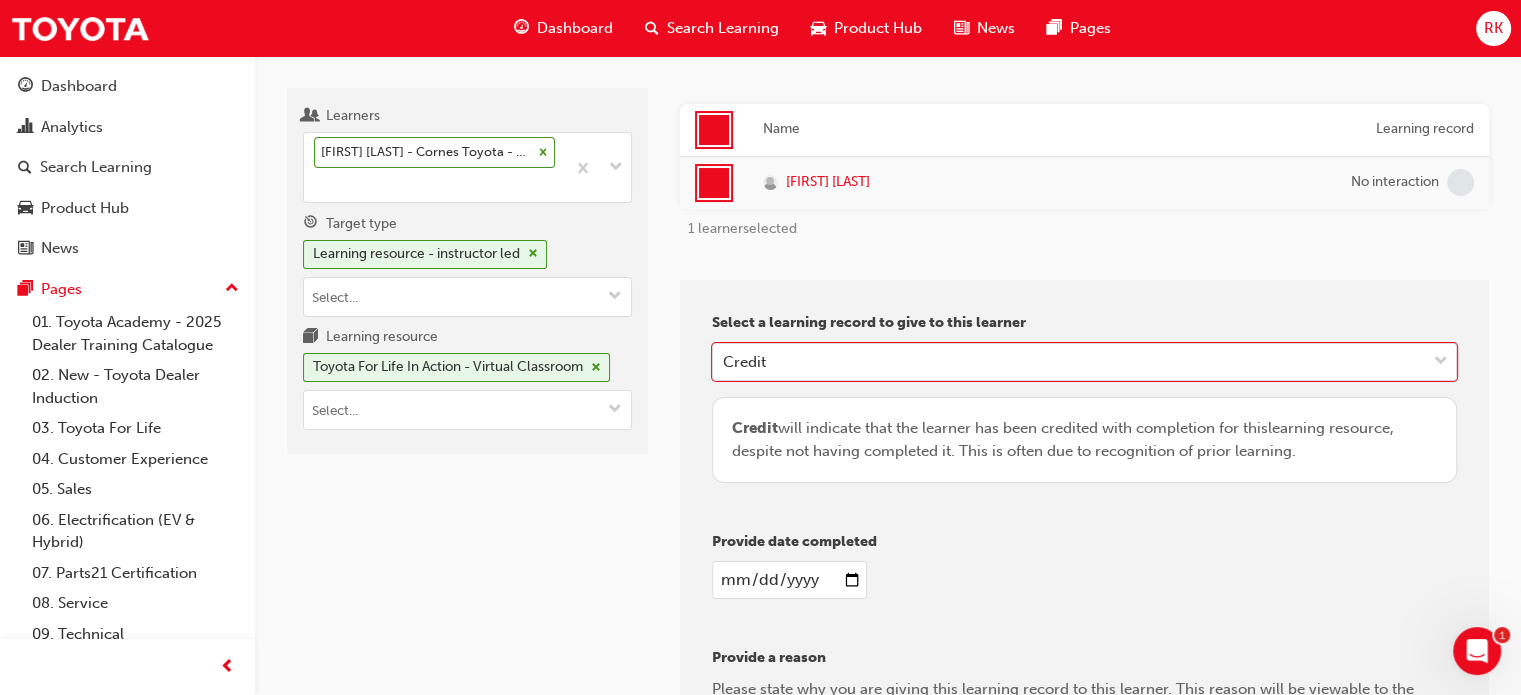 click on "Learners [FIRST] [LAST] - Cornes Toyota - HAWTHORN, Alice Springs Toyota - ALICE SPRINGS Target type Learning resource - instructor led Learning resource Toyota For Life In Action - Virtual Classroom" at bounding box center [467, 521] 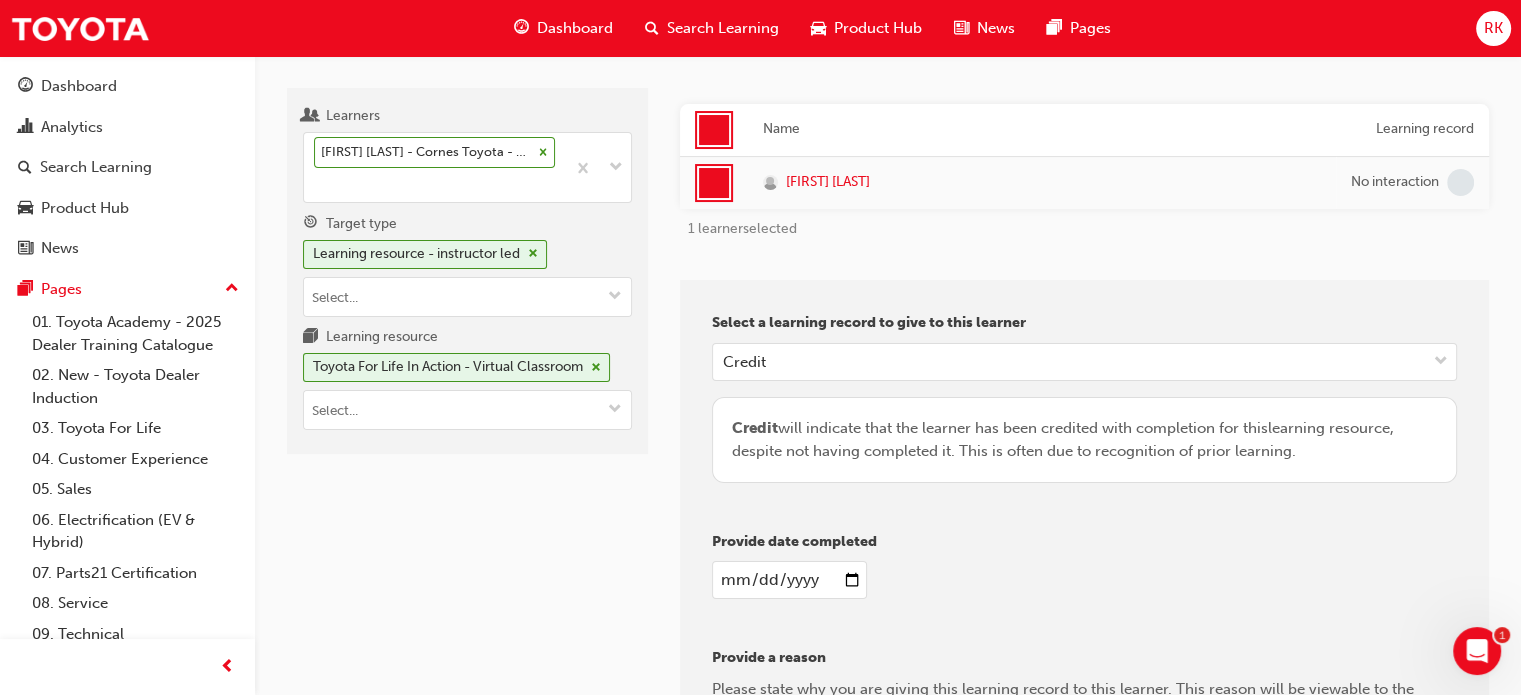 click at bounding box center [789, 580] 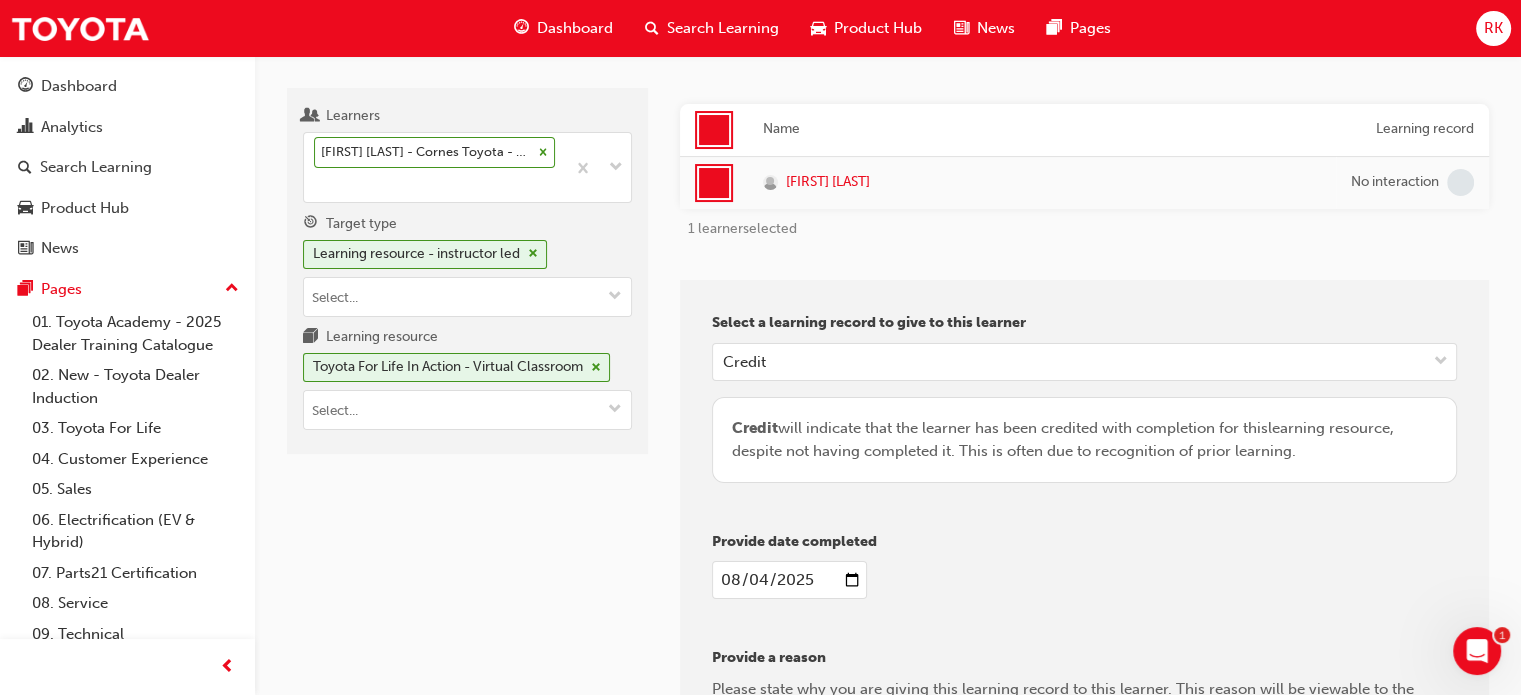 type on "2025-08-04" 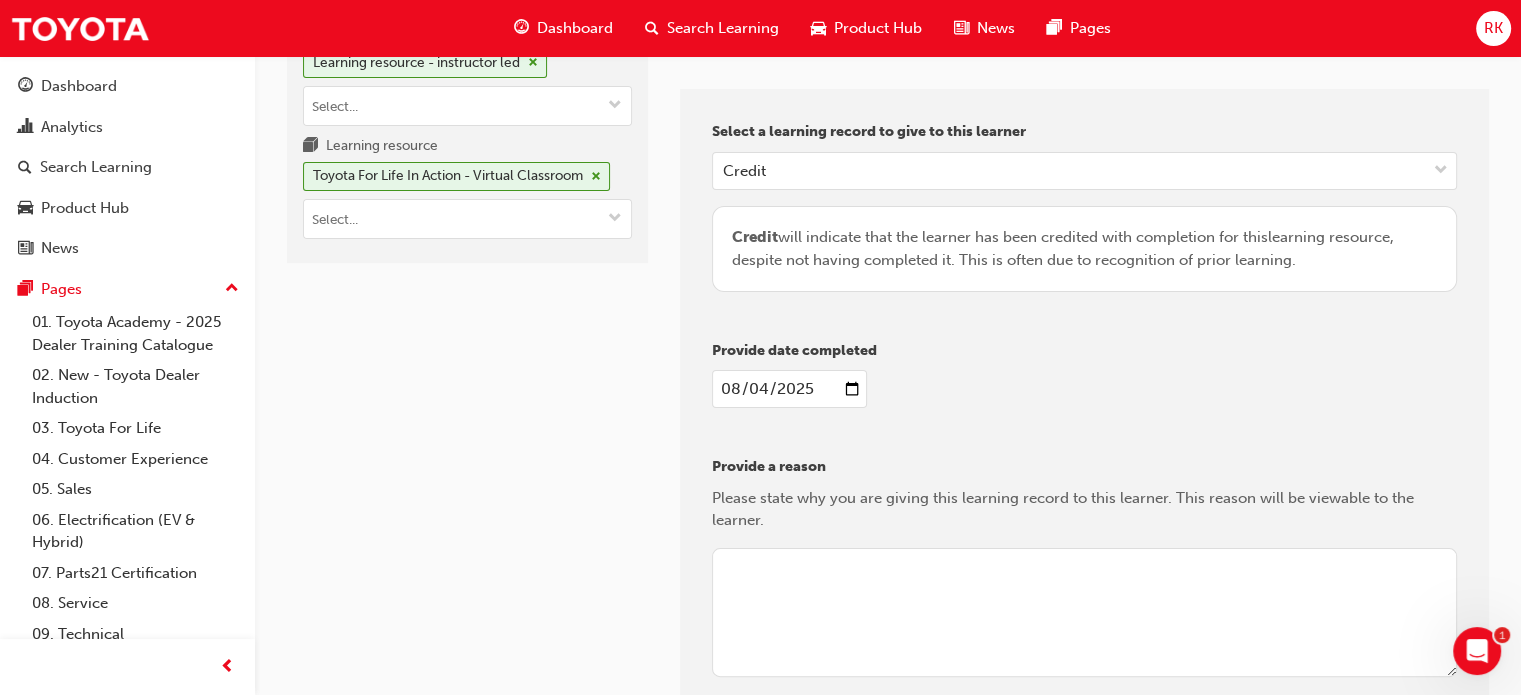 scroll, scrollTop: 353, scrollLeft: 0, axis: vertical 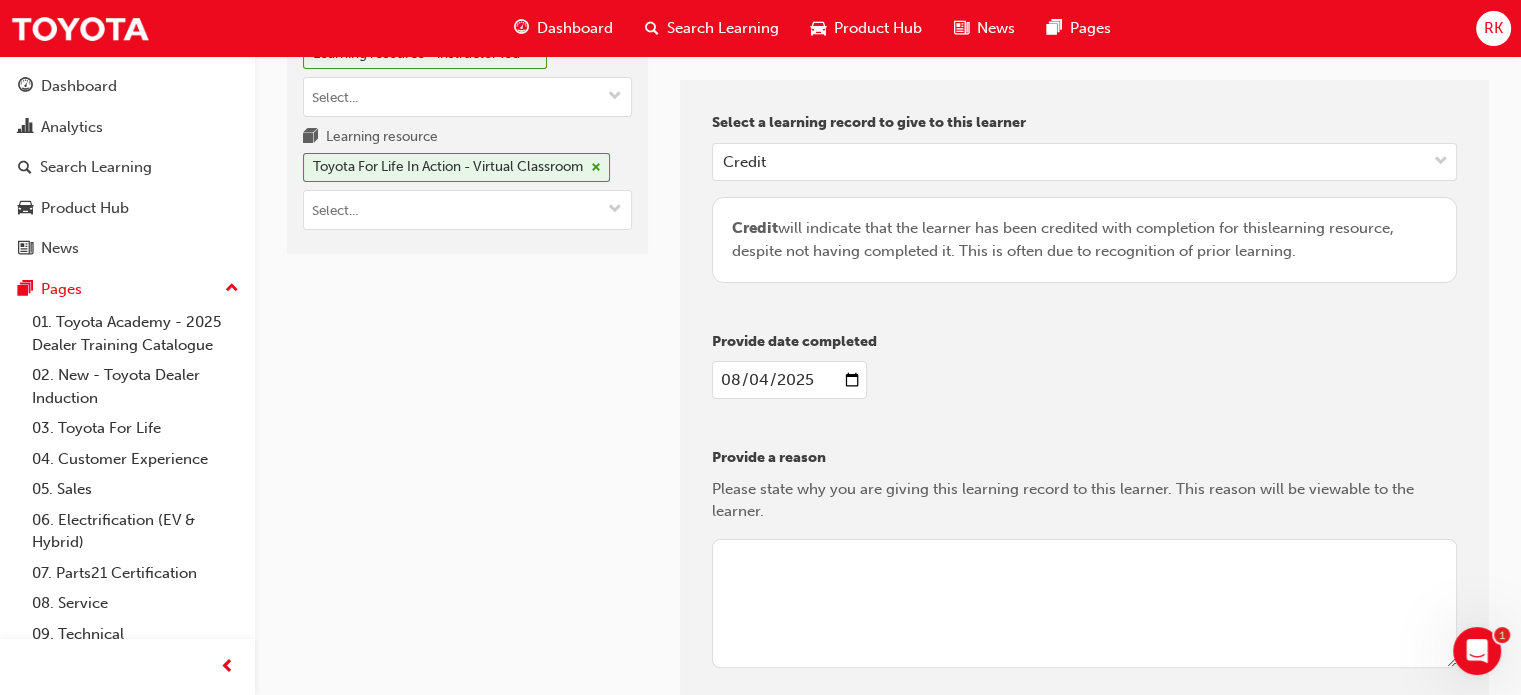 click at bounding box center [1084, 604] 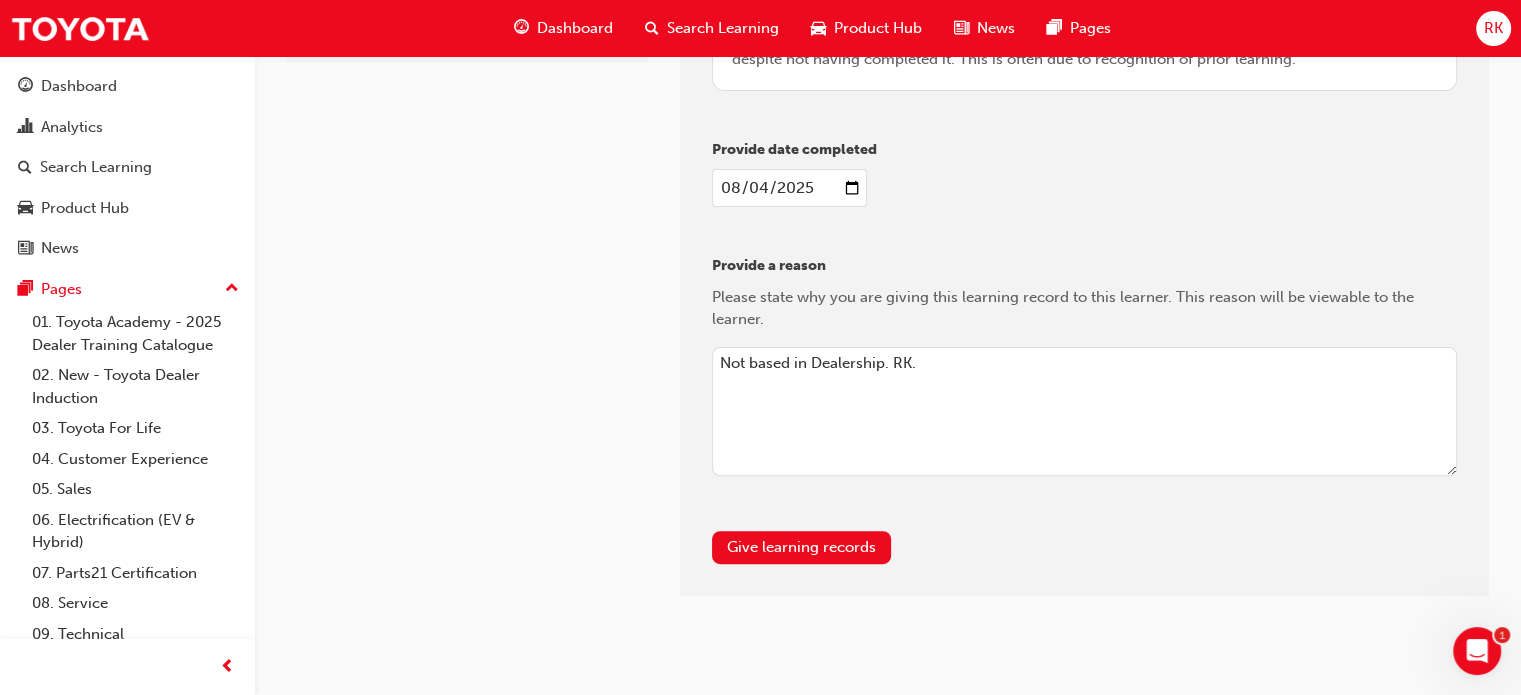 scroll, scrollTop: 553, scrollLeft: 0, axis: vertical 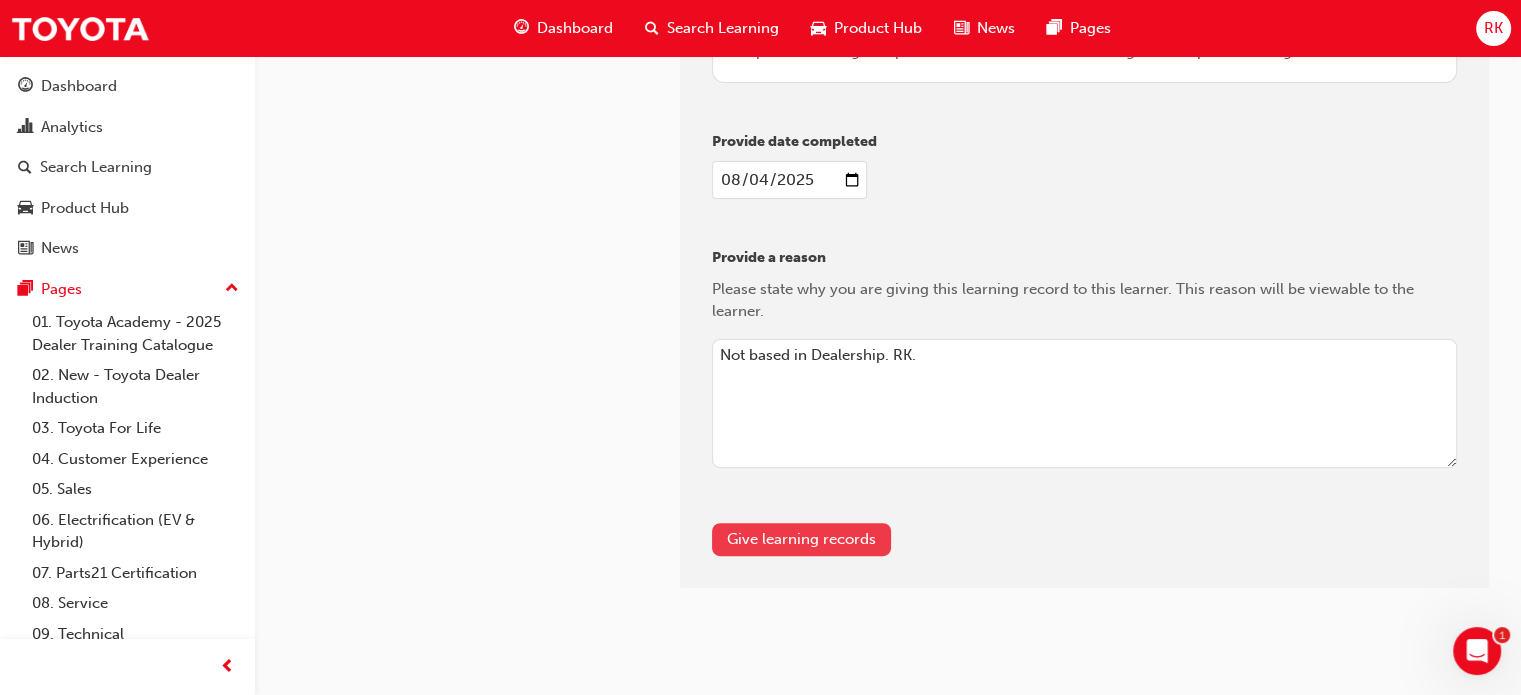 type on "Not based in Dealership. RK." 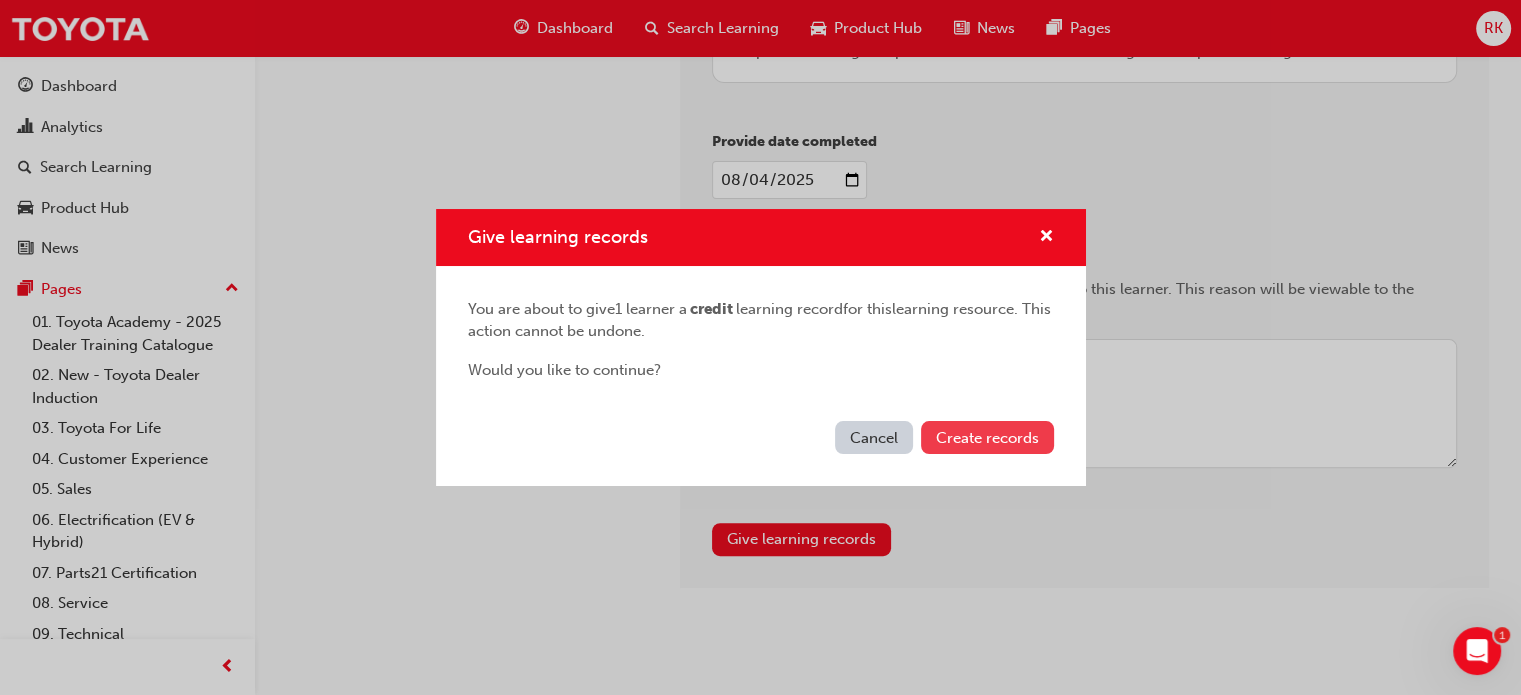 click on "Create records" at bounding box center [987, 438] 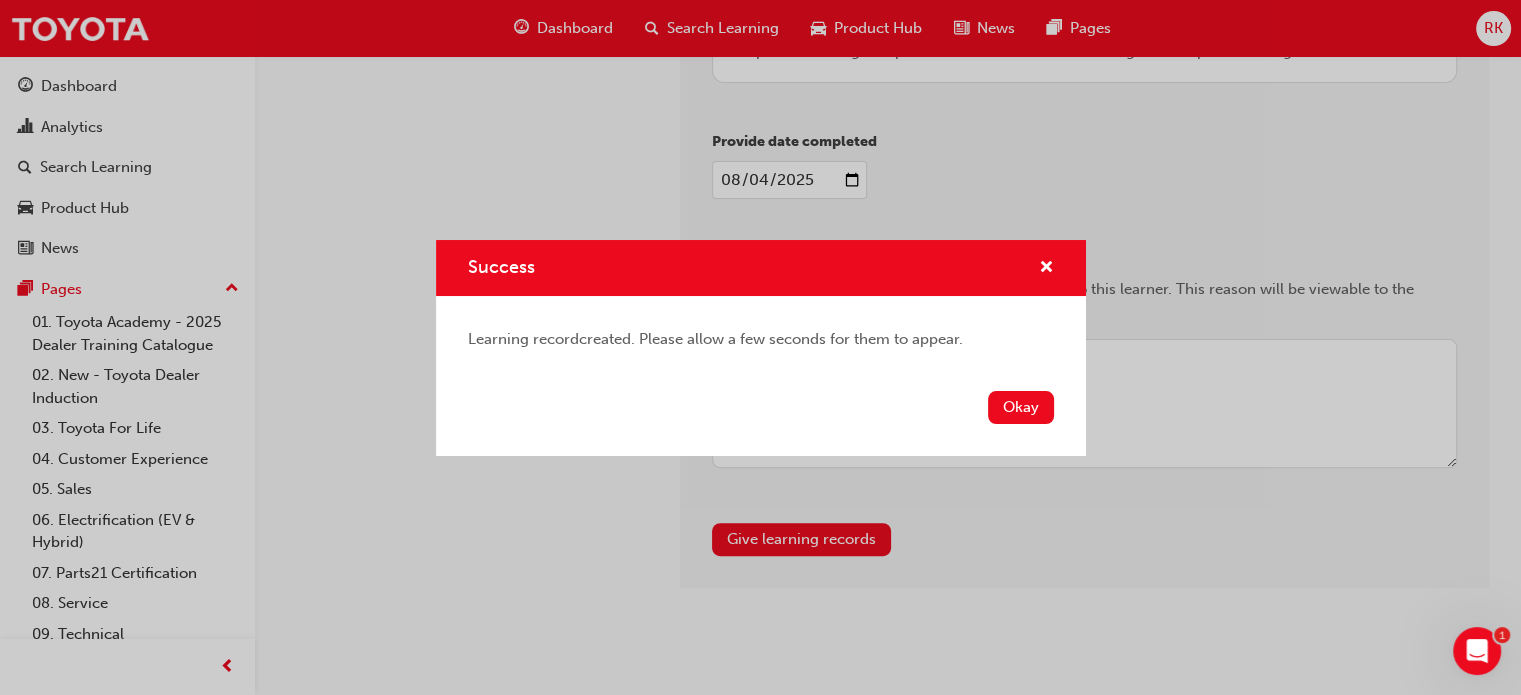 click on "Okay" at bounding box center [1021, 407] 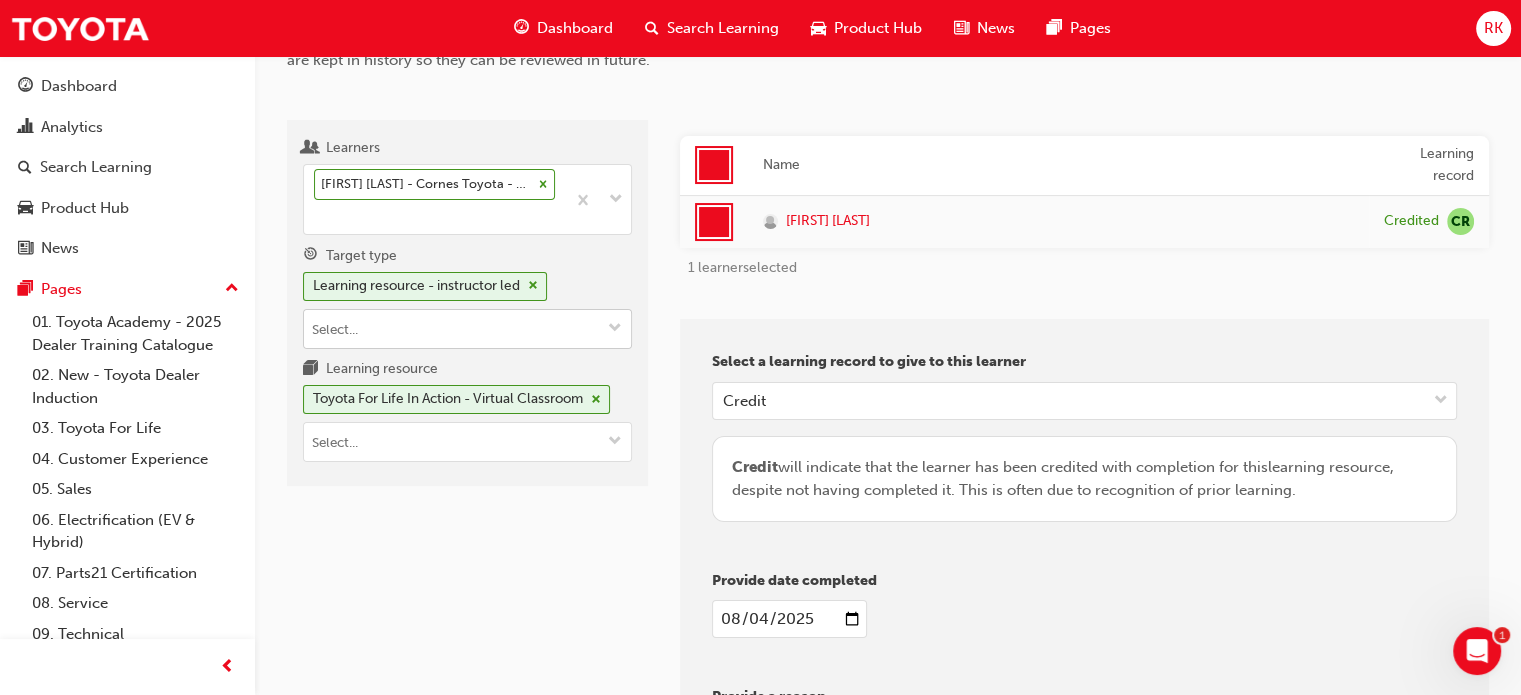 scroll, scrollTop: 153, scrollLeft: 0, axis: vertical 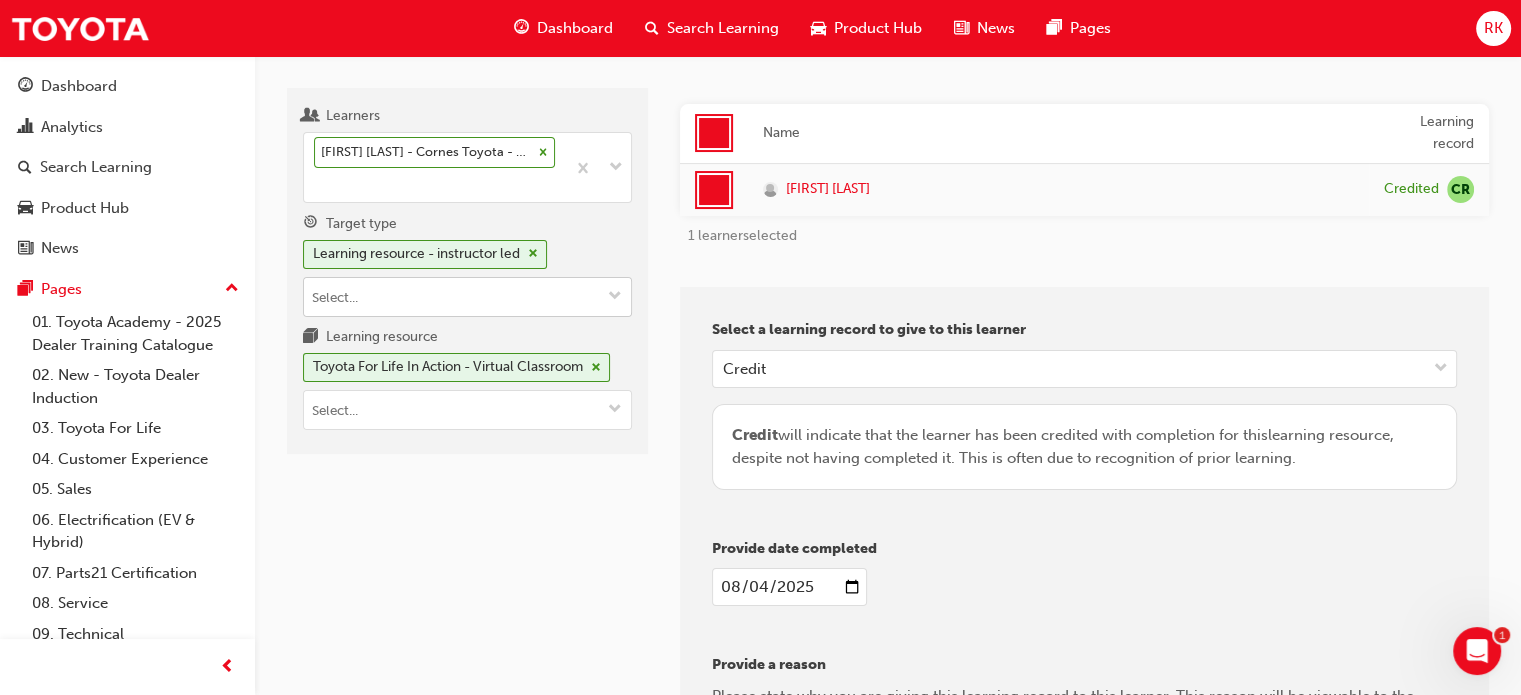 type 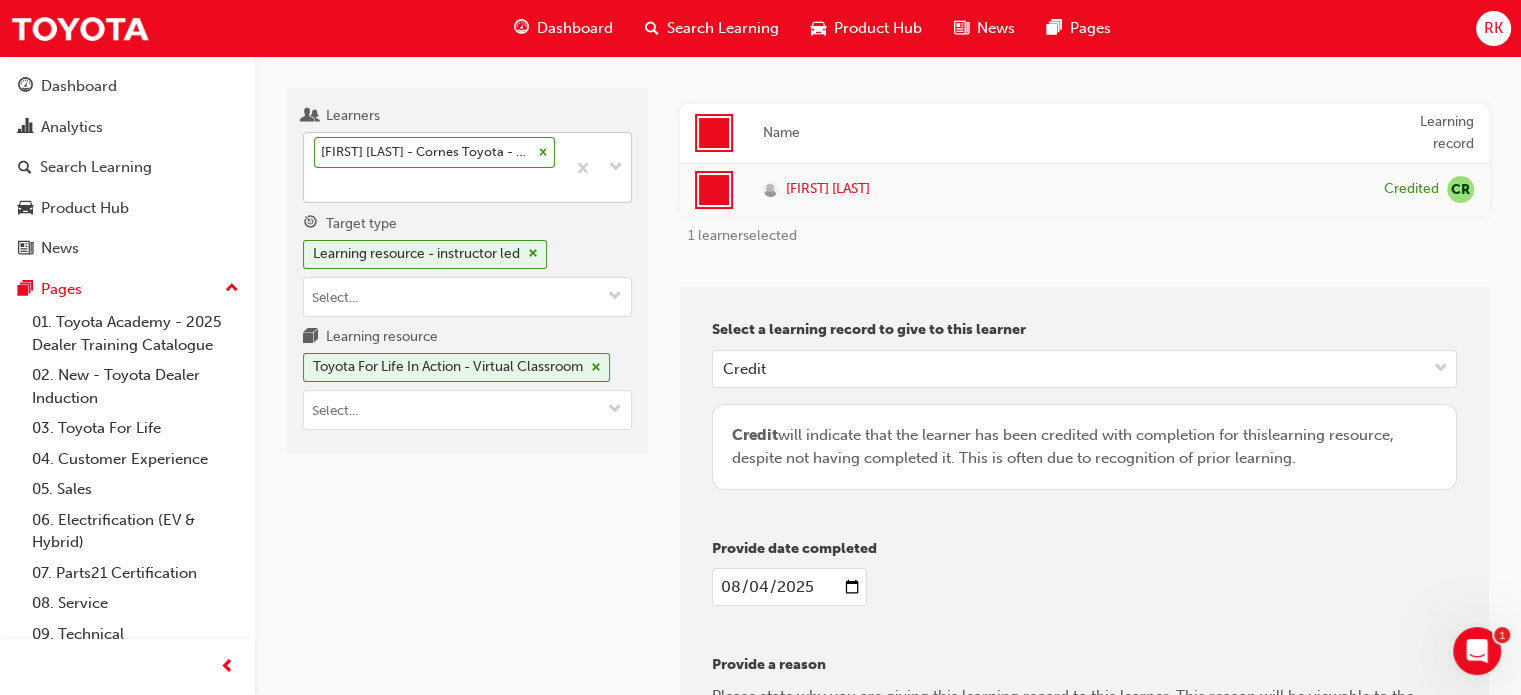 click 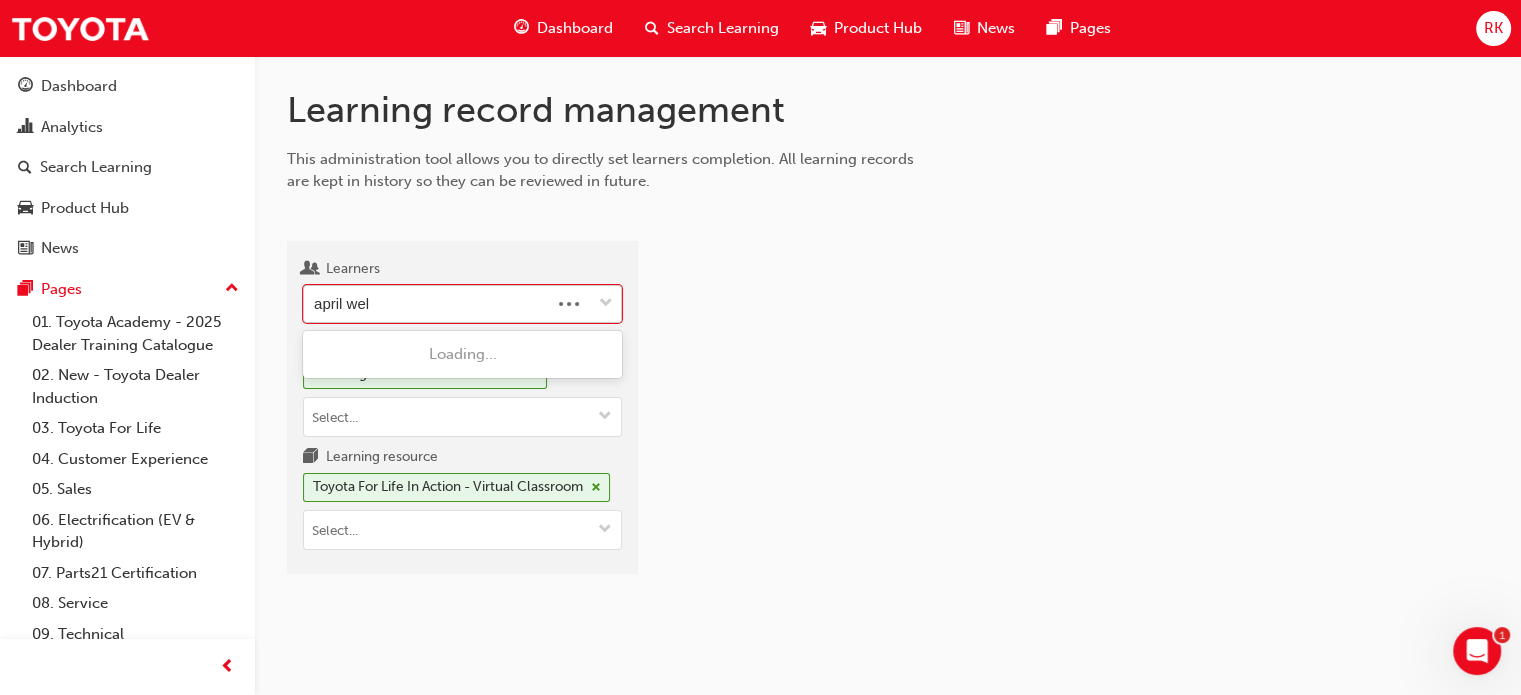 type on "april wels" 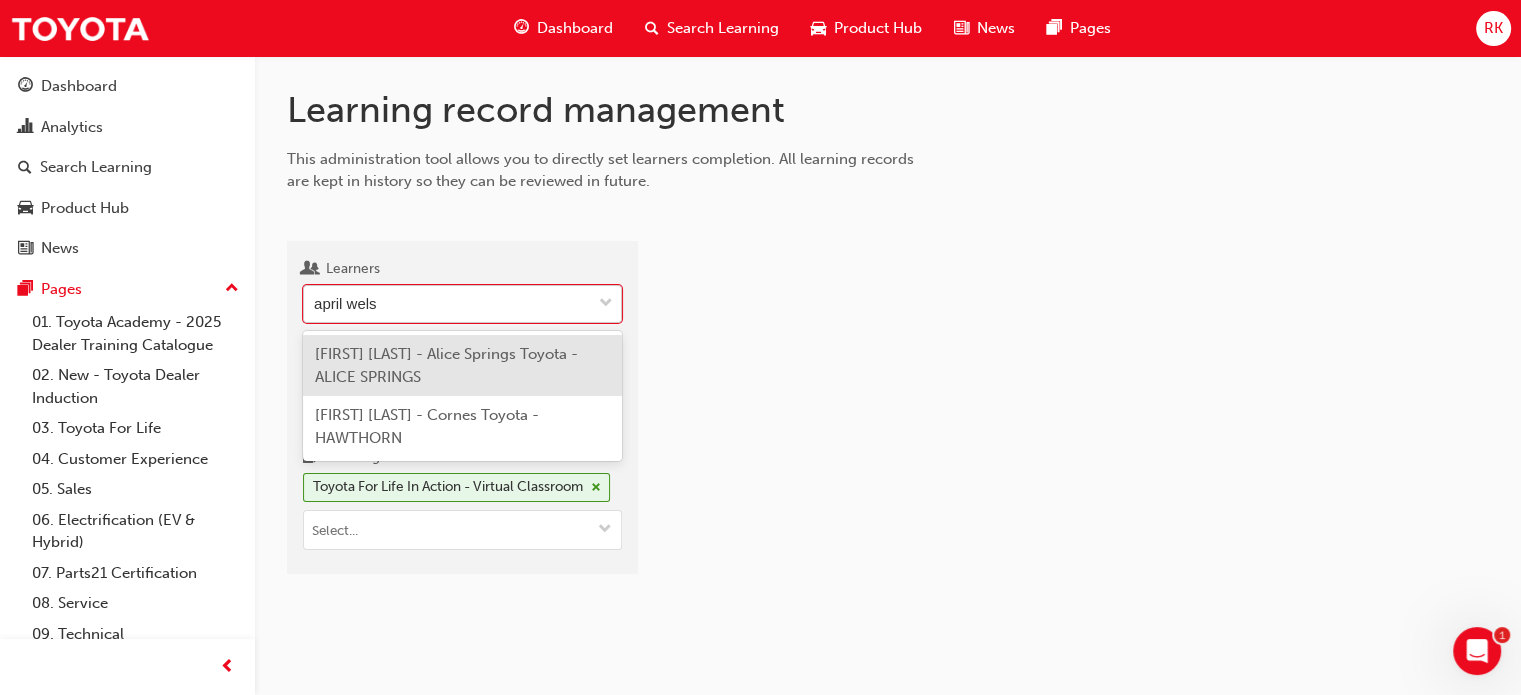 click on "[FIRST] [LAST] - Alice Springs Toyota - ALICE SPRINGS" at bounding box center (462, 365) 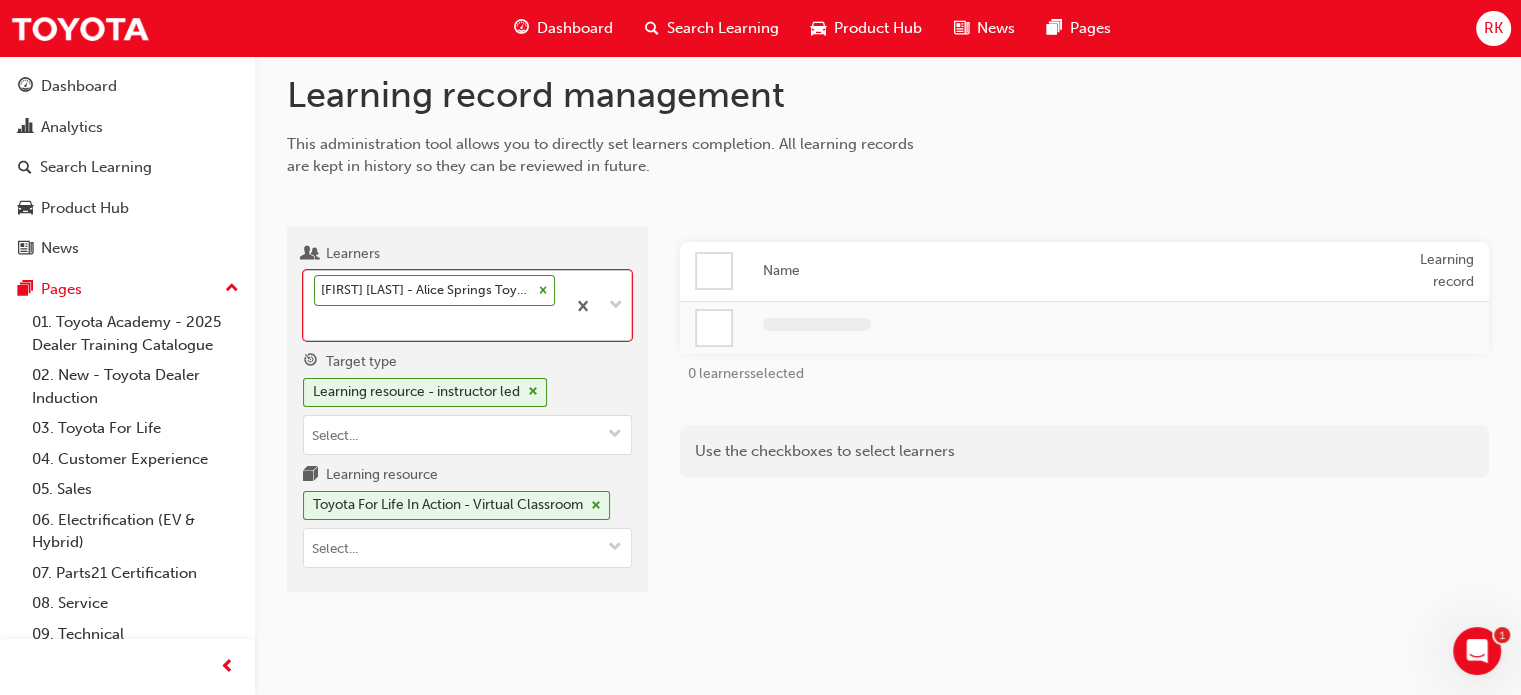 scroll, scrollTop: 24, scrollLeft: 0, axis: vertical 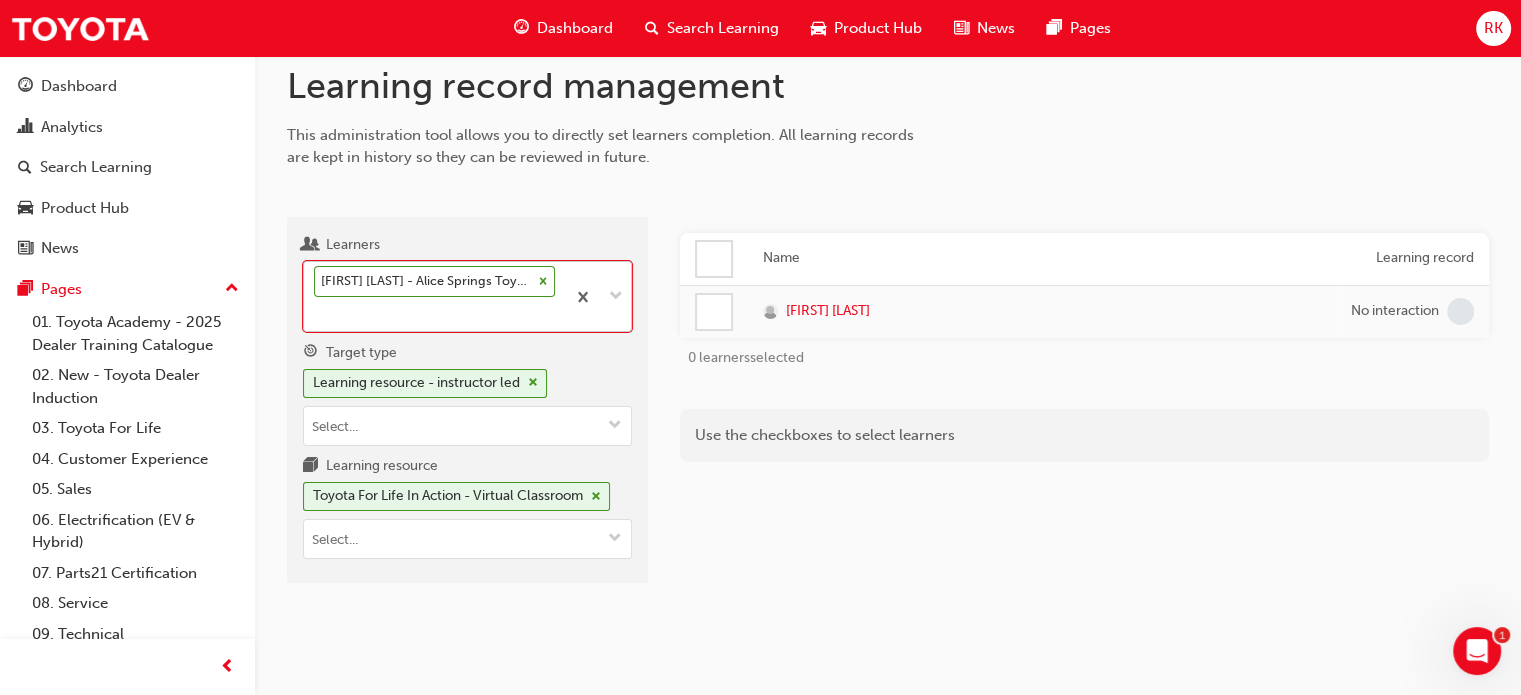 click on "Name Learning record [FIRST] [LAST] No interaction 0   learners  selected Use the checkboxes to select learners" at bounding box center (1084, 408) 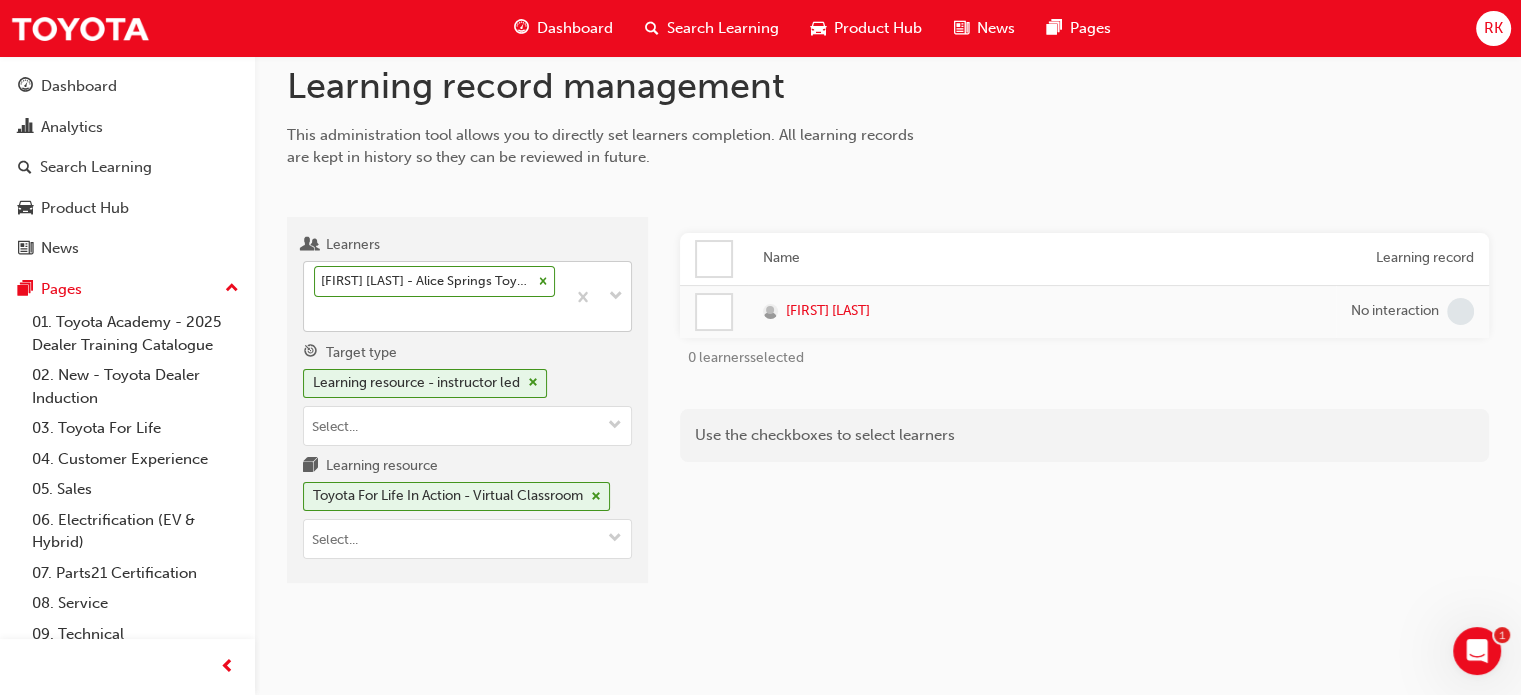 click on "Name Learning record [FIRST] [LAST] No interaction 0   learners  selected Use the checkboxes to select learners" at bounding box center [1084, 408] 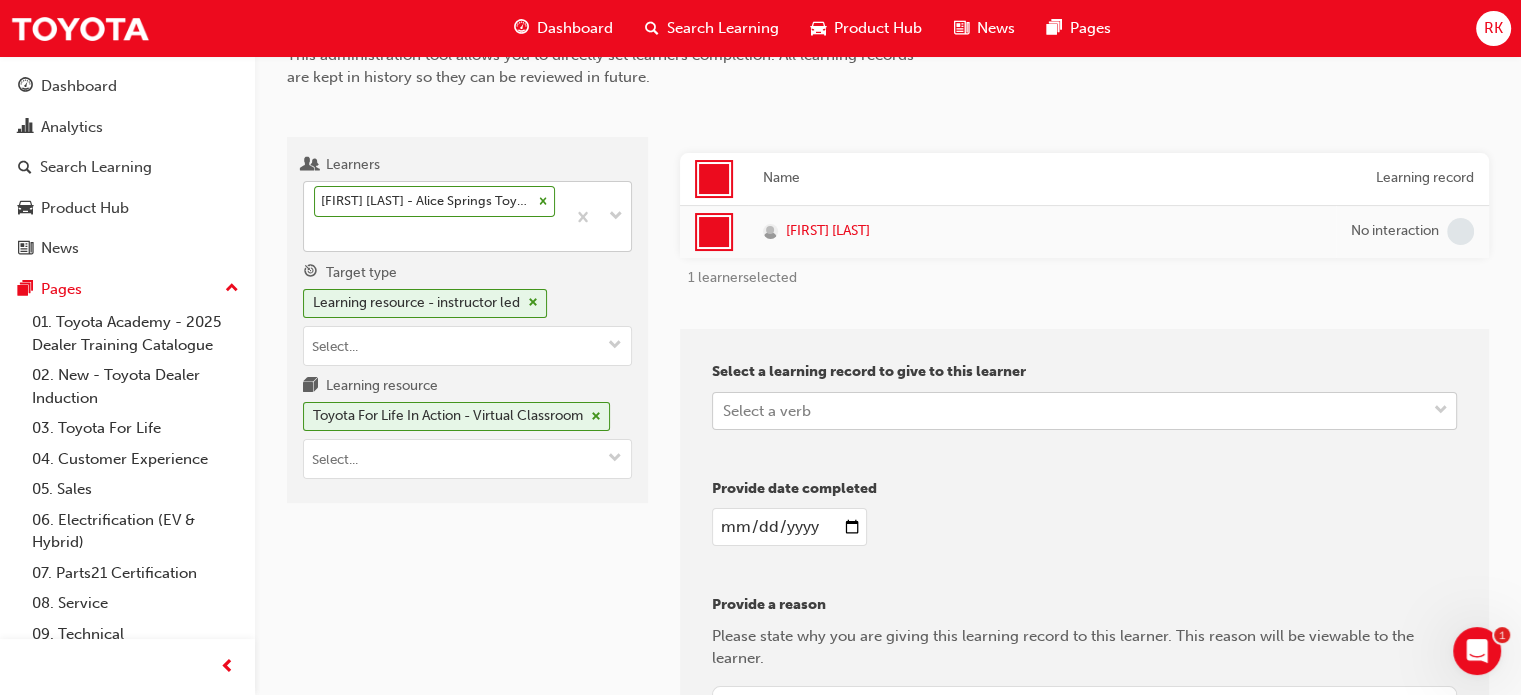 click on "Learners [FIRST] [LAST] - Alice Springs Toyota - ALICE SPRINGS Target type Learning resource - instructor led Learning resource Toyota For Life In Action - Virtual Classroom Name Learning record [FIRST] [LAST] No interaction 1   learner  selected Select a learning record to give to this learner Select a verb Provide date completed Provide a reason 1" at bounding box center (760, 243) 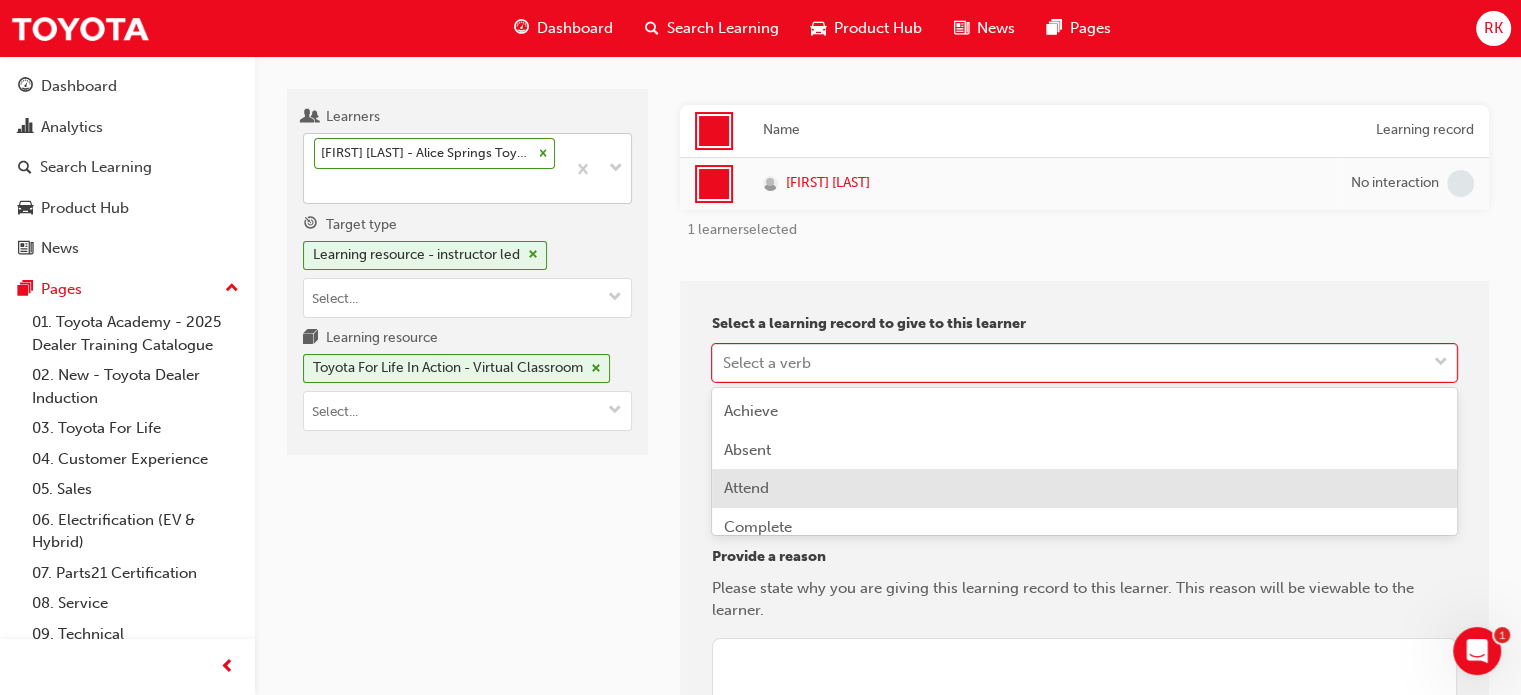 scroll, scrollTop: 153, scrollLeft: 0, axis: vertical 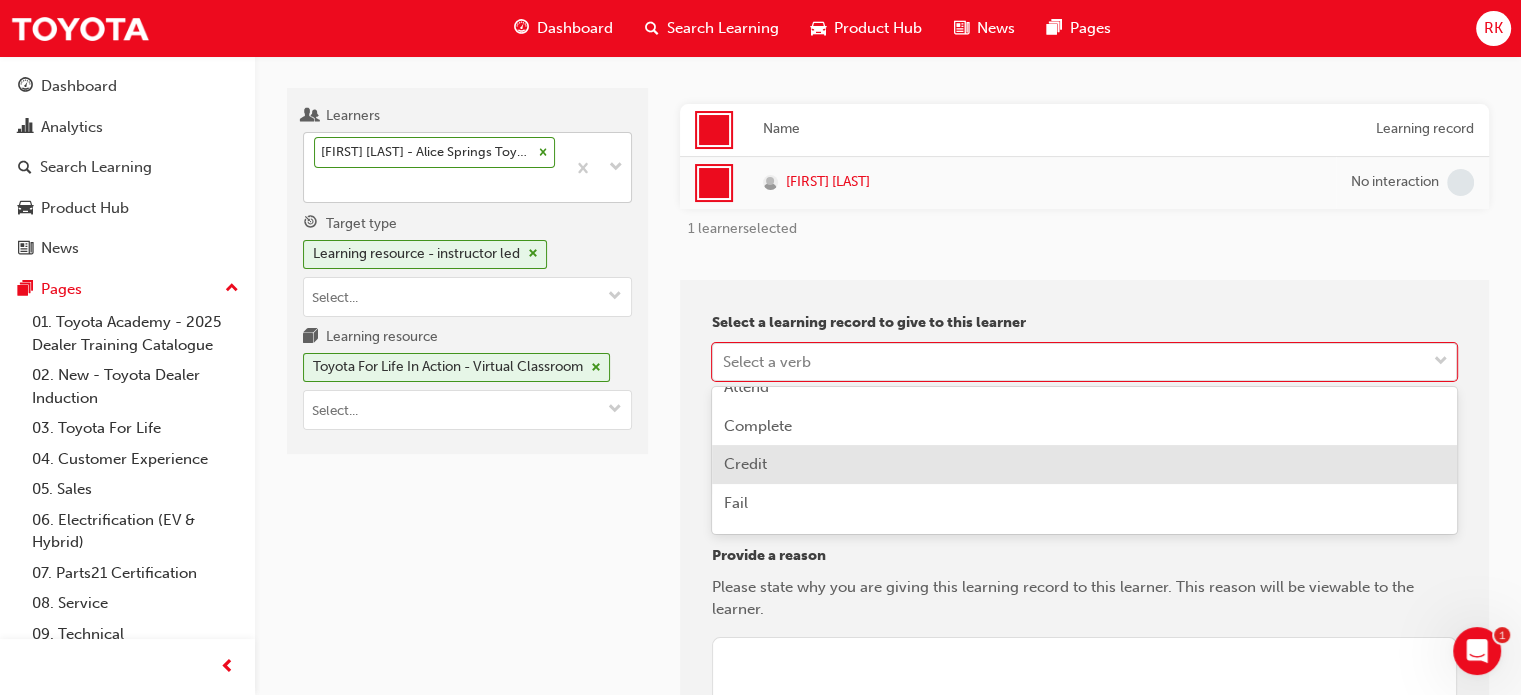 click on "Credit" at bounding box center [1084, 464] 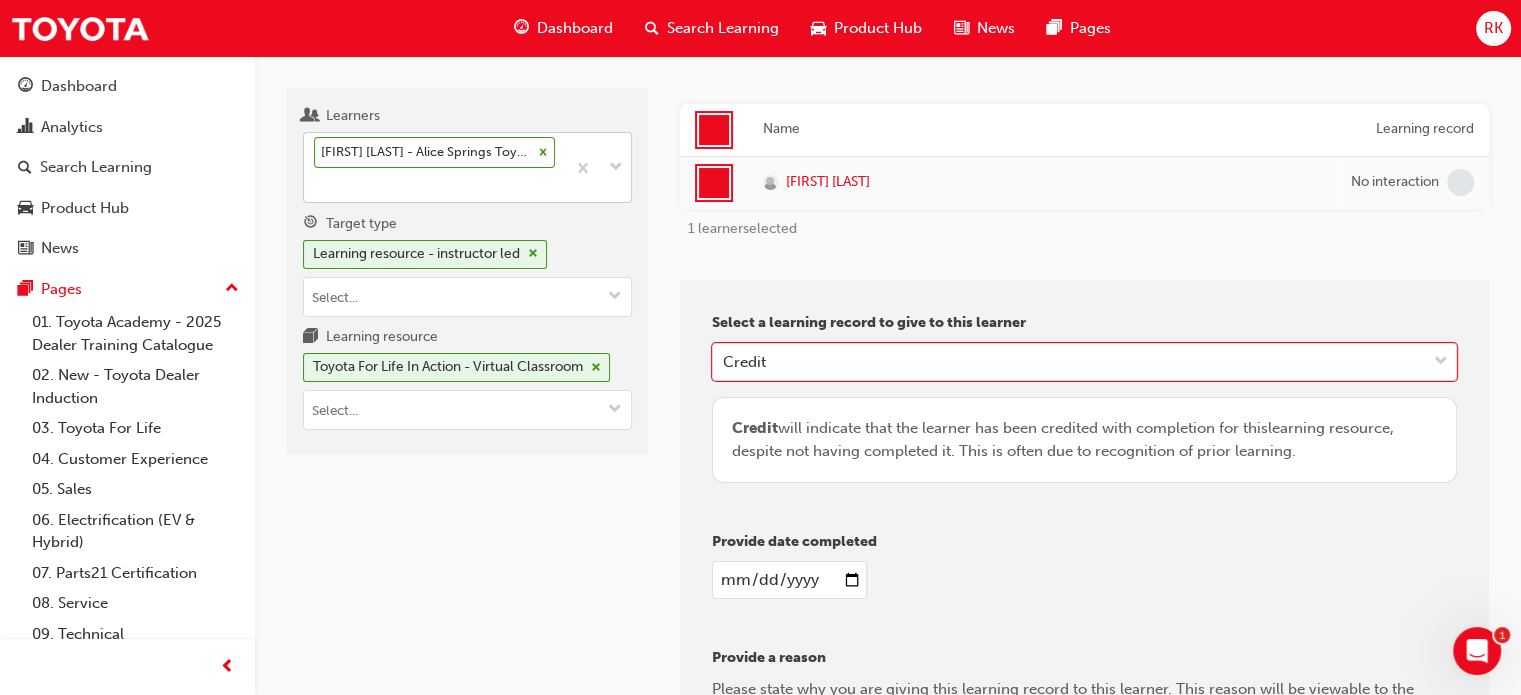 click on "Learners [FIRST] [LAST] - Alice Springs Toyota - ALICE SPRINGS Target type Learning resource - instructor led Learning resource Toyota For Life In Action - Virtual Classroom" at bounding box center (467, 521) 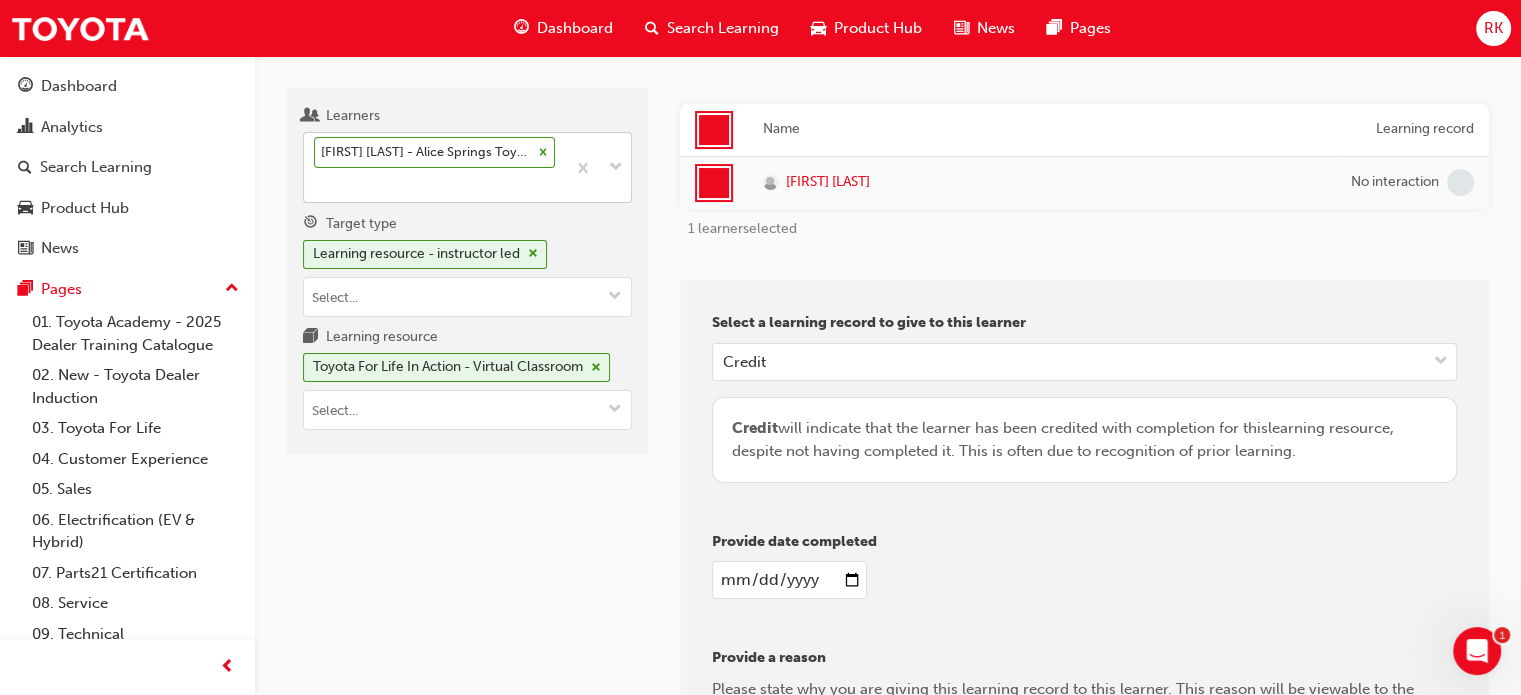 click at bounding box center [789, 580] 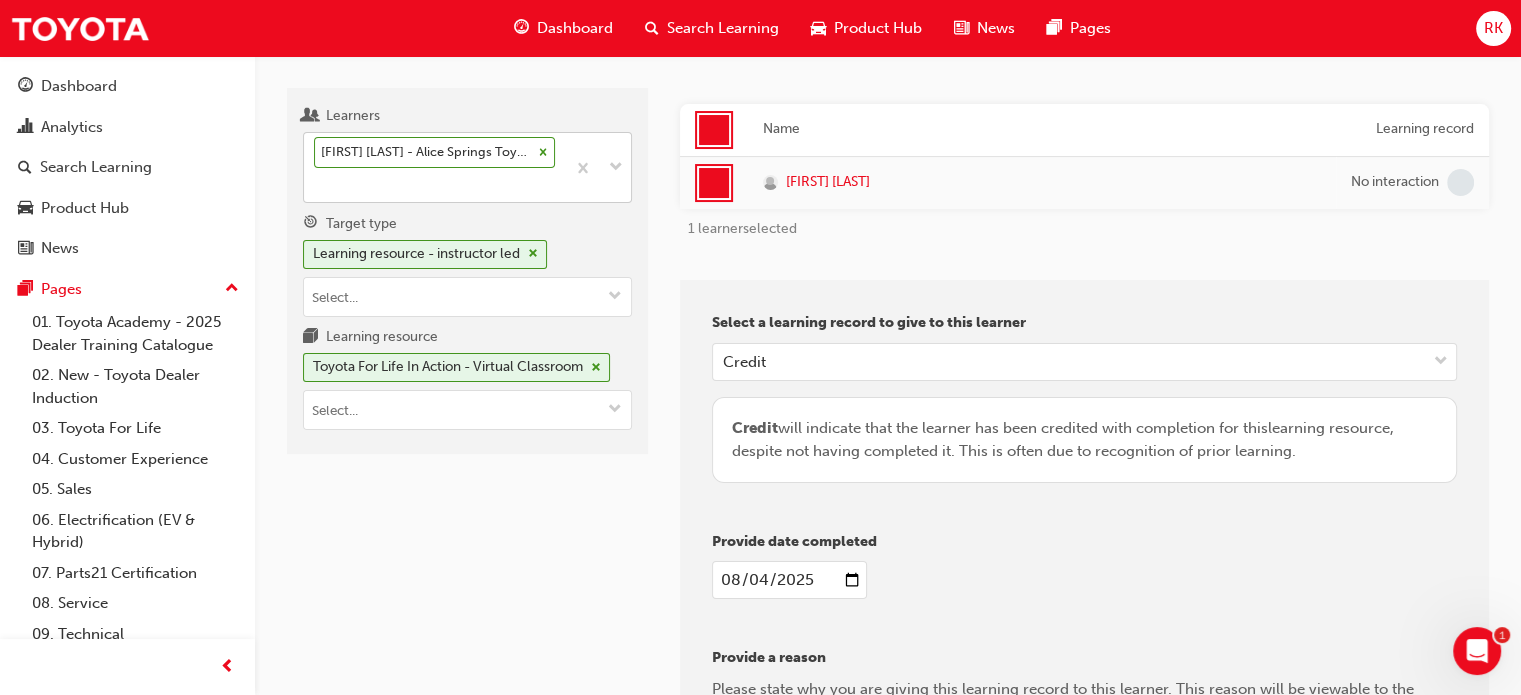 type on "2025-08-04" 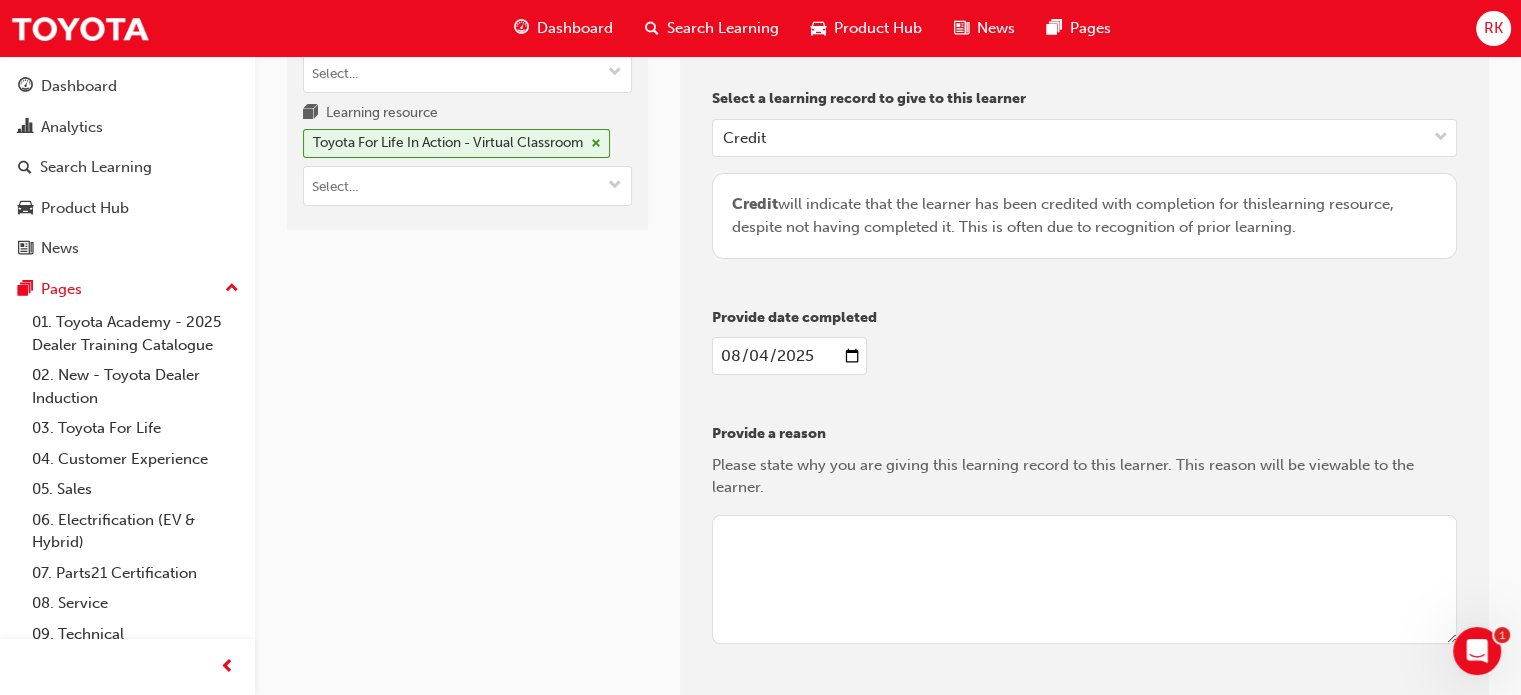 scroll, scrollTop: 524, scrollLeft: 0, axis: vertical 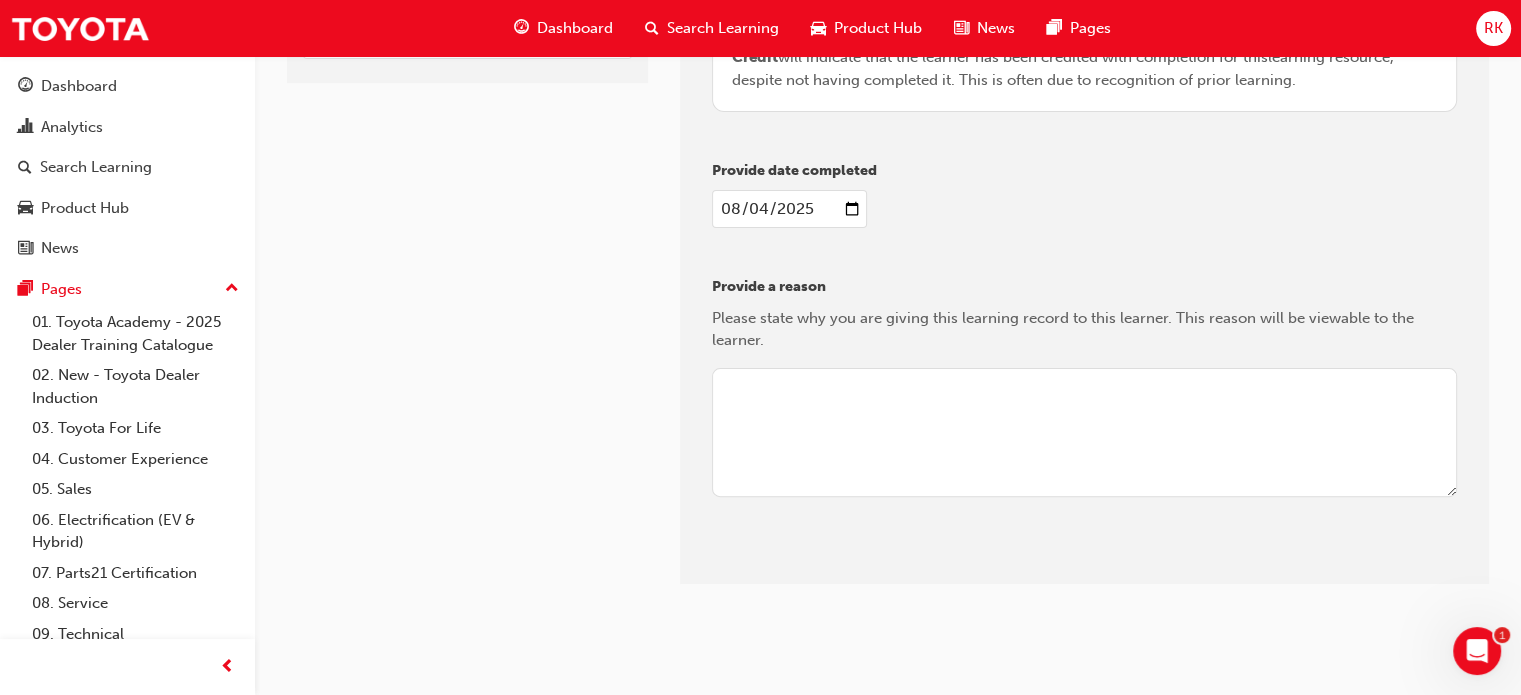 click at bounding box center [1084, 433] 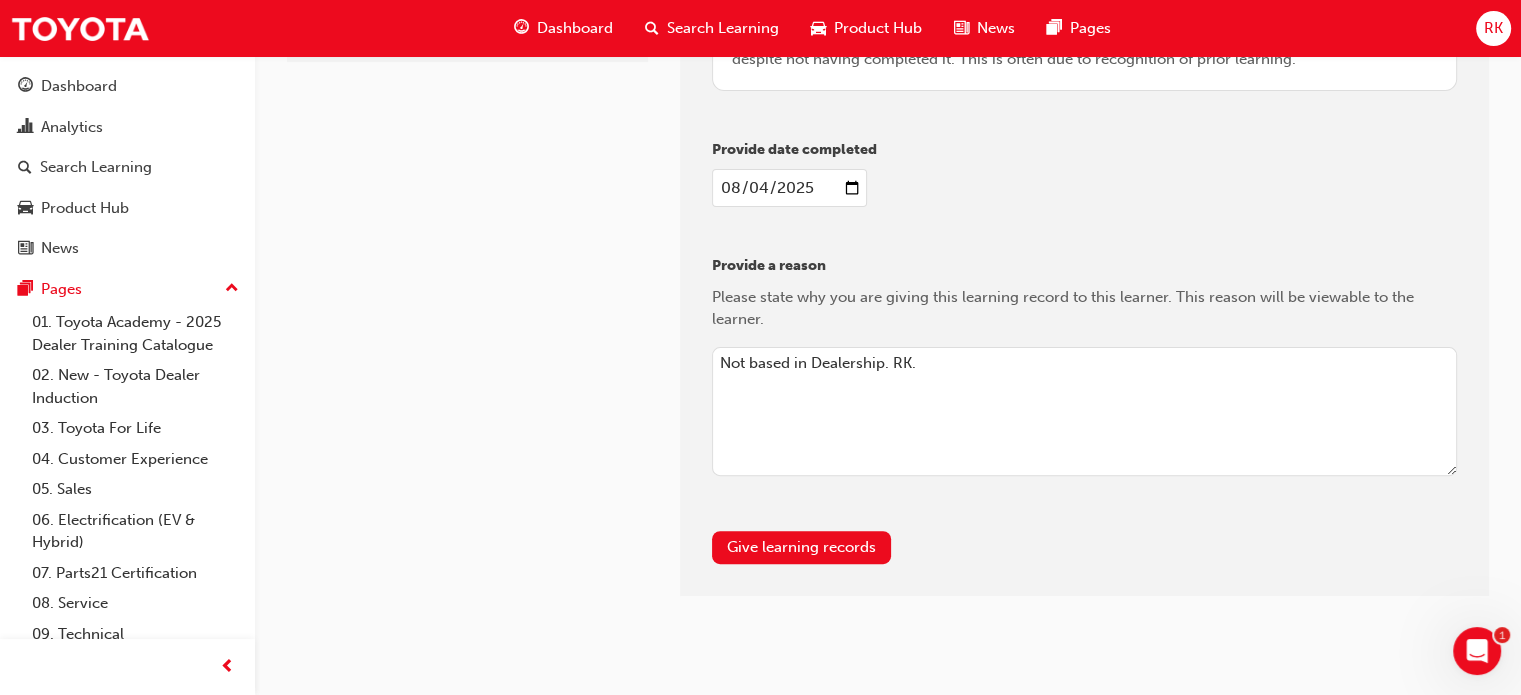 scroll, scrollTop: 557, scrollLeft: 0, axis: vertical 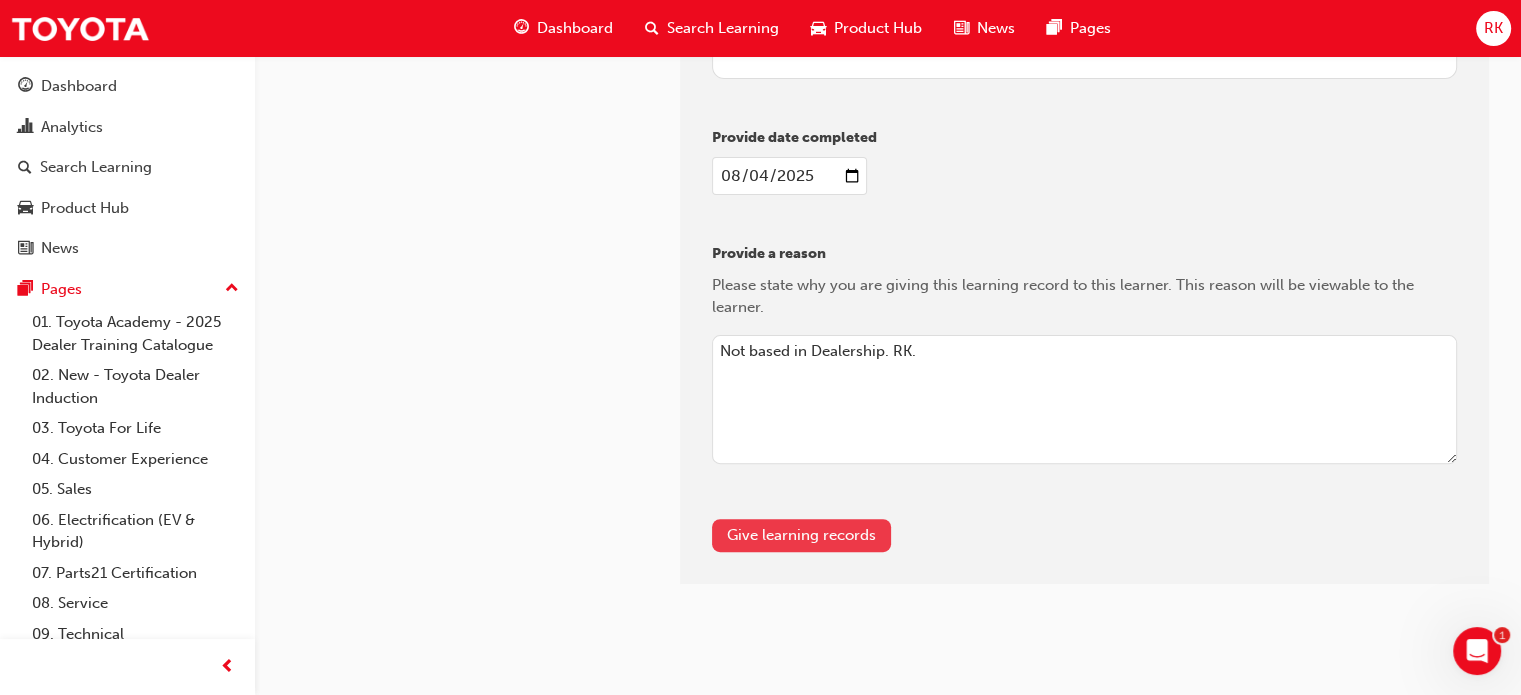 type on "Not based in Dealership. RK." 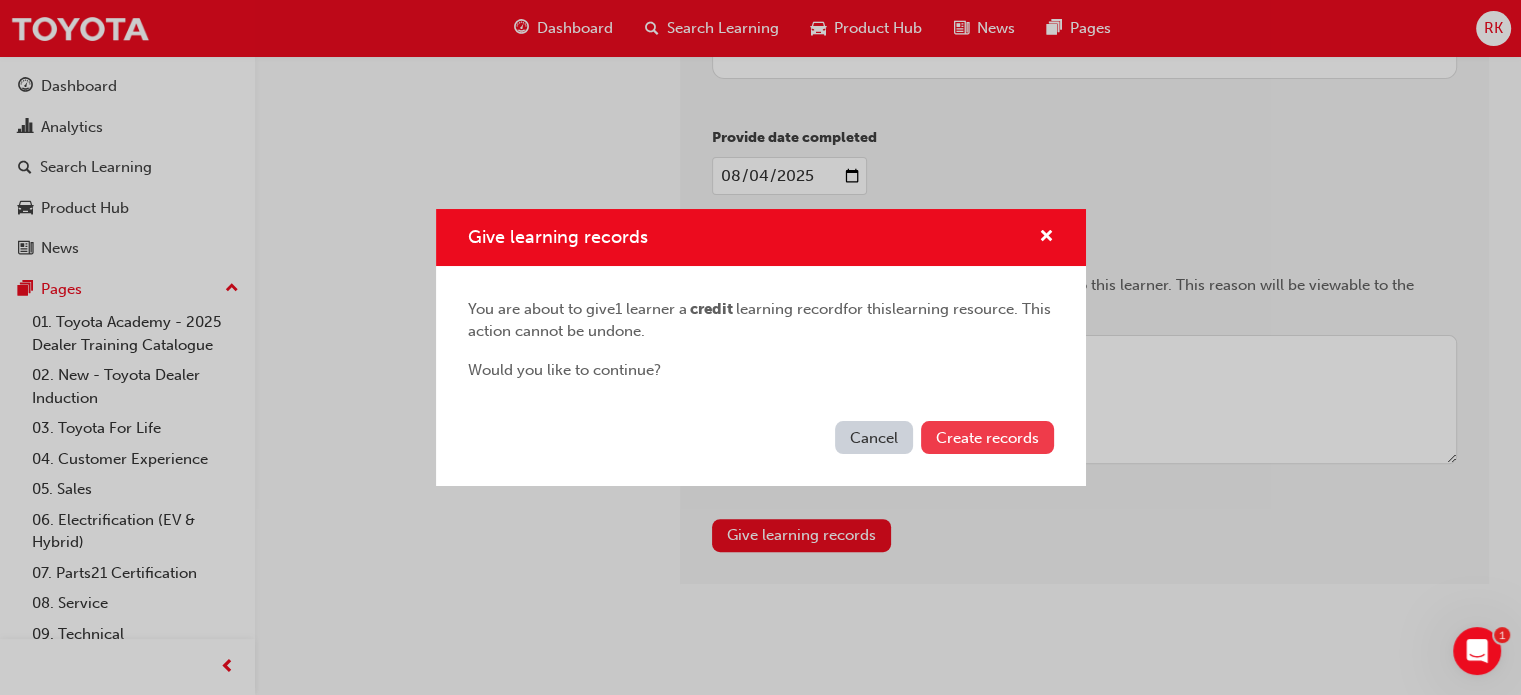 click on "Create records" at bounding box center [987, 438] 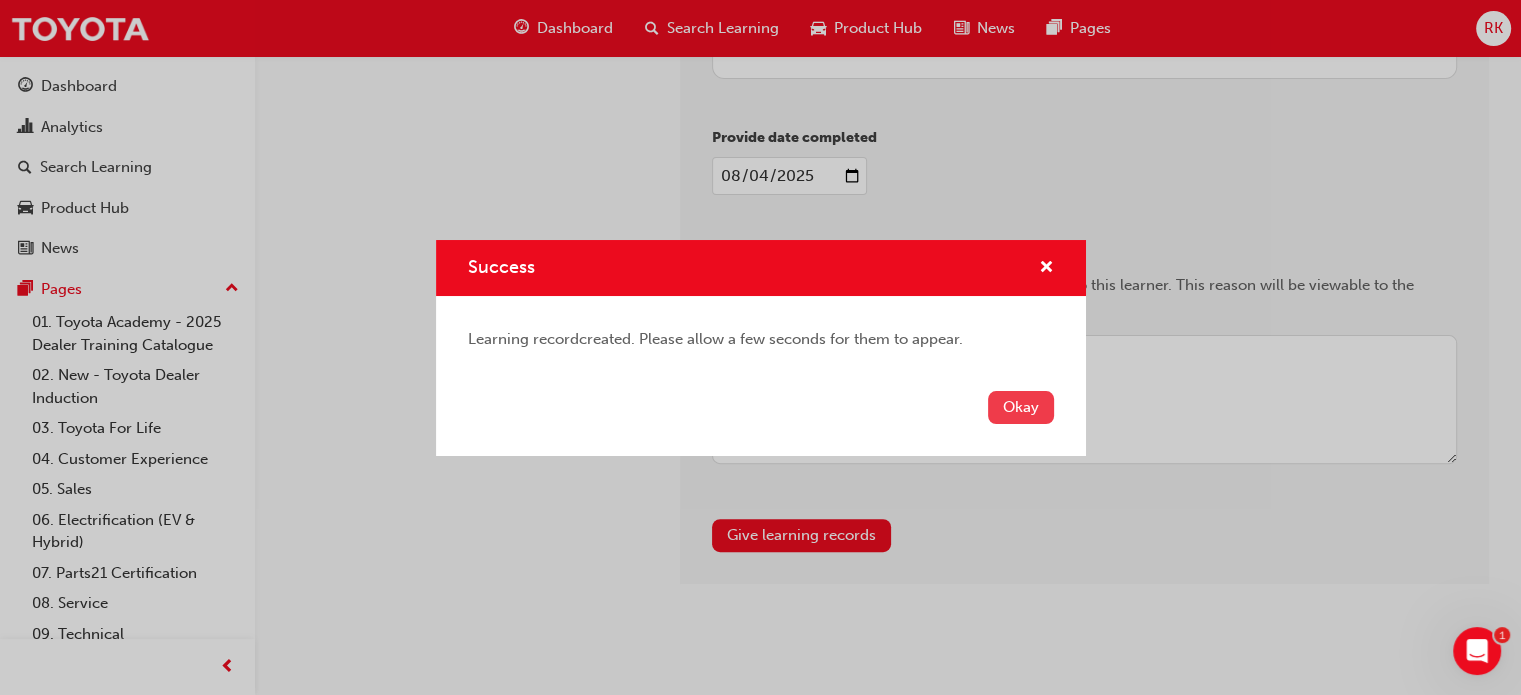 click on "Okay" at bounding box center (1021, 407) 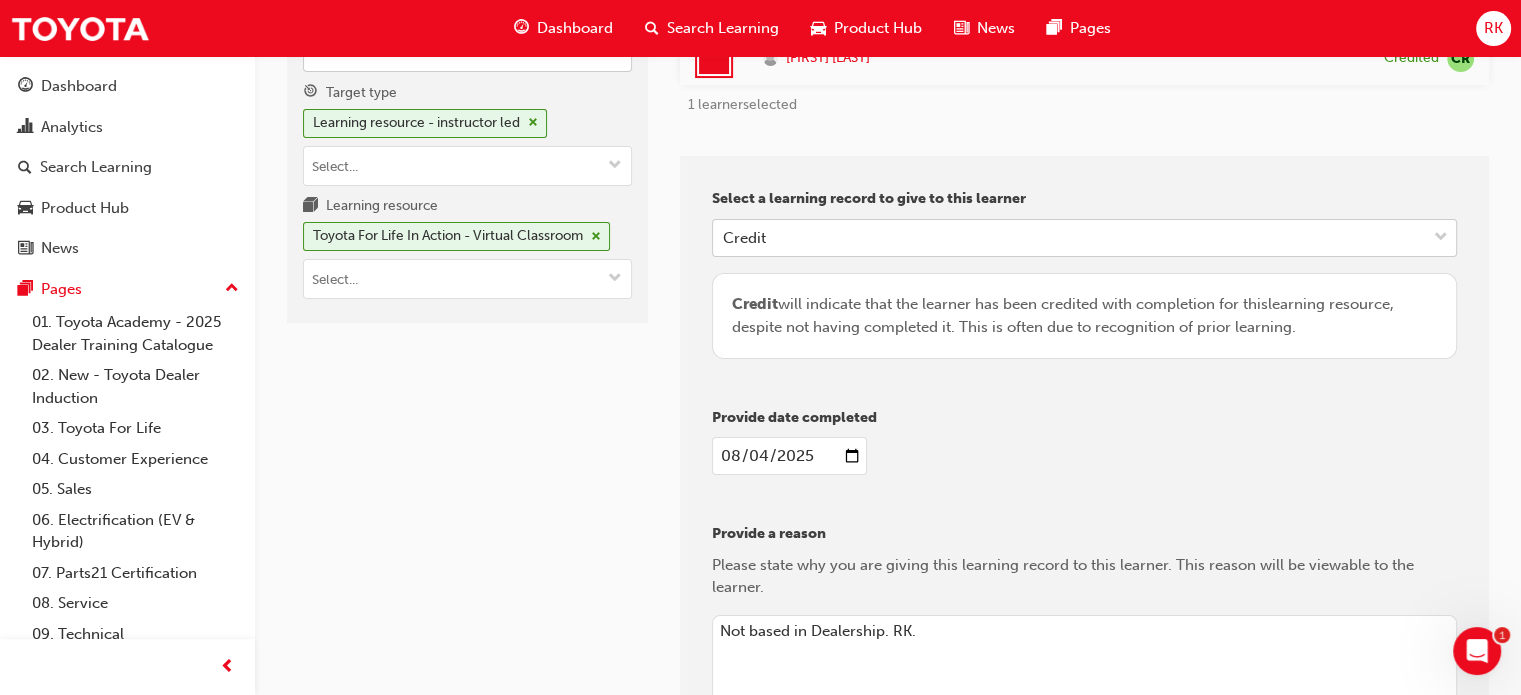scroll, scrollTop: 0, scrollLeft: 0, axis: both 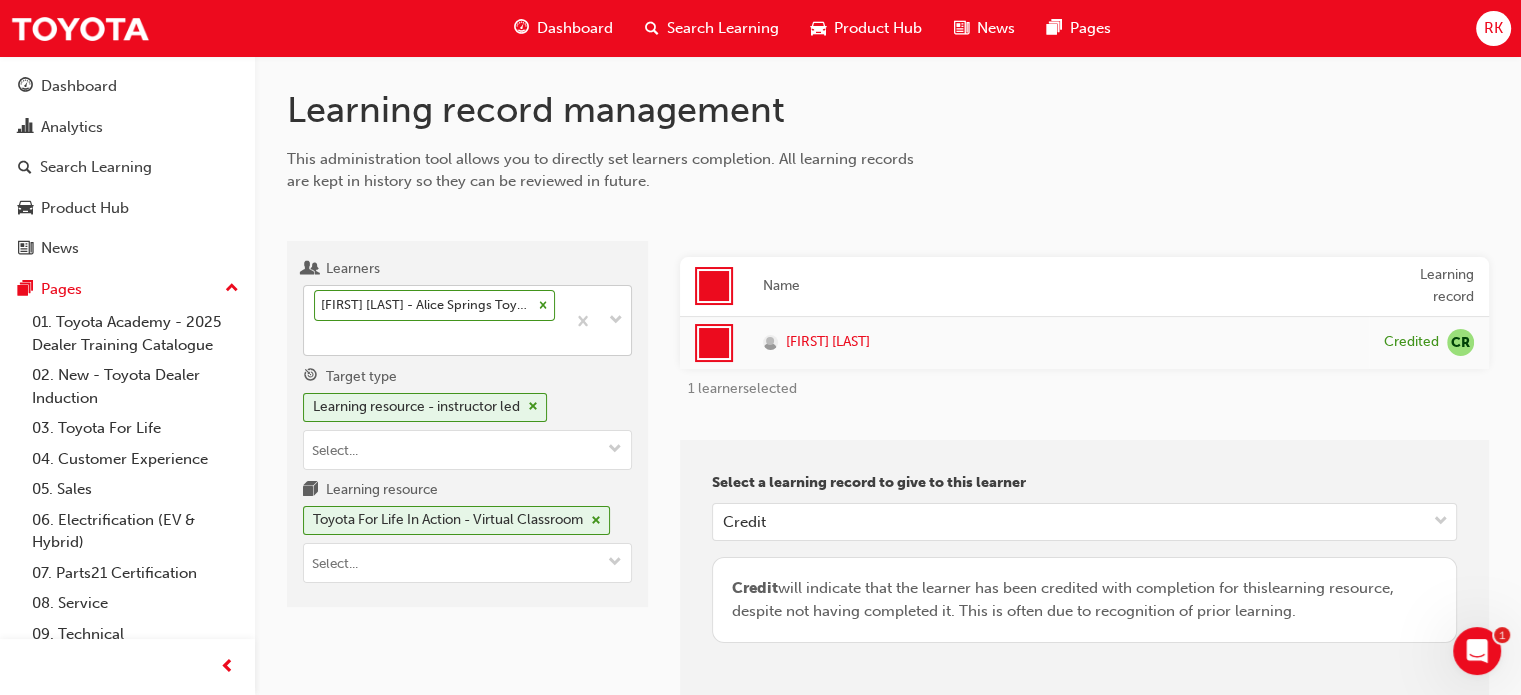 type 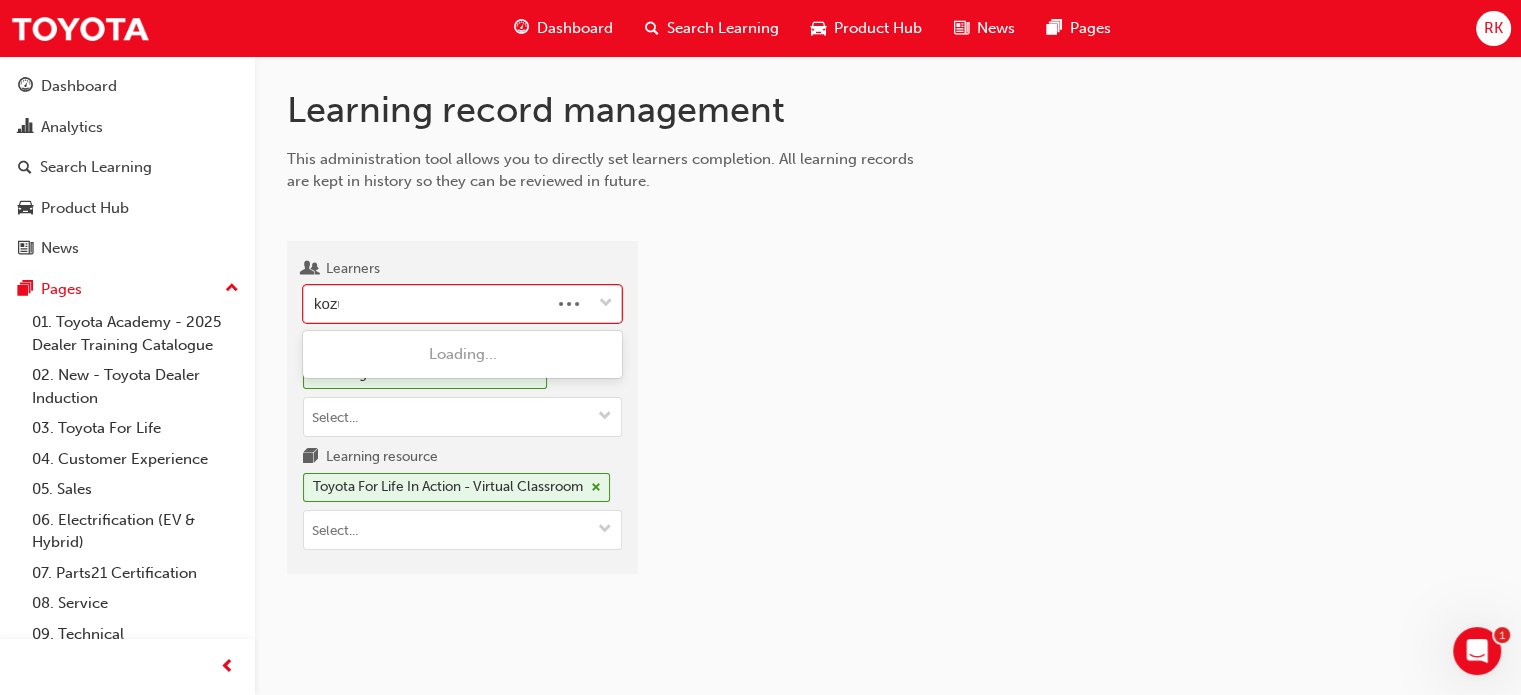 type on "kozue" 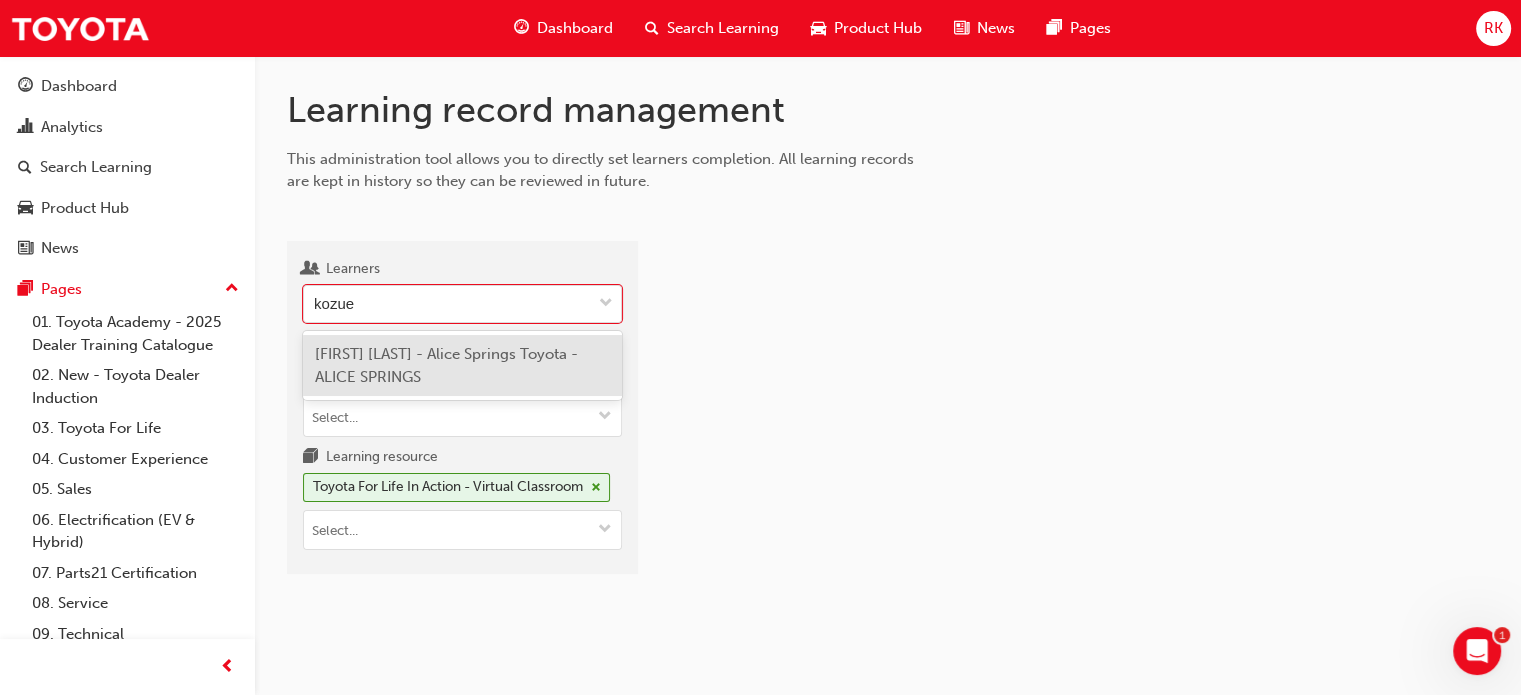 click on "[FIRST] [LAST] - Alice Springs Toyota - ALICE SPRINGS" at bounding box center (446, 365) 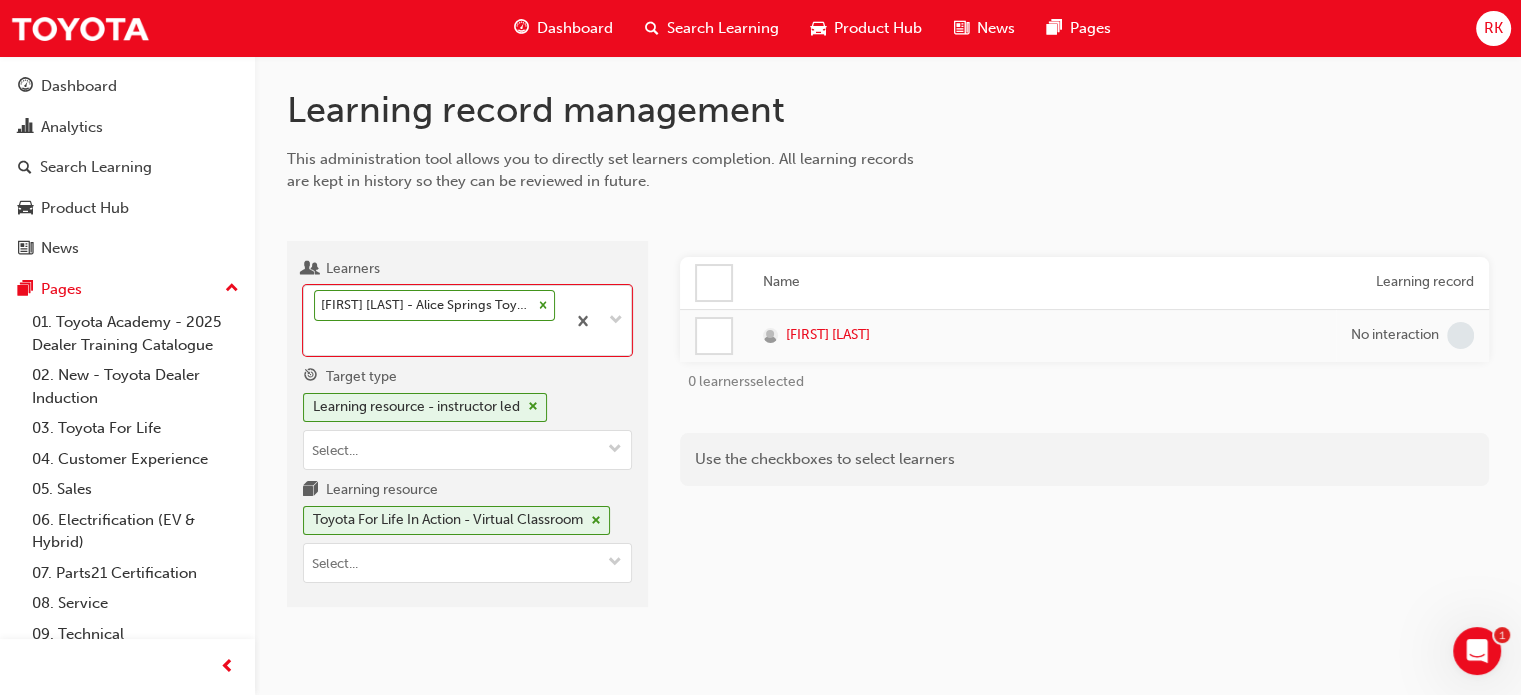 click on "Name Learning record [FIRST] [LAST] No interaction 0   learners  selected Use the checkboxes to select learners" at bounding box center [1084, 432] 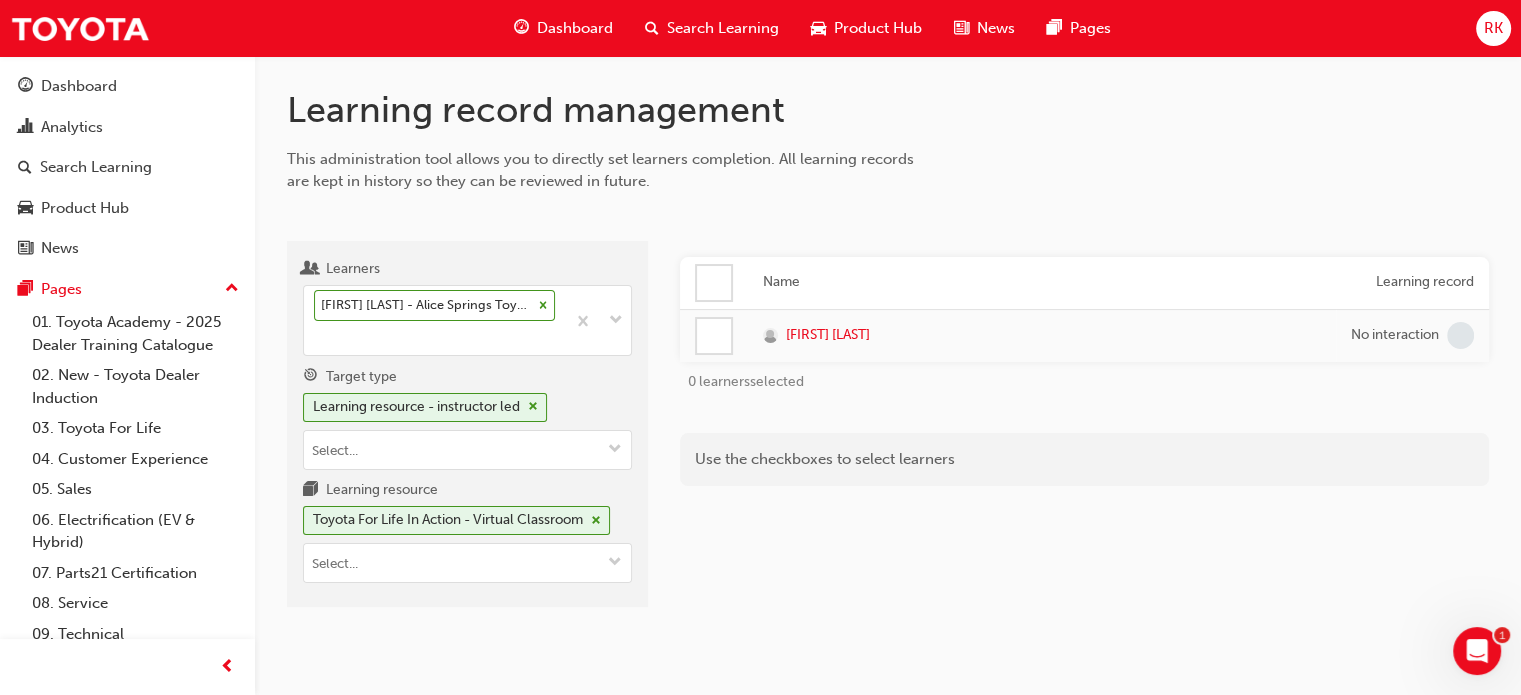 click at bounding box center (714, 283) 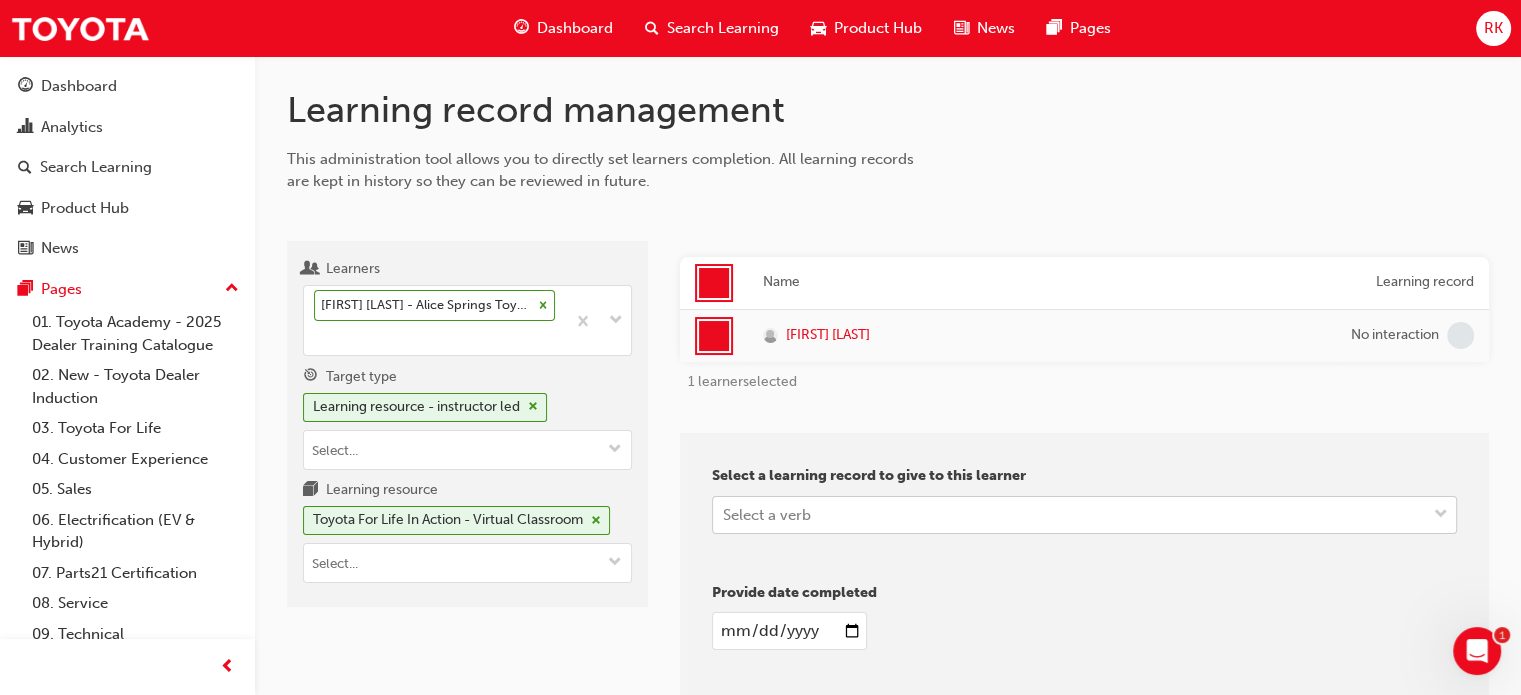 click on "Learners [FIRST] [LAST] - Alice Springs Toyota - ALICE SPRINGS Target type Learning resource - instructor led Learning resource Toyota For Life In Action - Virtual Classroom Name Learning record [FIRST] [LAST] No interaction 1   learner  selected Select a learning record to give to this learner Select a verb Provide date completed Provide a reason 1" at bounding box center (760, 347) 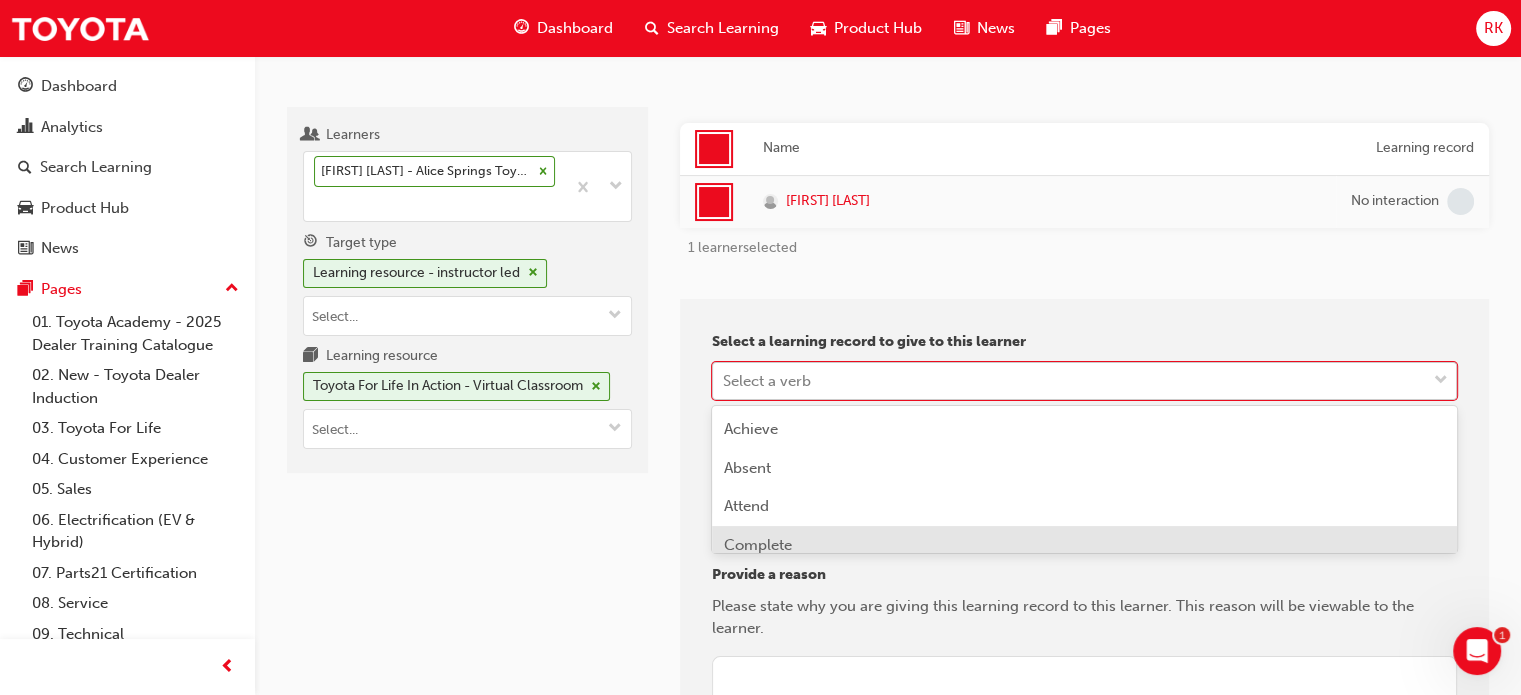 scroll, scrollTop: 153, scrollLeft: 0, axis: vertical 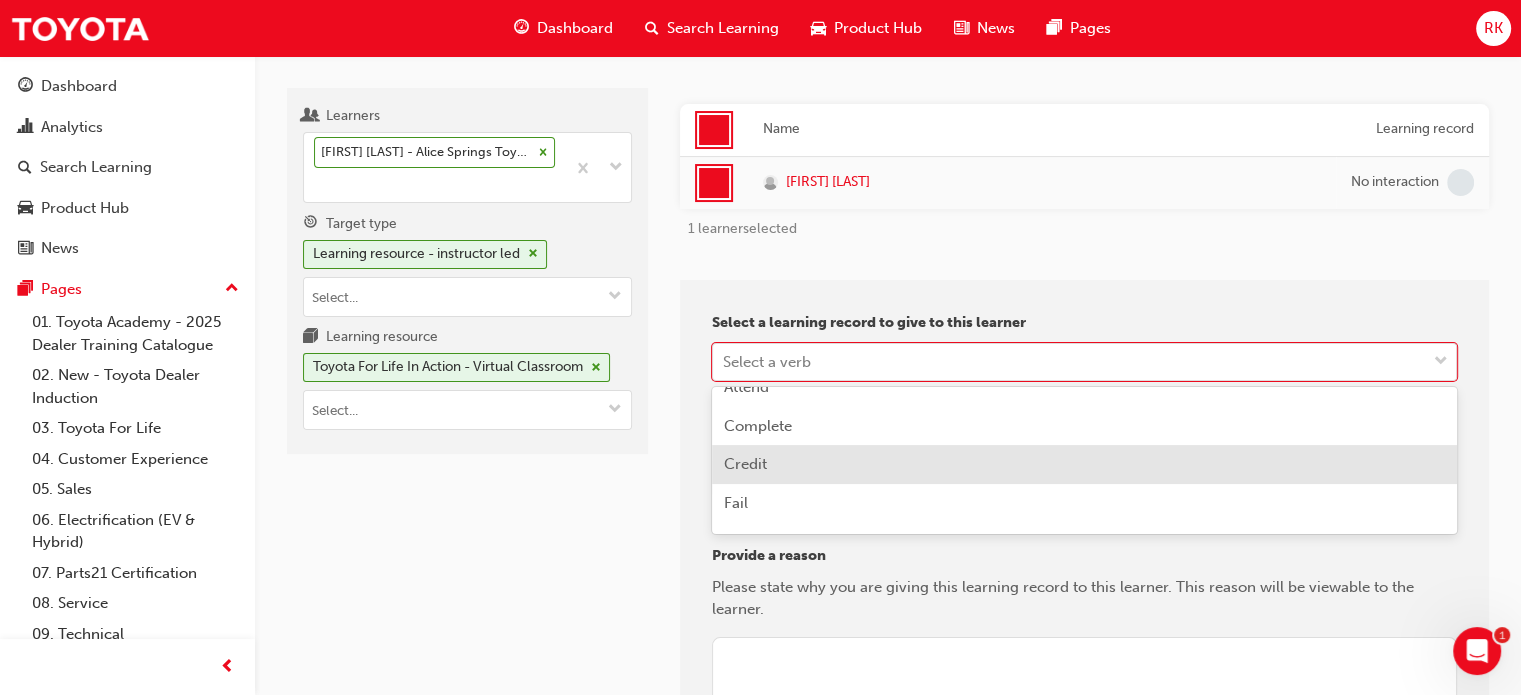 click on "Credit" at bounding box center [1084, 464] 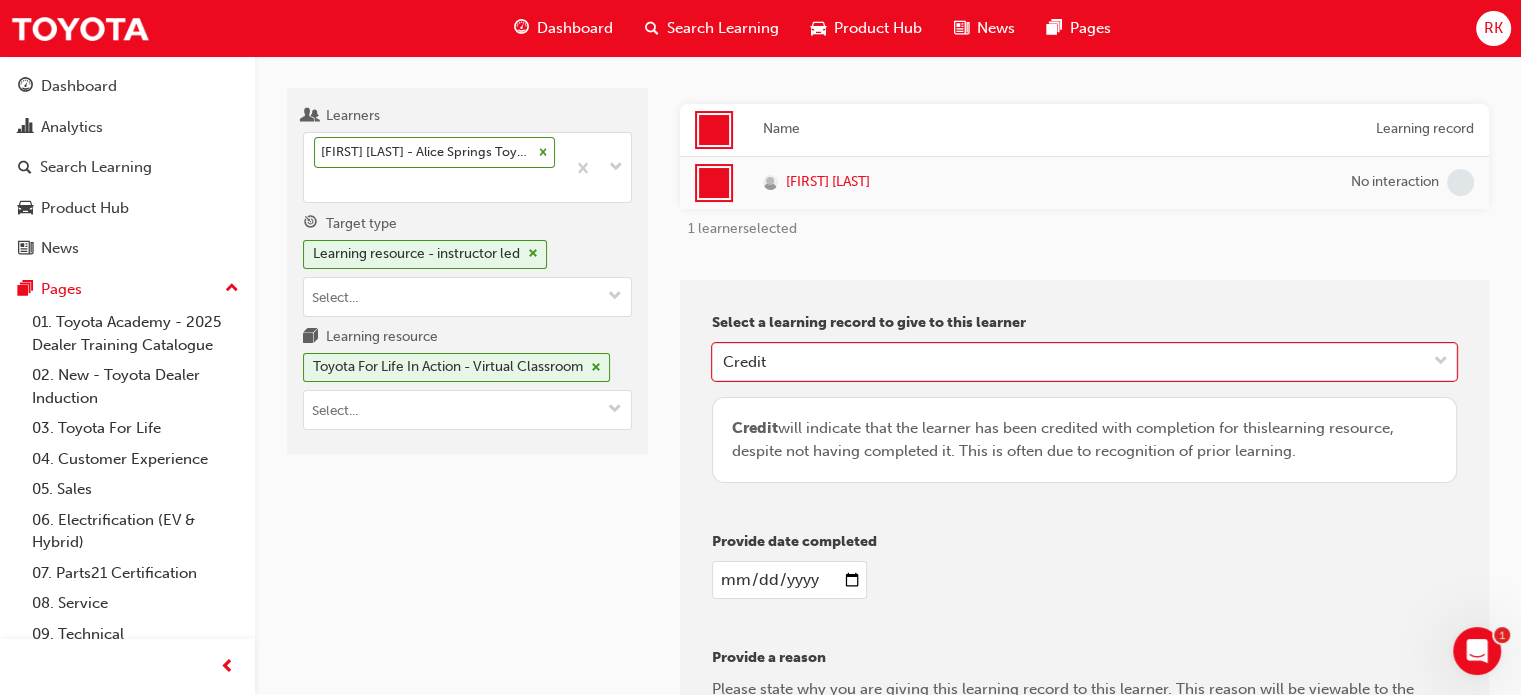 drag, startPoint x: 502, startPoint y: 535, endPoint x: 643, endPoint y: 543, distance: 141.22676 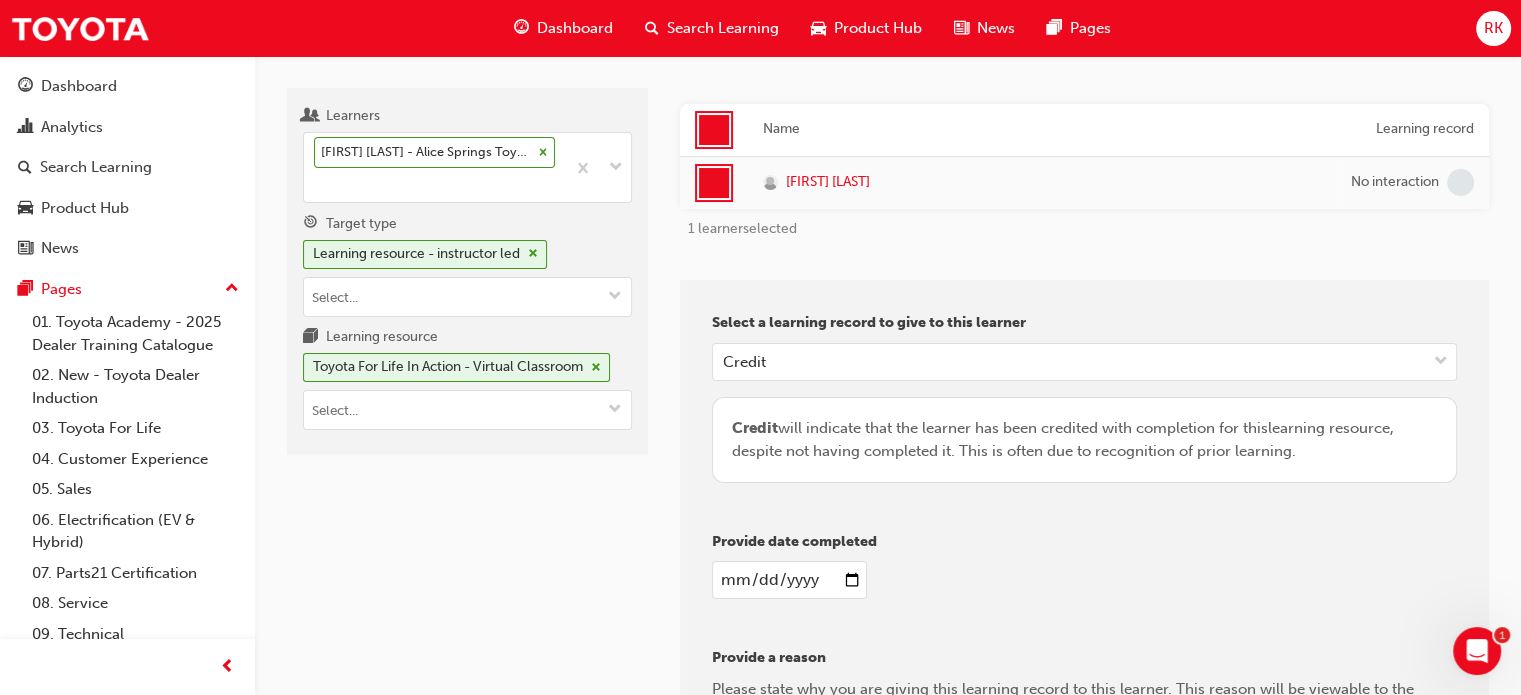 click at bounding box center (789, 580) 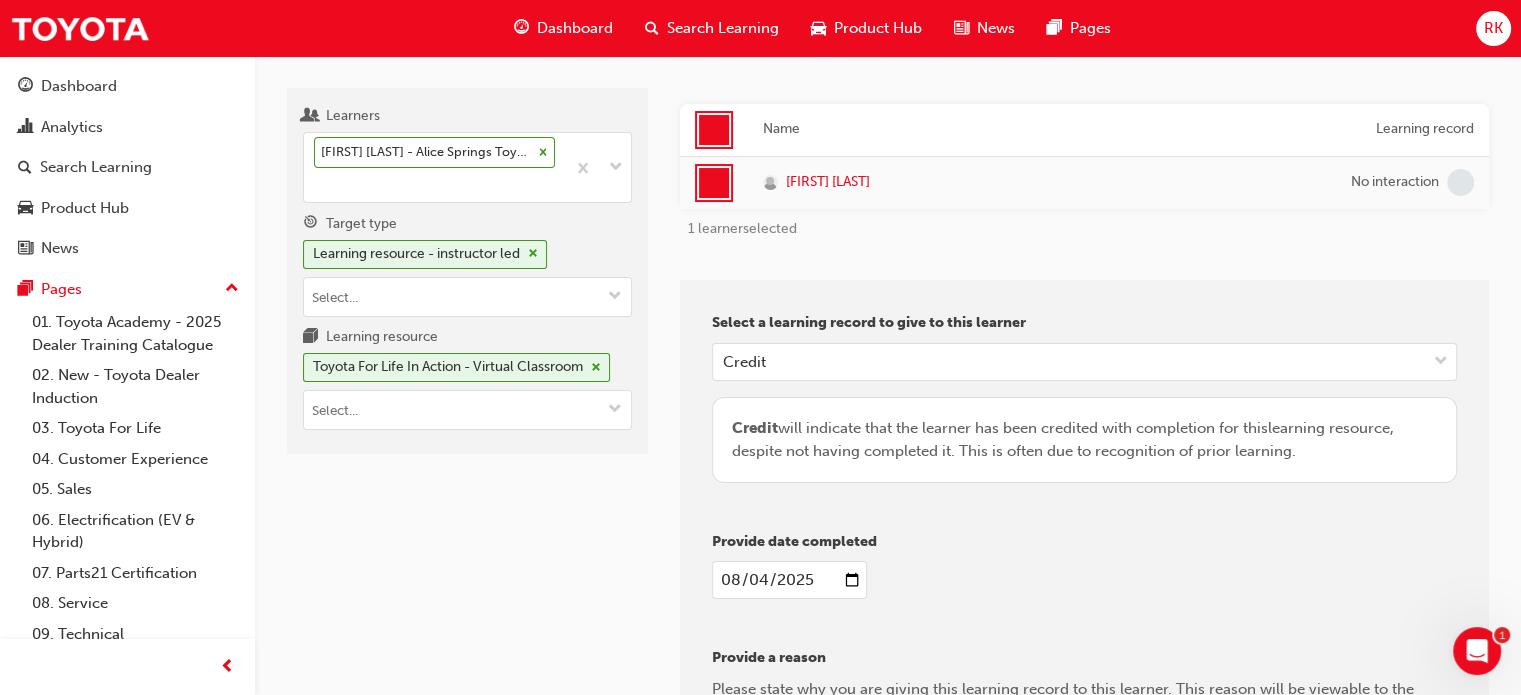 type on "2025-08-04" 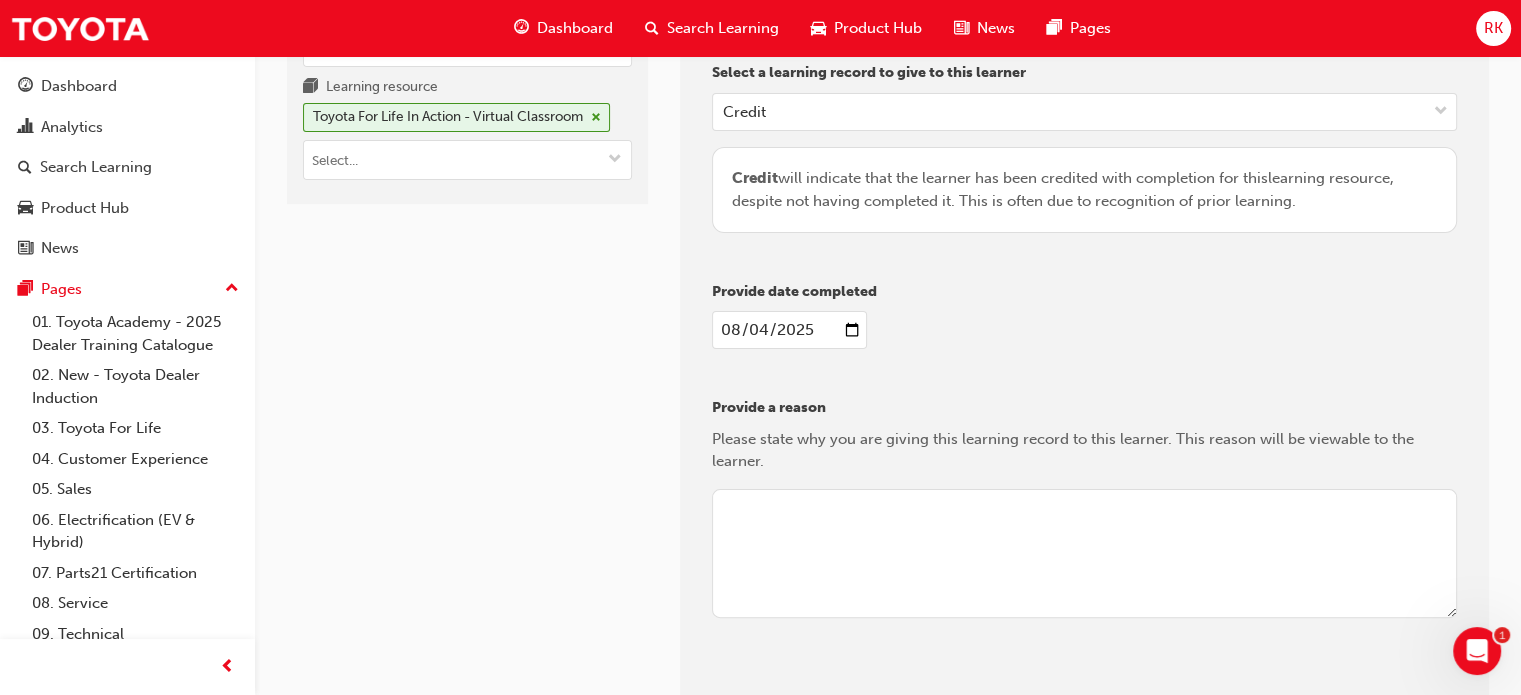 scroll, scrollTop: 524, scrollLeft: 0, axis: vertical 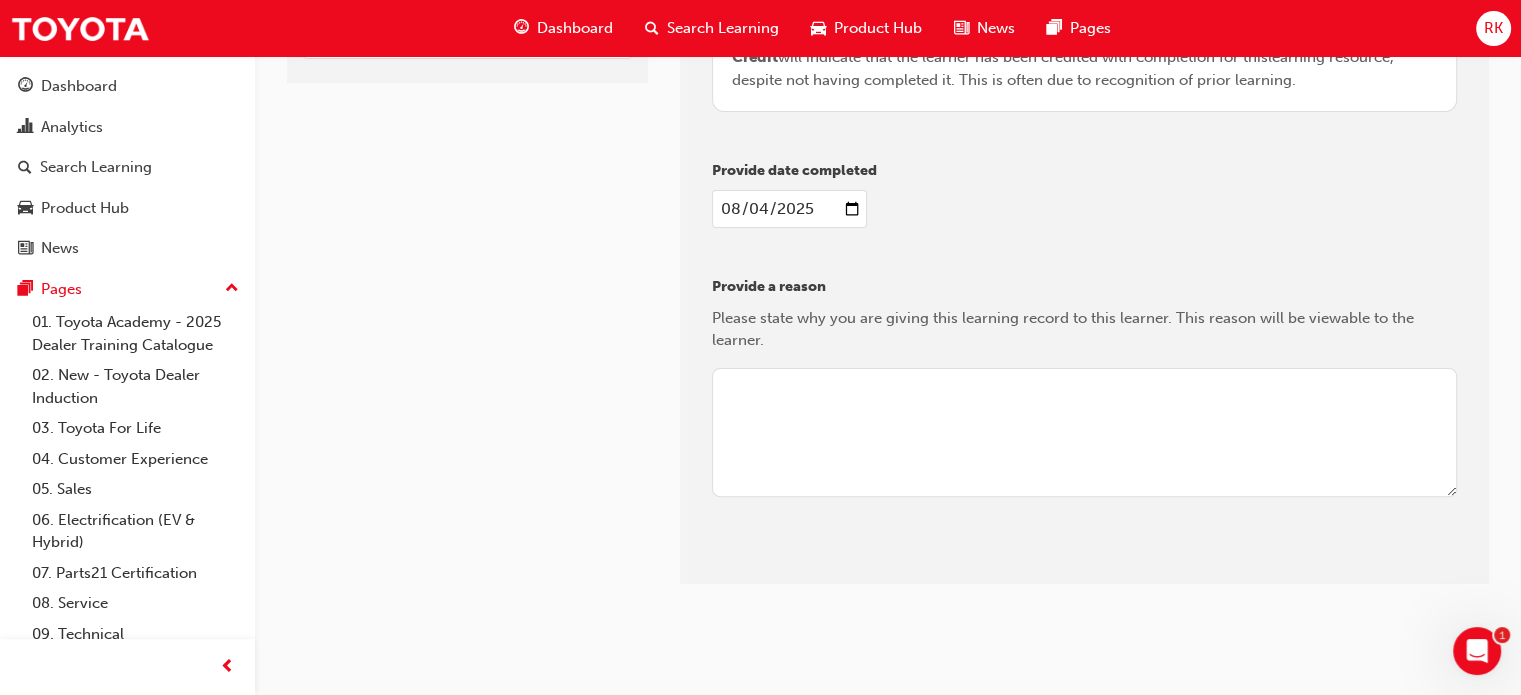 click at bounding box center [1084, 433] 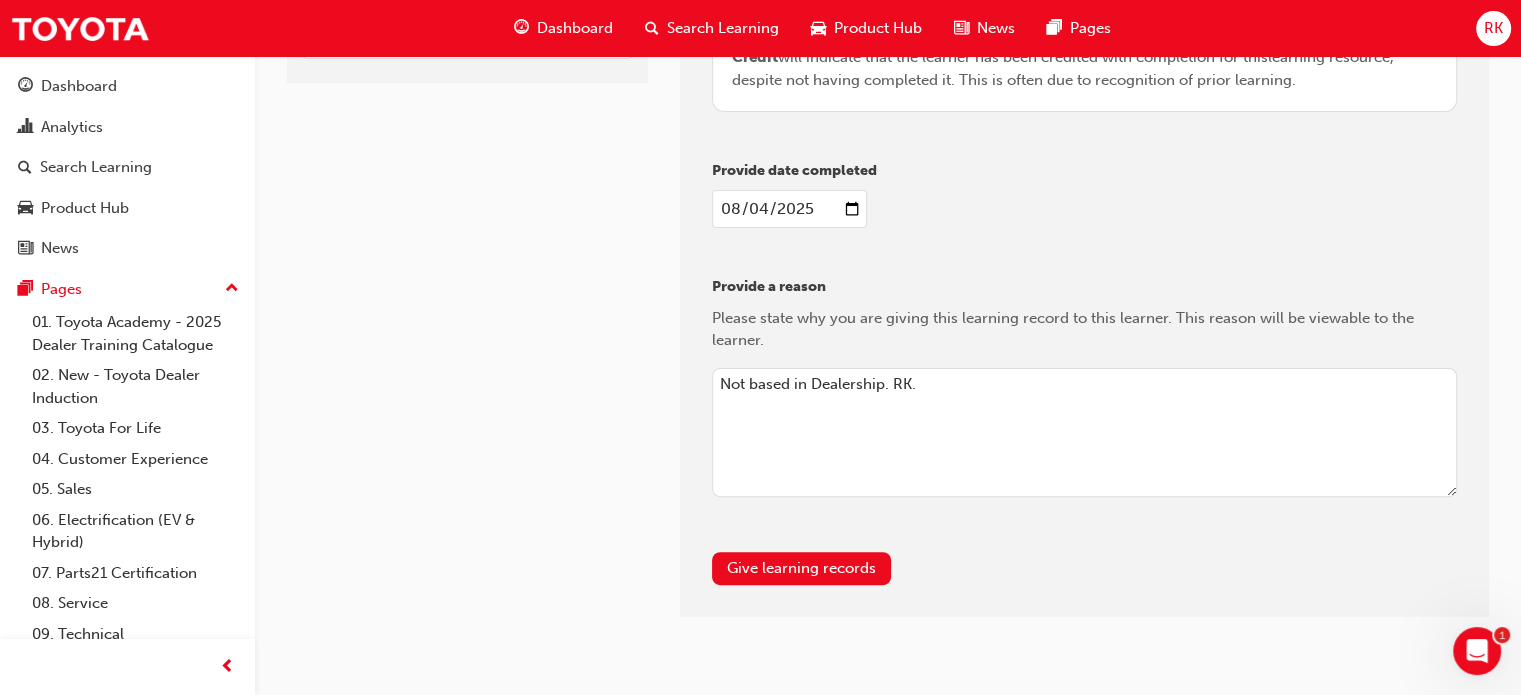 type on "Not based in Dealership. RK." 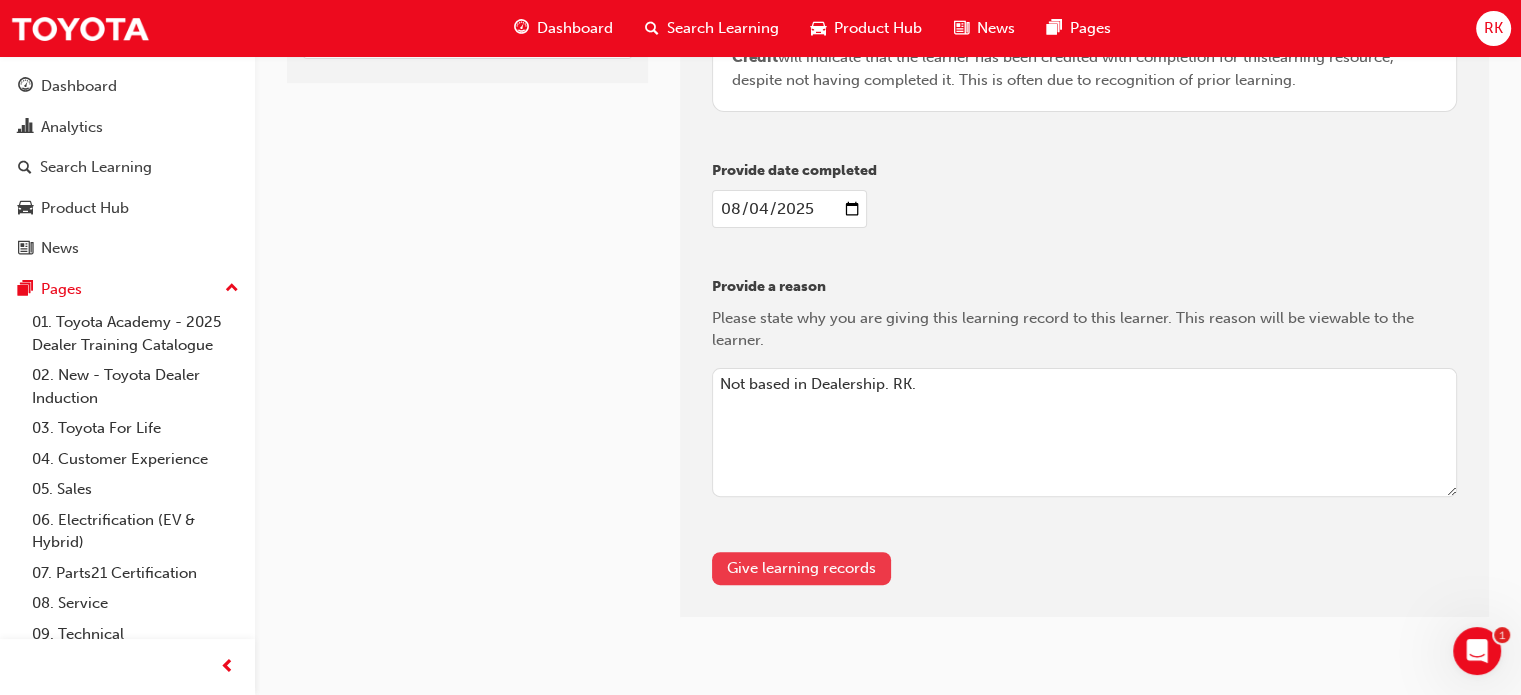 click on "Give learning records" at bounding box center [801, 568] 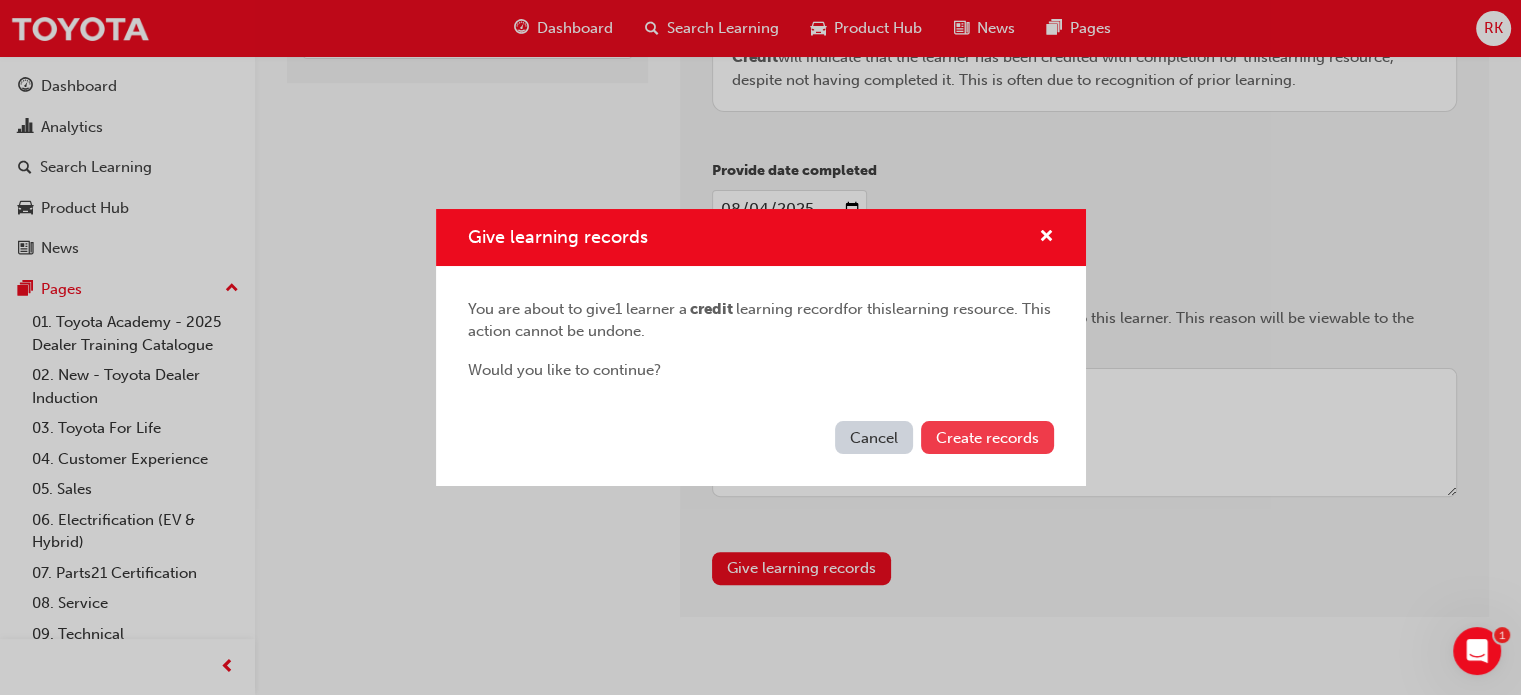 click on "Create records" at bounding box center (987, 438) 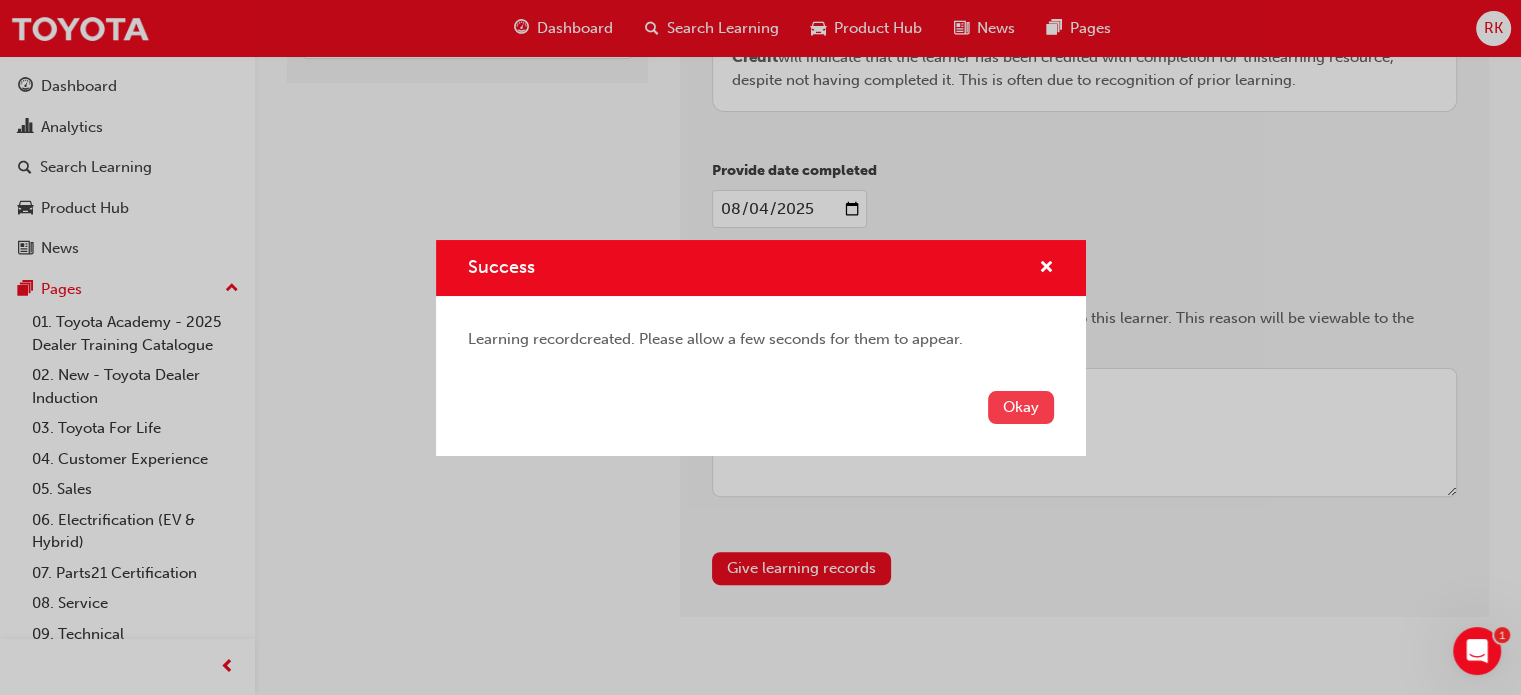 click on "Okay" at bounding box center (1021, 407) 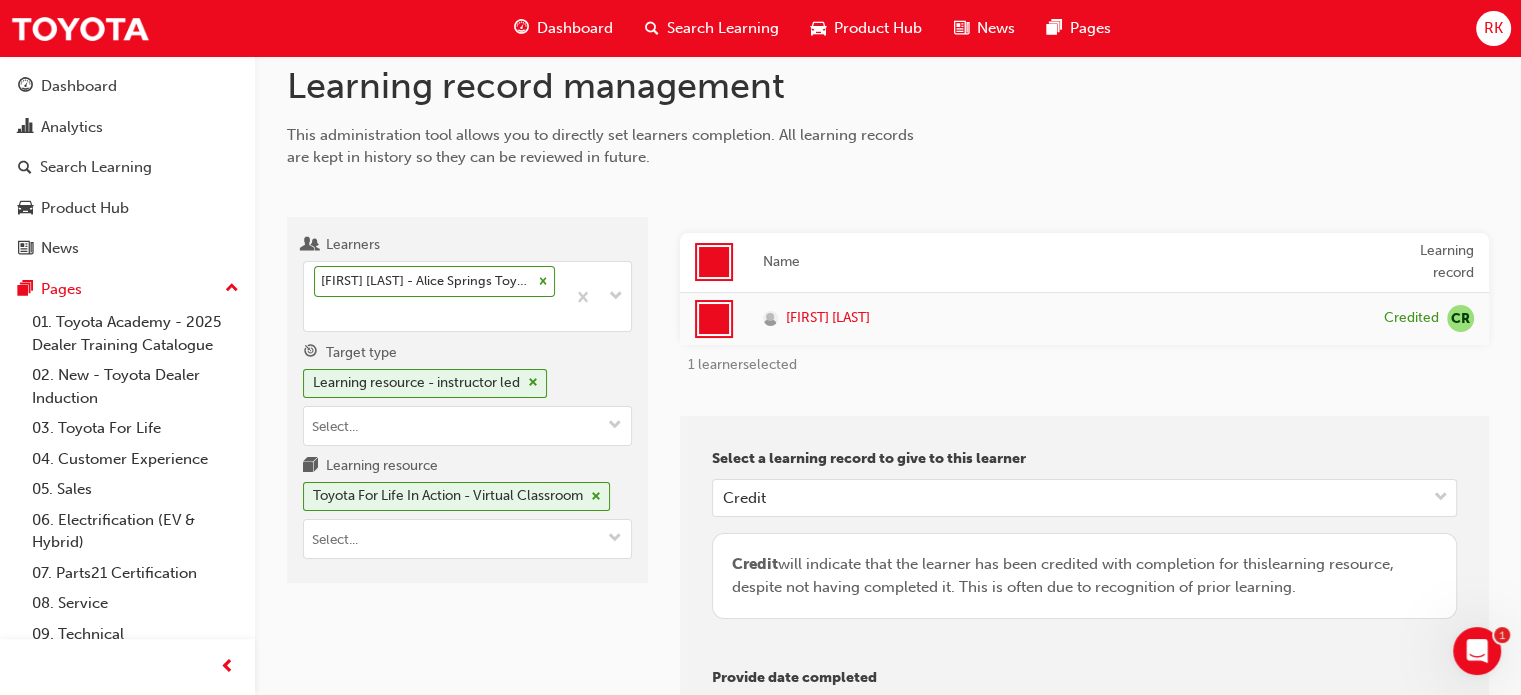 scroll, scrollTop: 0, scrollLeft: 0, axis: both 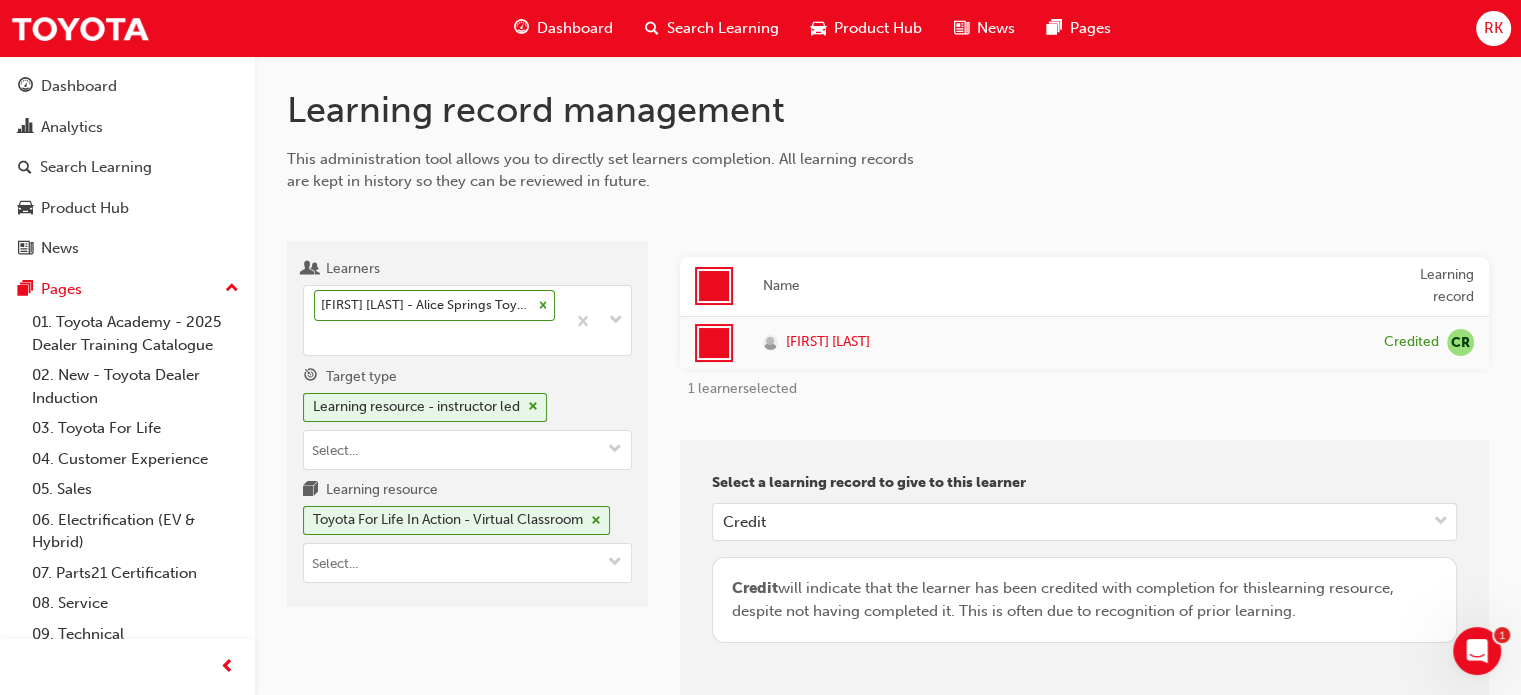 type 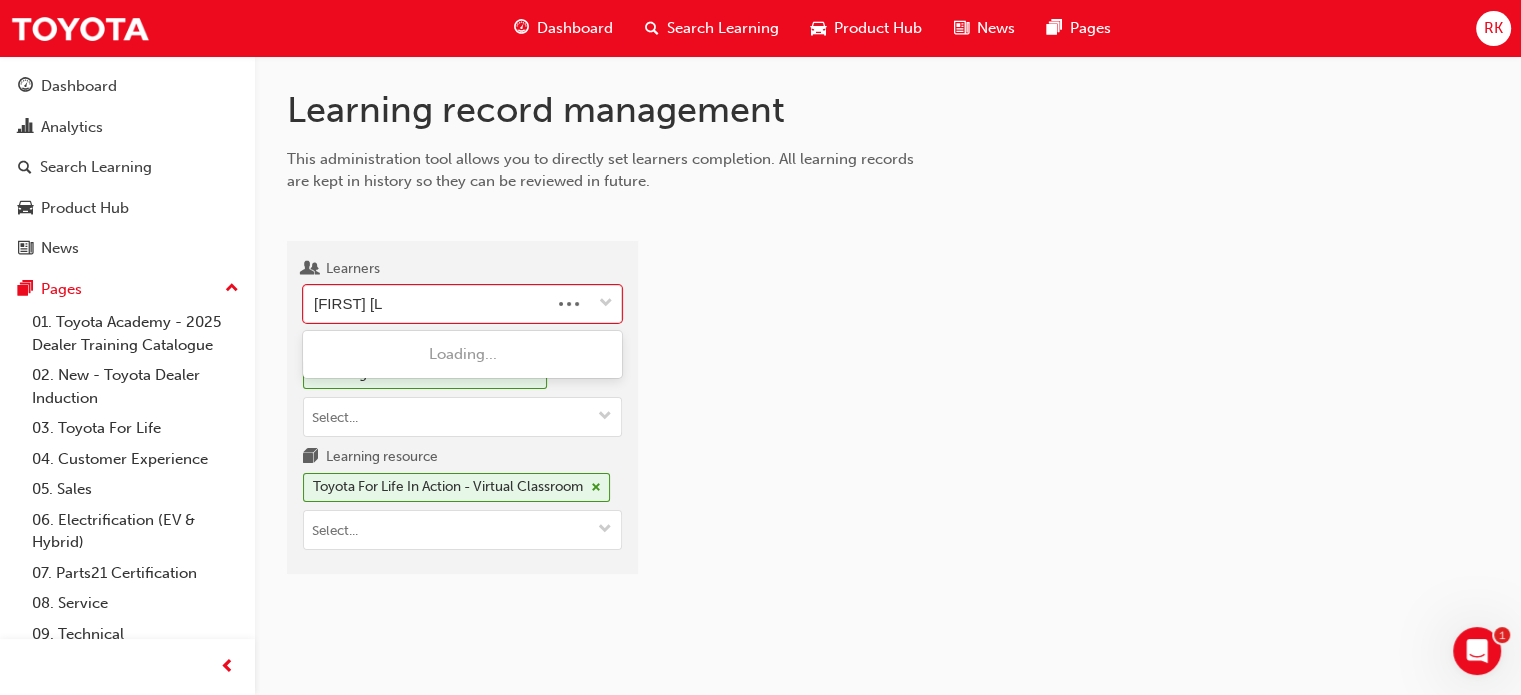 type on "amanda sli" 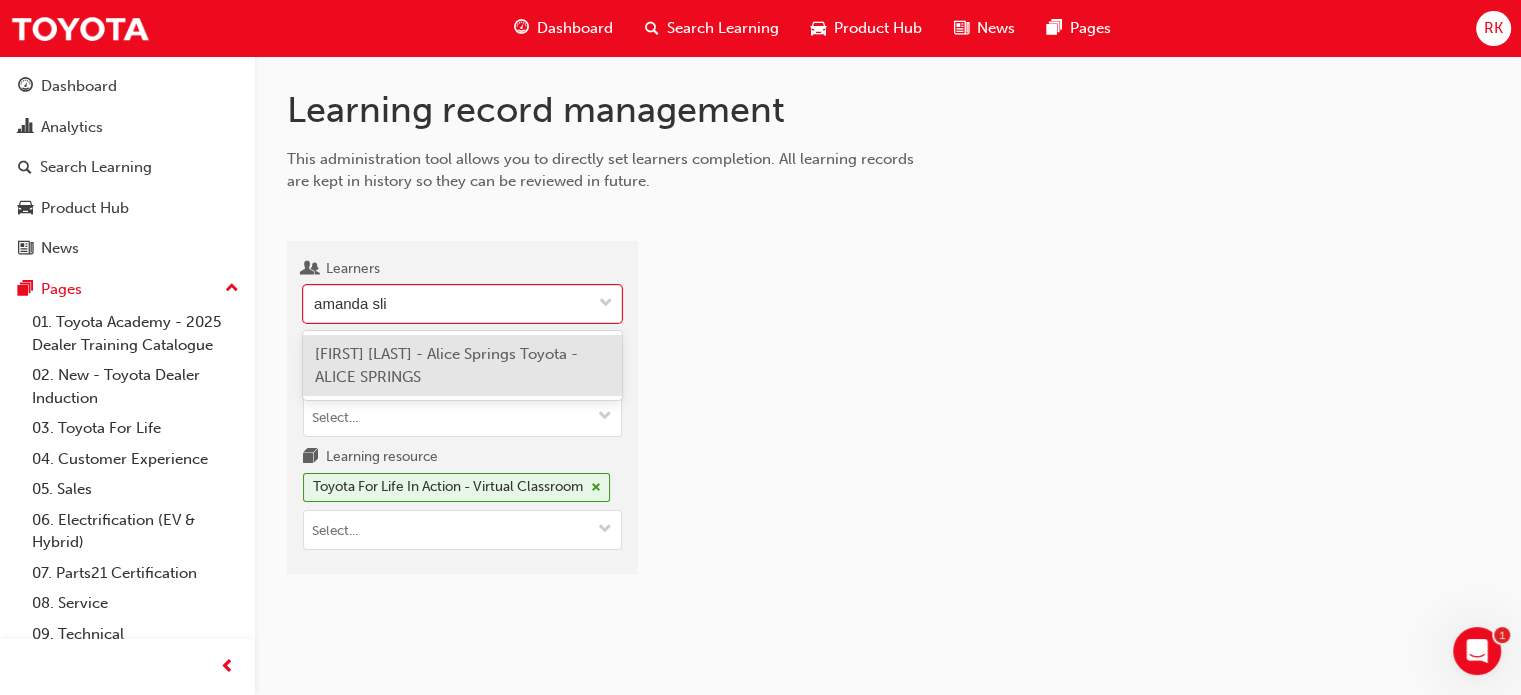 click on "[FIRST] [LAST] - Alice Springs Toyota - ALICE SPRINGS" at bounding box center (446, 365) 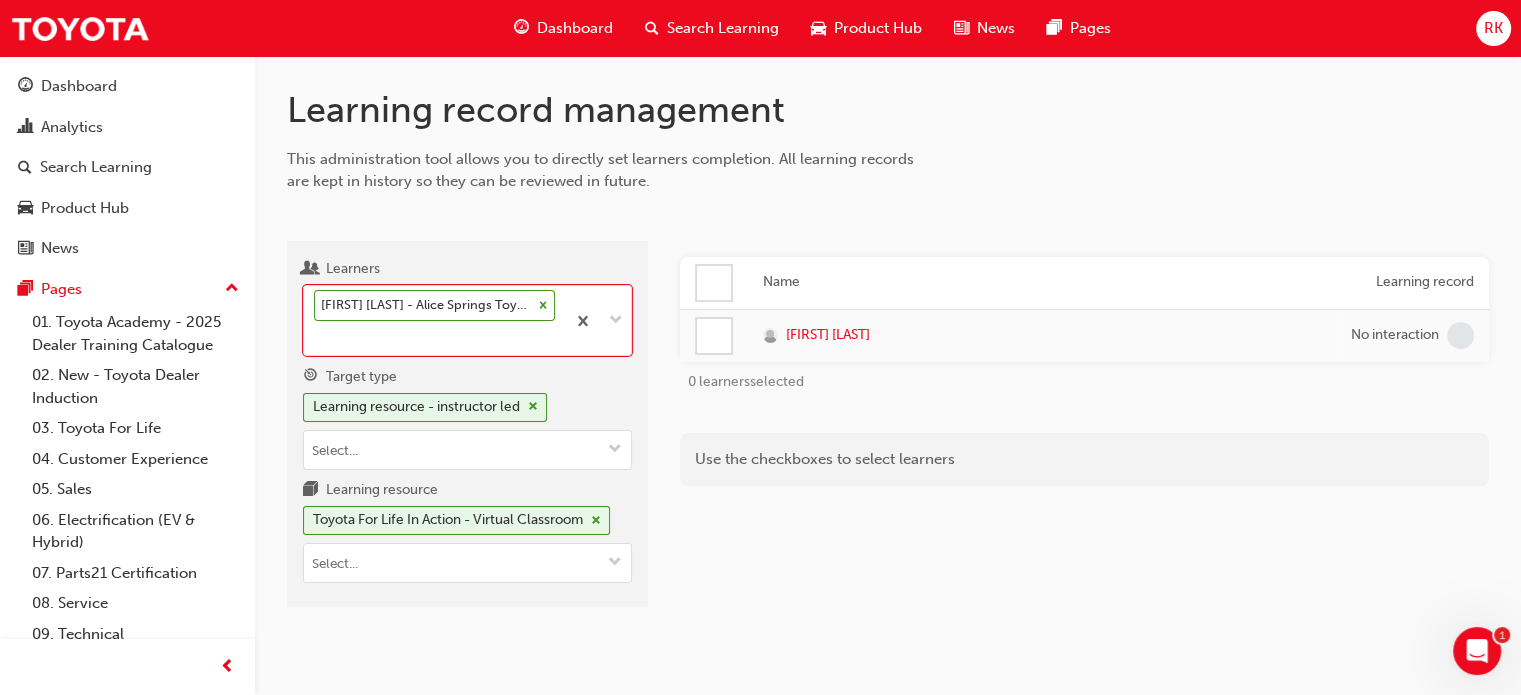 click on "Name Learning record [FIRST] [LAST] No interaction 0   learners  selected Use the checkboxes to select learners" at bounding box center [1084, 432] 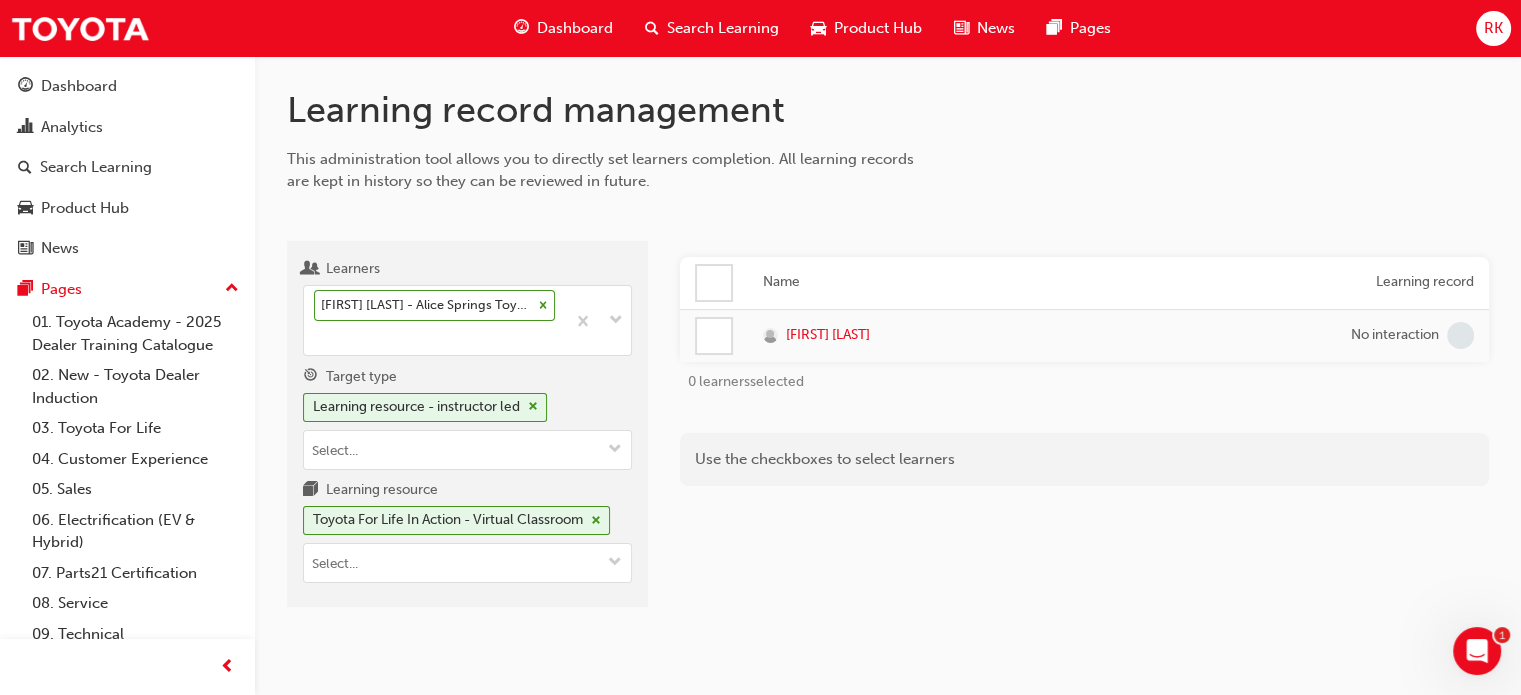 click at bounding box center [714, 283] 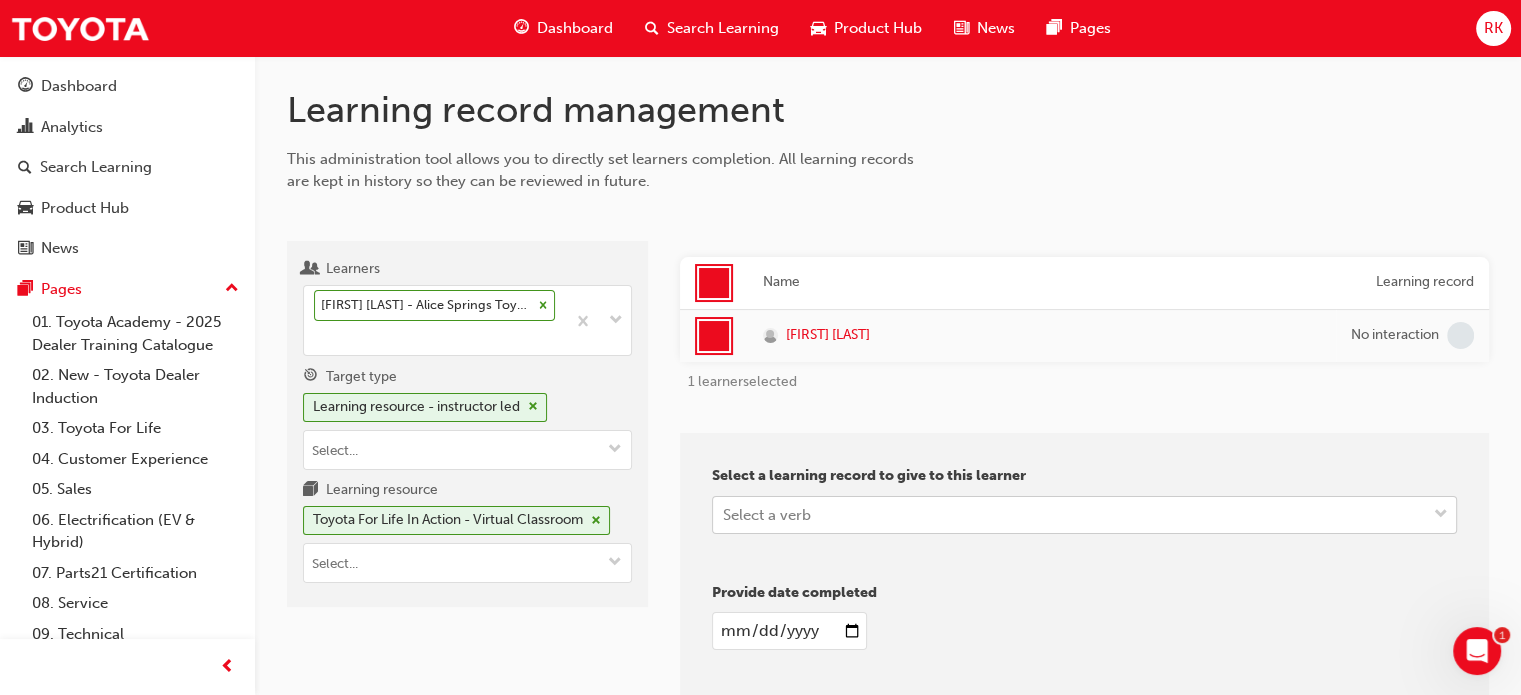 click on "Your version of Internet Explorer is outdated and not supported. Please upgrade to a  modern browser . Dashboard Search Learning Product Hub News Pages RK Dashboard Analytics Search Learning Product Hub News Pages Pages 01. Toyota Academy - 2025 Dealer Training Catalogue 02. New - Toyota Dealer Induction  03. Toyota For Life 04. Customer Experience 05. Sales 06. Electrification (EV & Hybrid) 07. Parts21 Certification 08. Service 09. Technical  10. TUNE Rev-Up Training All Pages Learning record management This administration tool allows you to directly set learners completion. All learning records are kept in history so they can be reviewed in future. Learners [FIRST] [LAST] - Alice Springs Toyota - ALICE SPRINGS Target type Learning resource - instructor led Learning resource Toyota For Life In Action - Virtual Classroom Name Learning record [FIRST] [LAST] No interaction 1   learner  selected Select a learning record to give to this learner Select a verb Provide date completed Provide a reason 1" at bounding box center (760, 347) 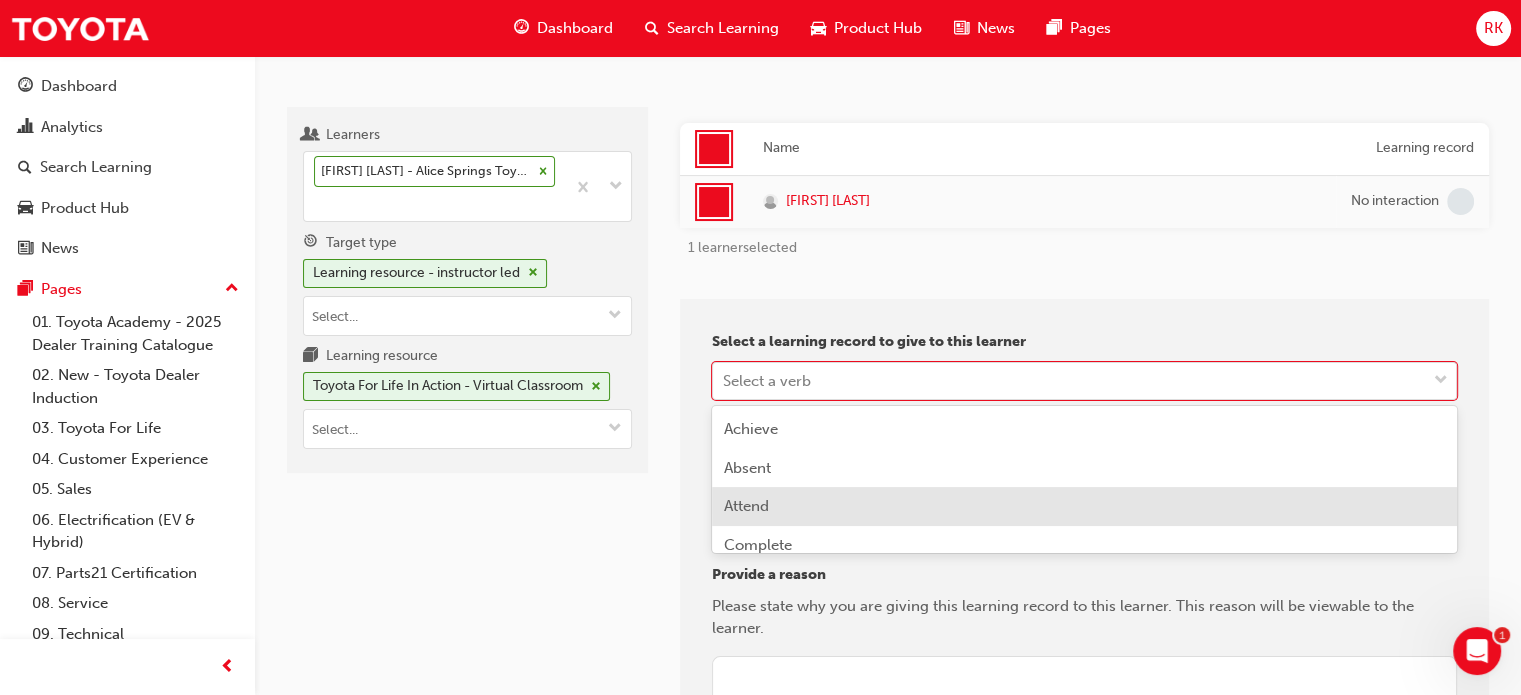 scroll, scrollTop: 153, scrollLeft: 0, axis: vertical 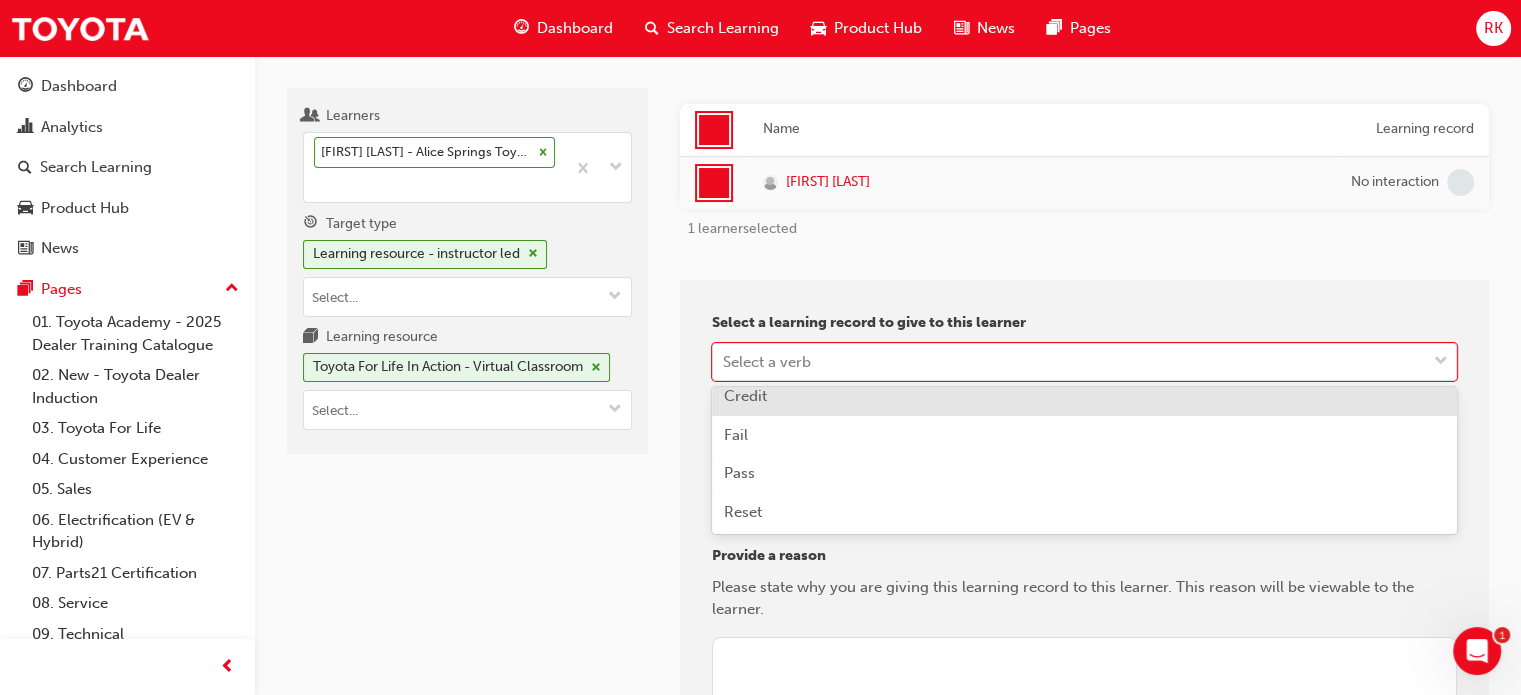 click on "Credit" at bounding box center (1084, 396) 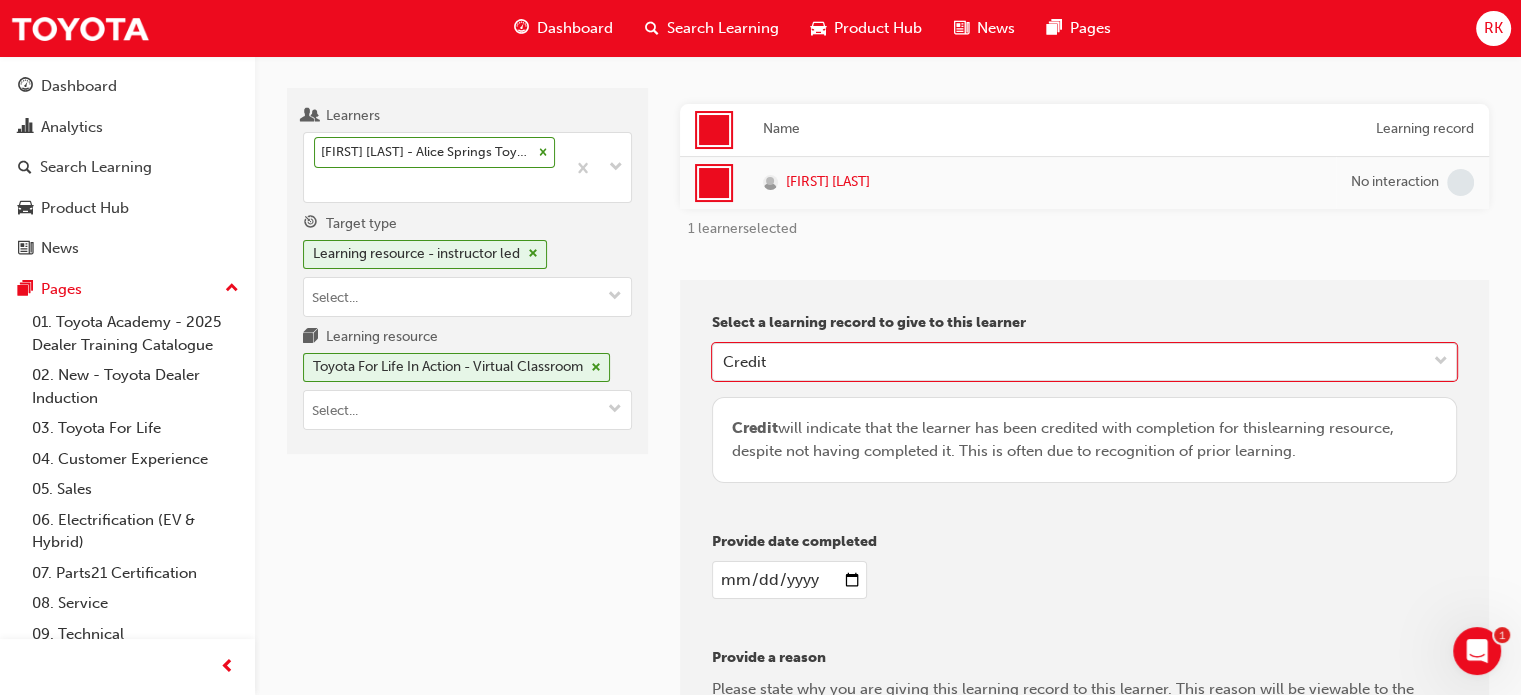drag, startPoint x: 516, startPoint y: 588, endPoint x: 818, endPoint y: 571, distance: 302.4781 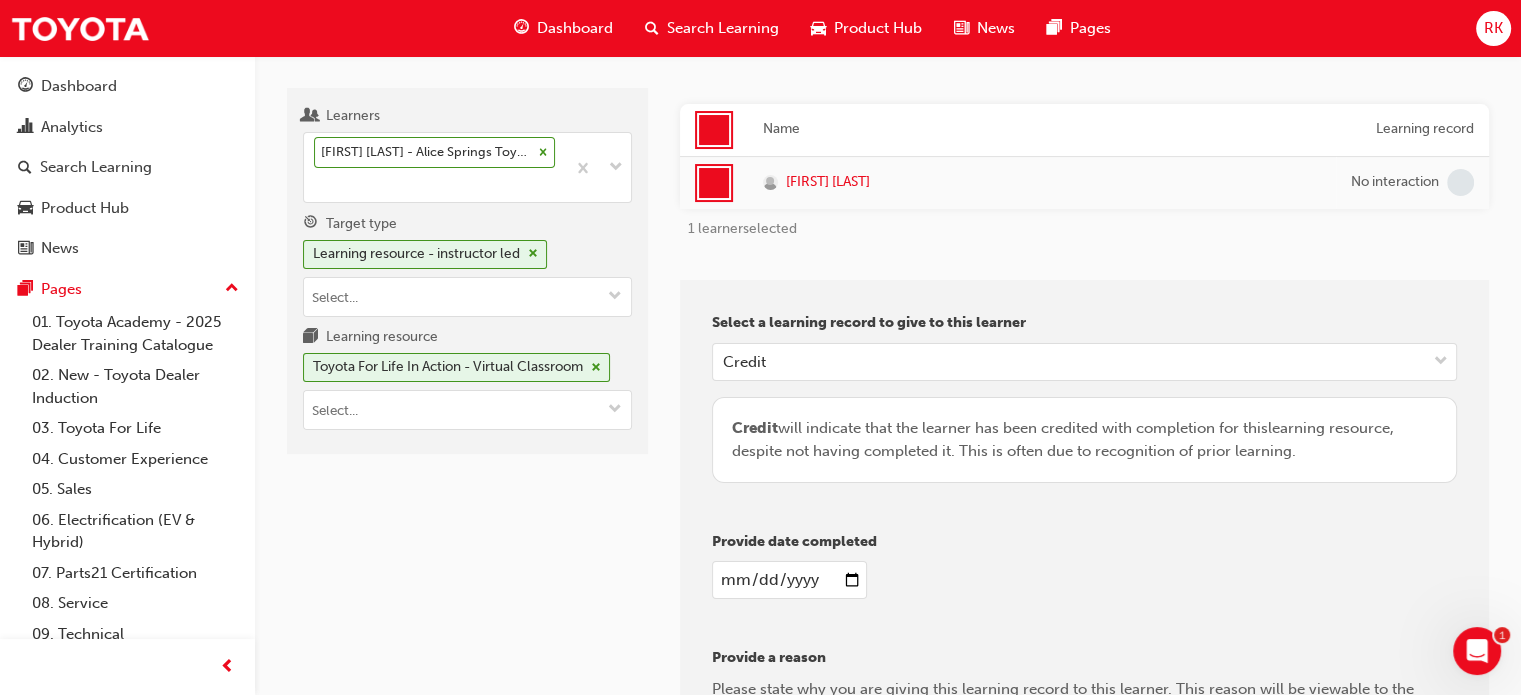 click at bounding box center [789, 580] 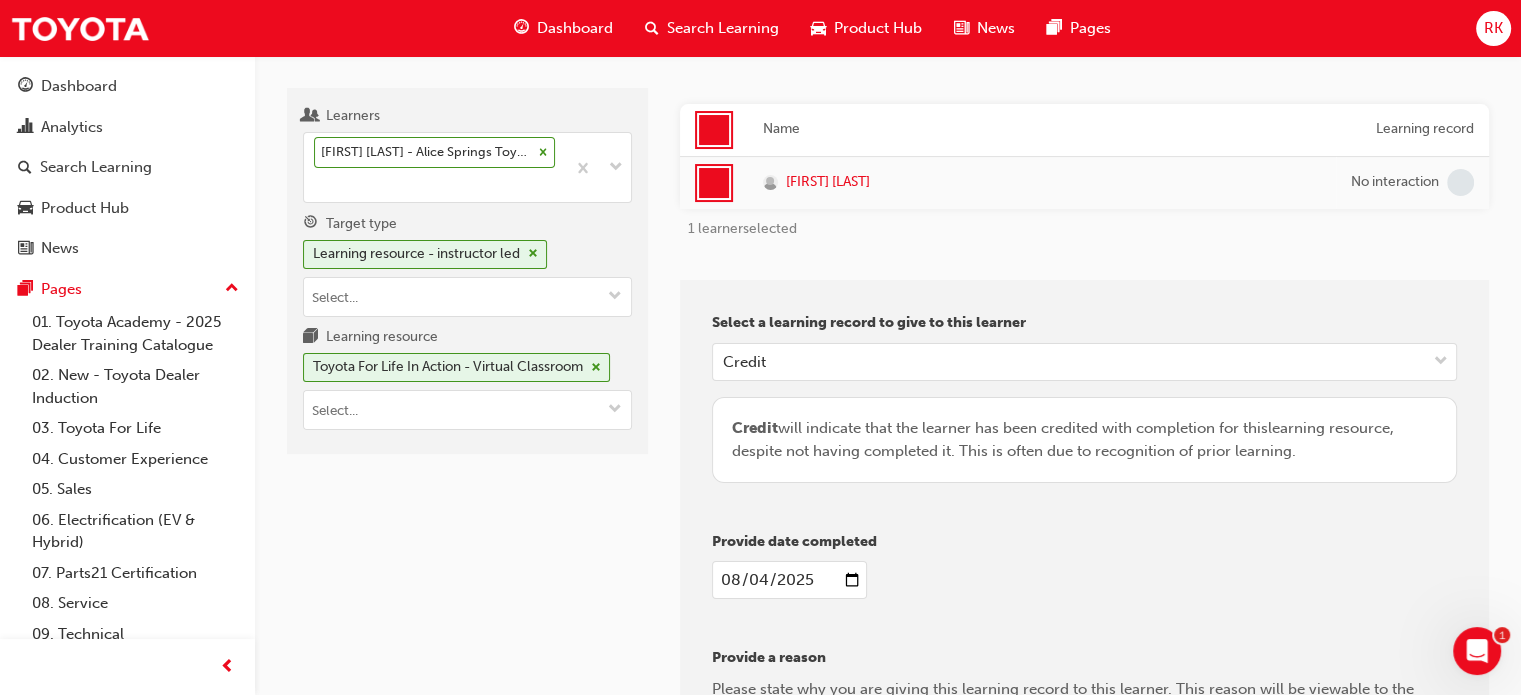 type on "2025-08-04" 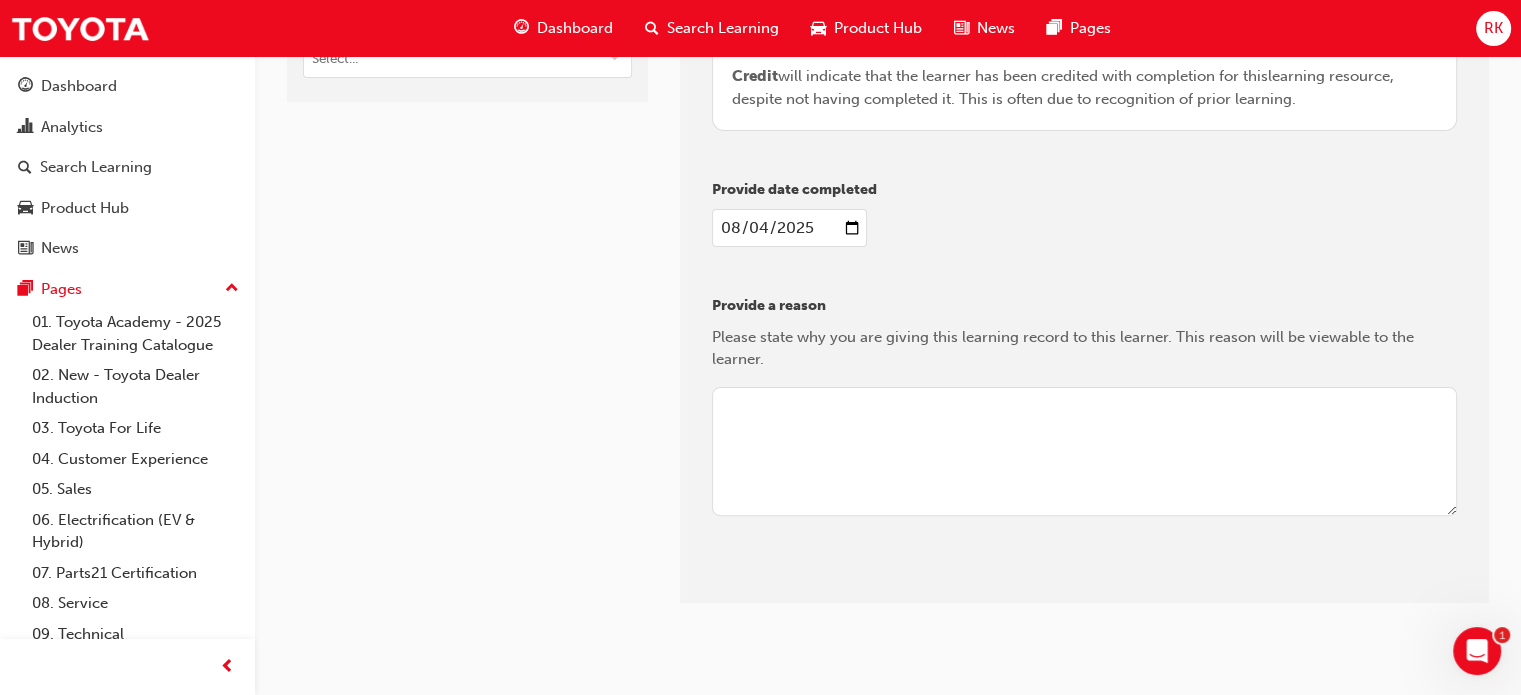 scroll, scrollTop: 524, scrollLeft: 0, axis: vertical 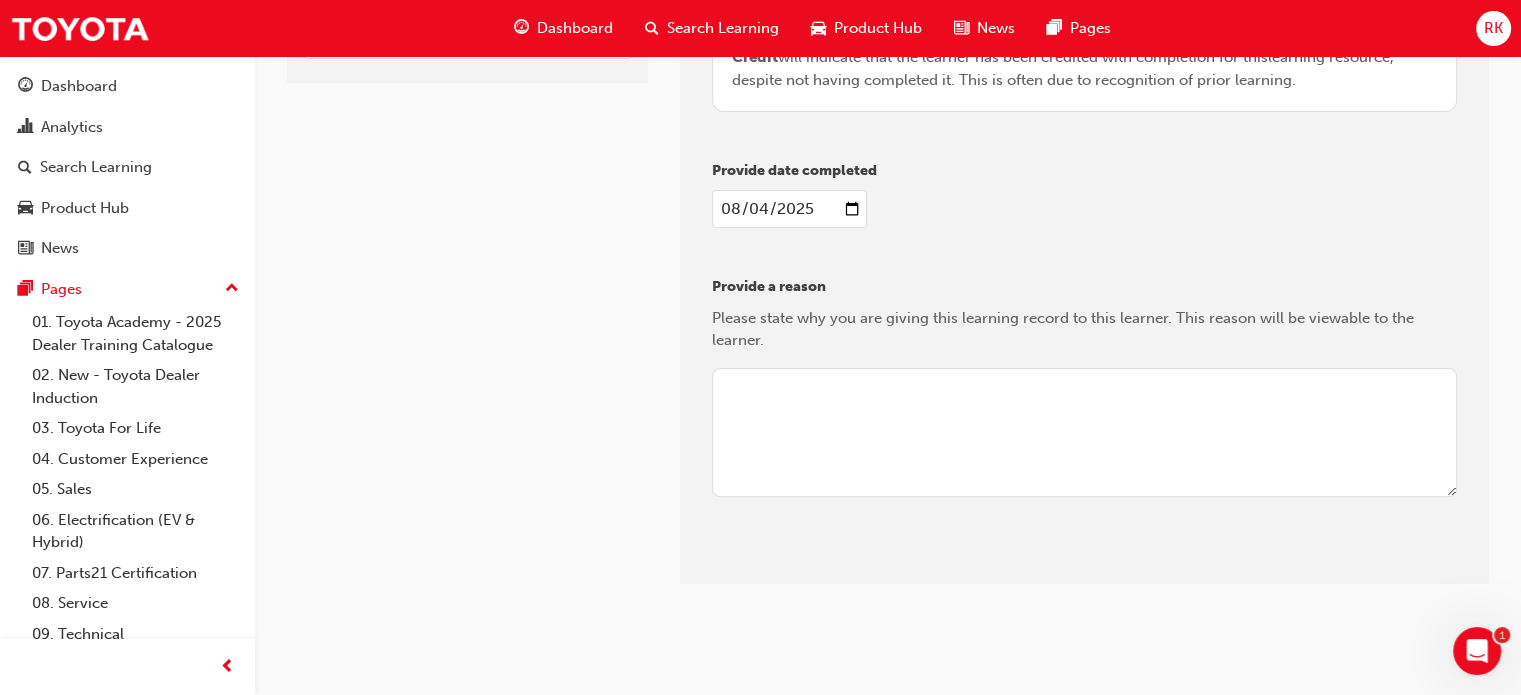 click at bounding box center (1084, 433) 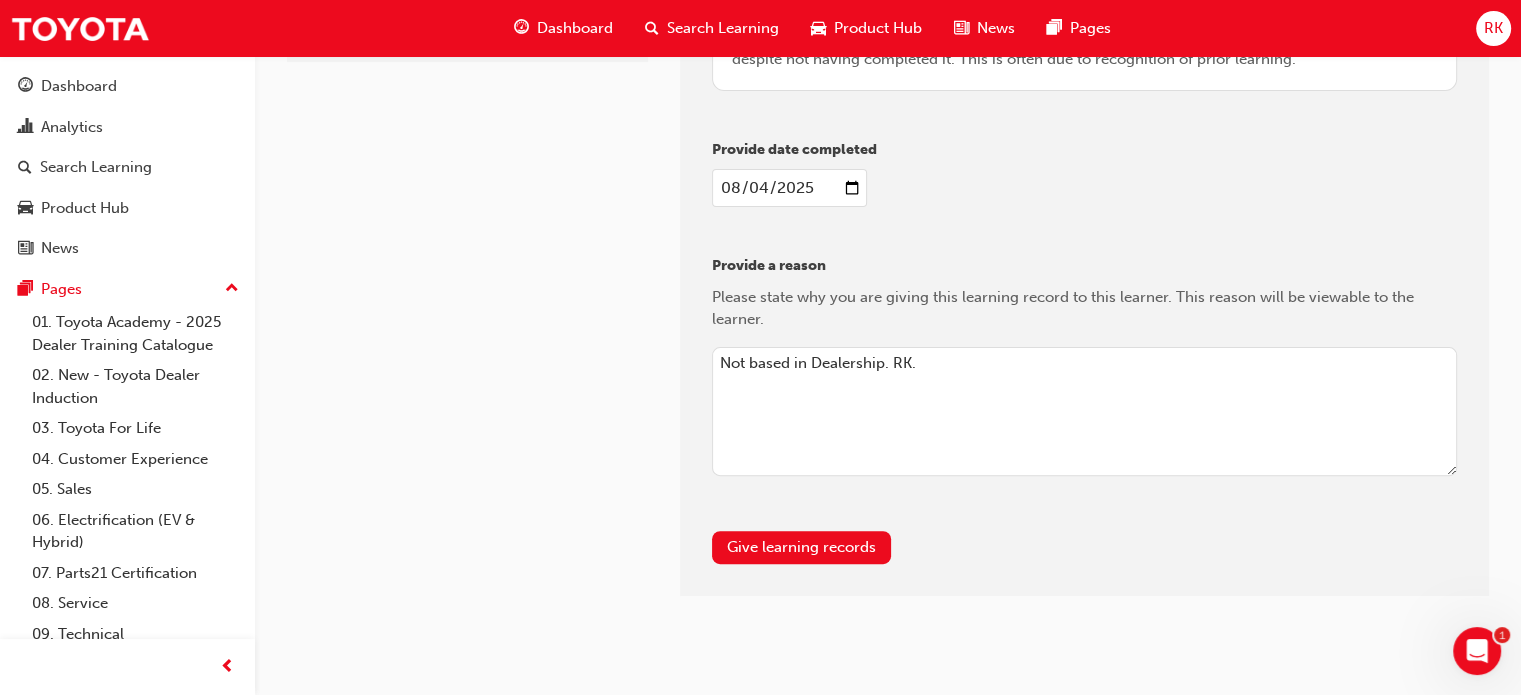scroll, scrollTop: 557, scrollLeft: 0, axis: vertical 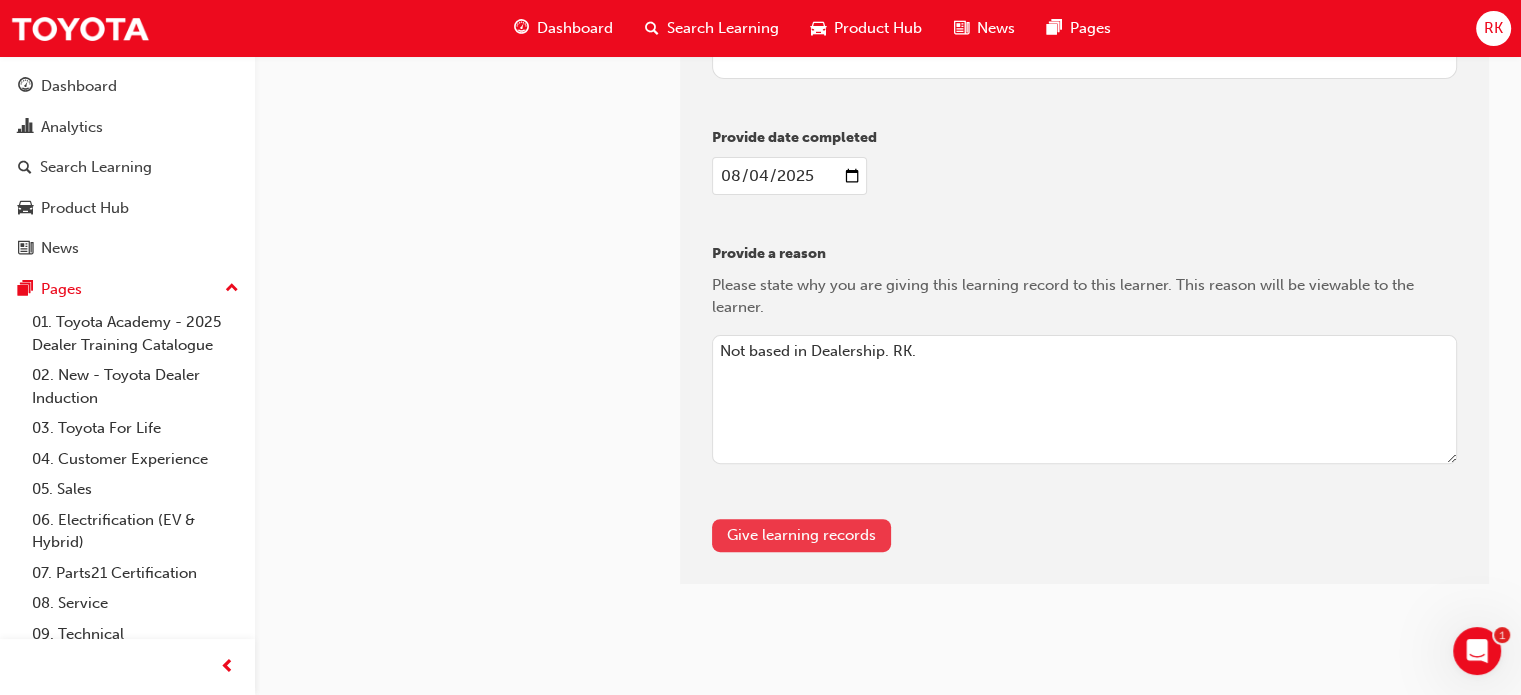 type on "Not based in Dealership. RK." 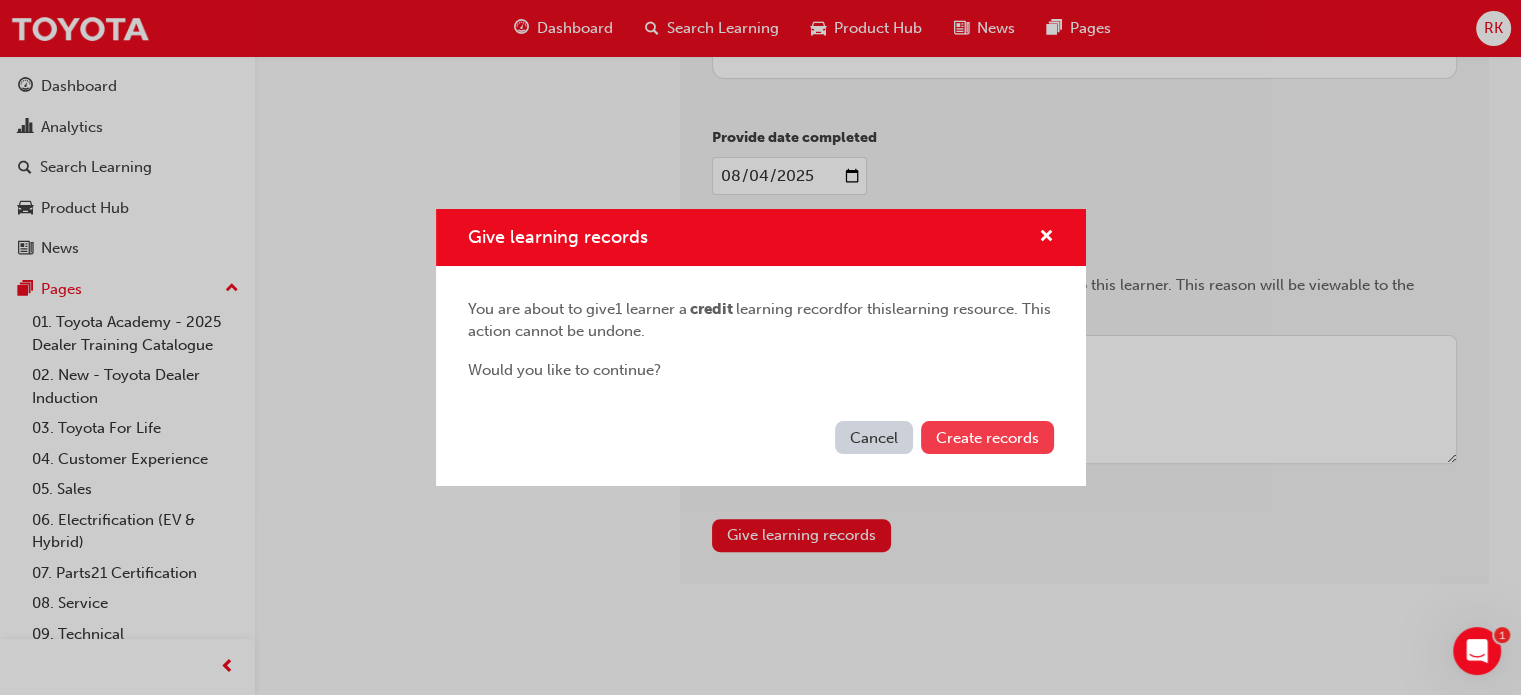 drag, startPoint x: 1009, startPoint y: 427, endPoint x: 1020, endPoint y: 427, distance: 11 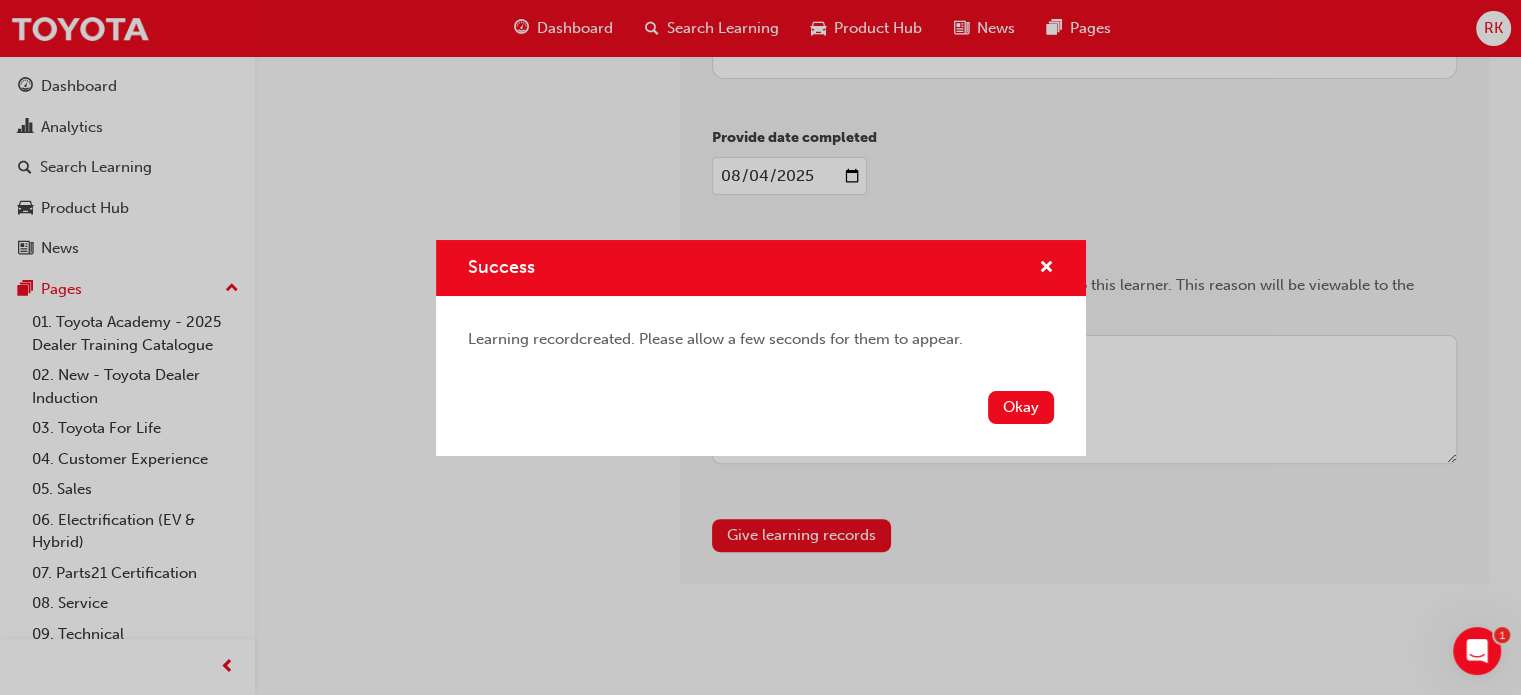 click on "Okay" at bounding box center (1021, 407) 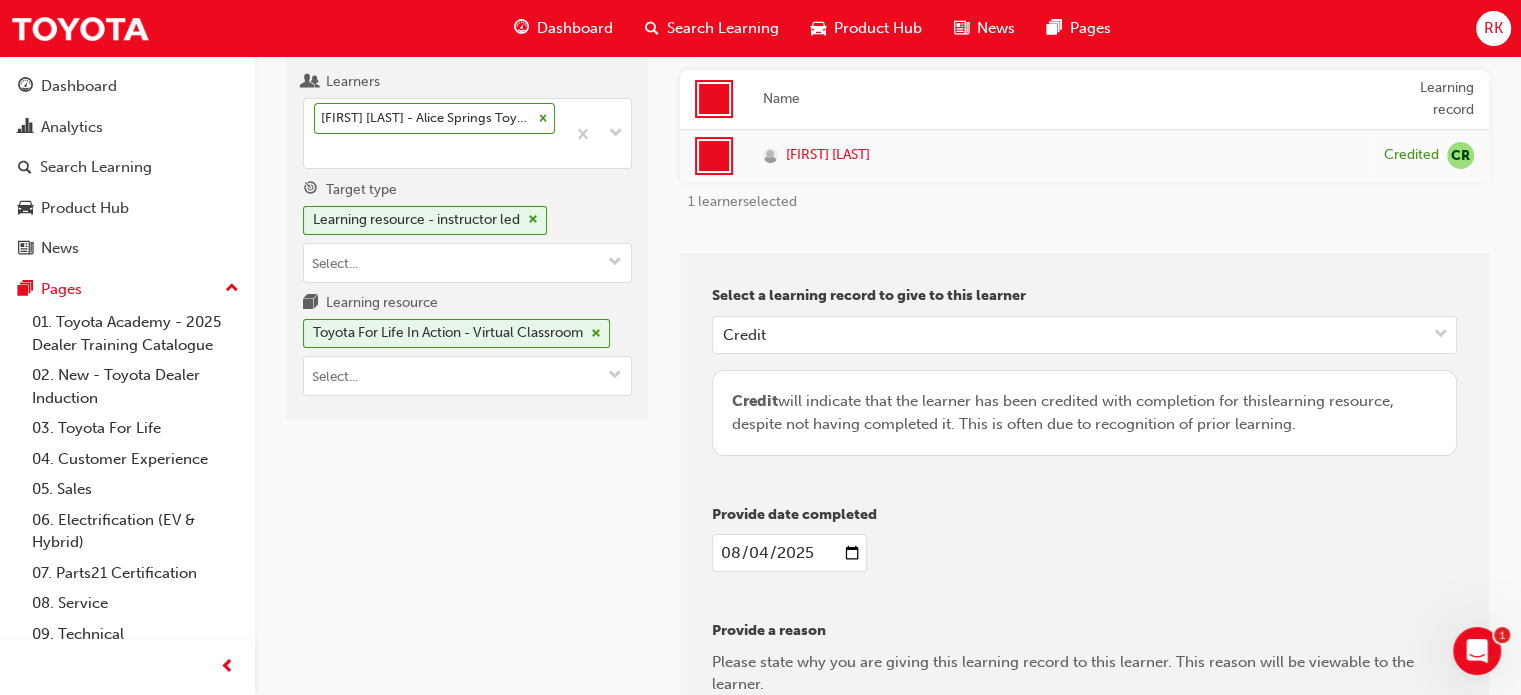 scroll, scrollTop: 0, scrollLeft: 0, axis: both 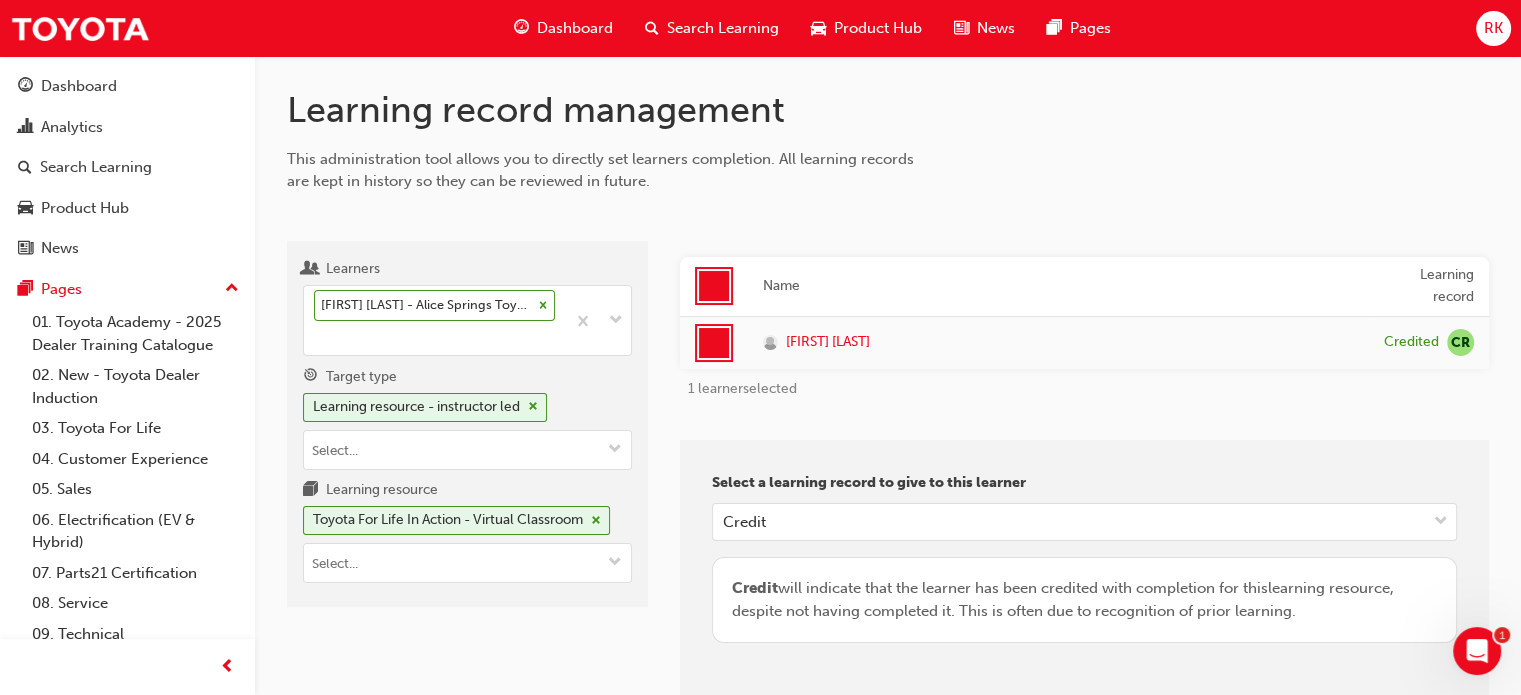 type 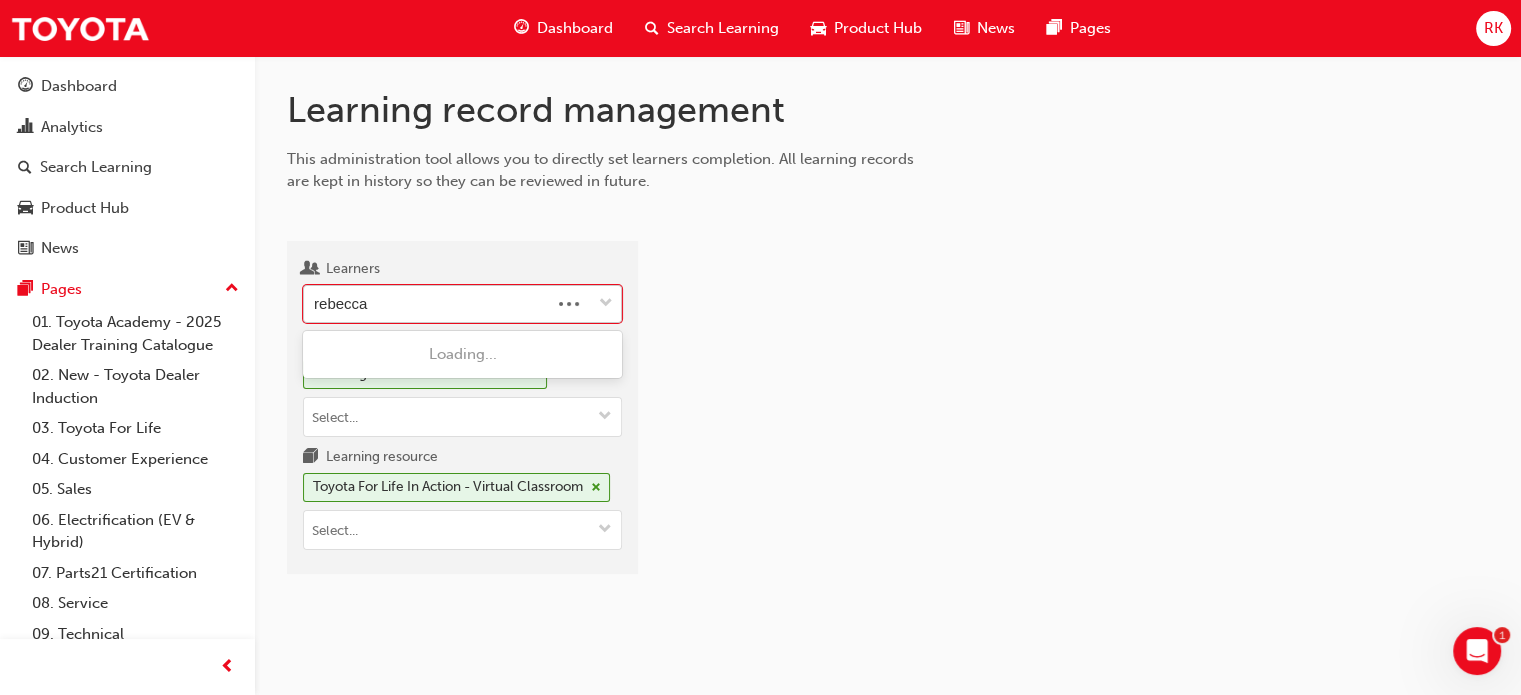 type on "rebecca r" 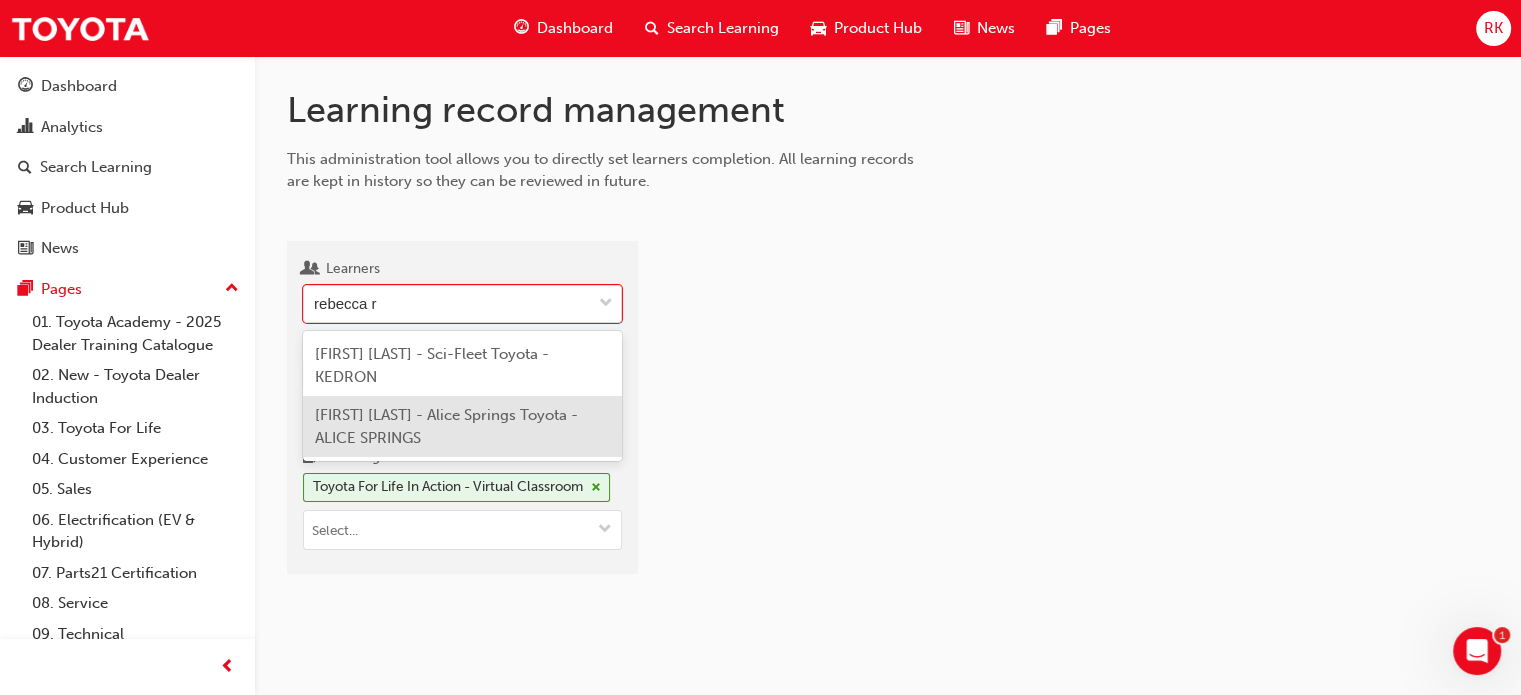 click on "[FIRST] [LAST] - Alice Springs Toyota - ALICE SPRINGS" at bounding box center (446, 426) 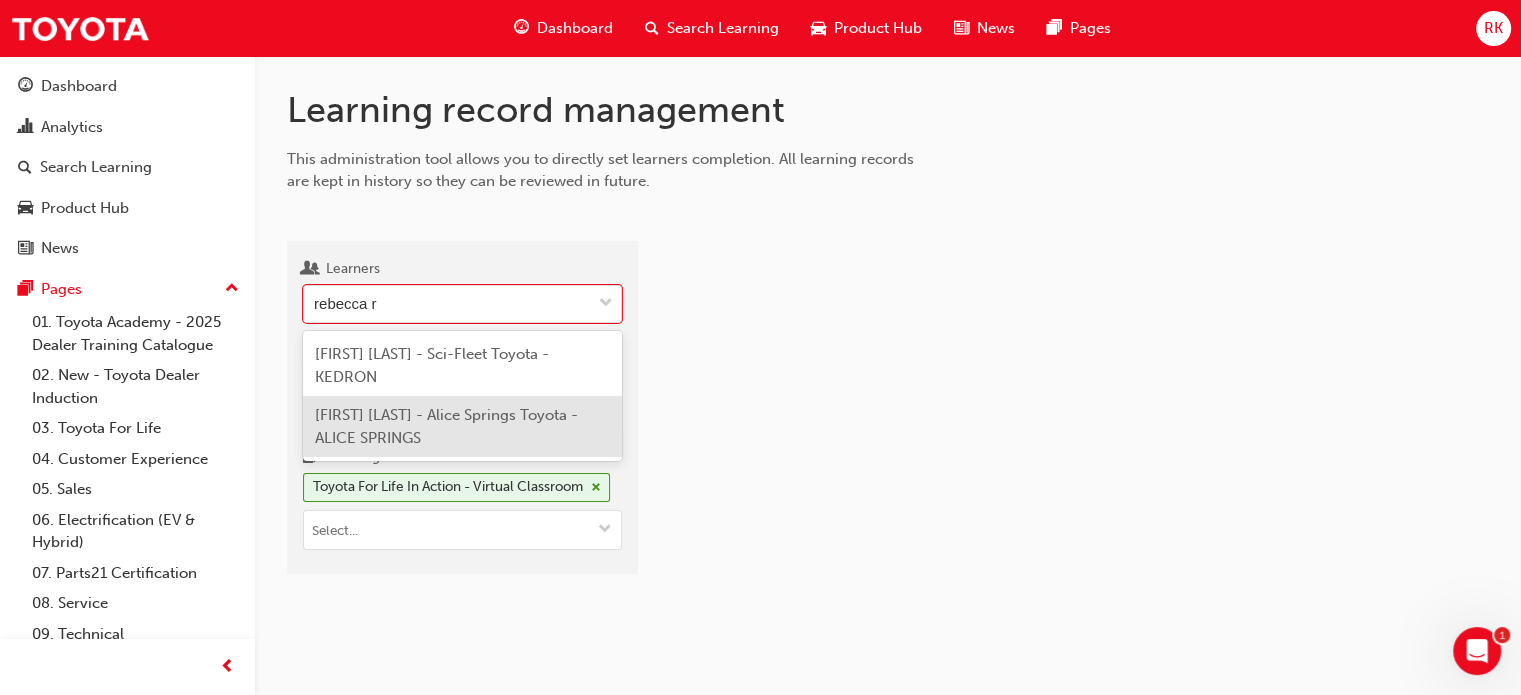 type 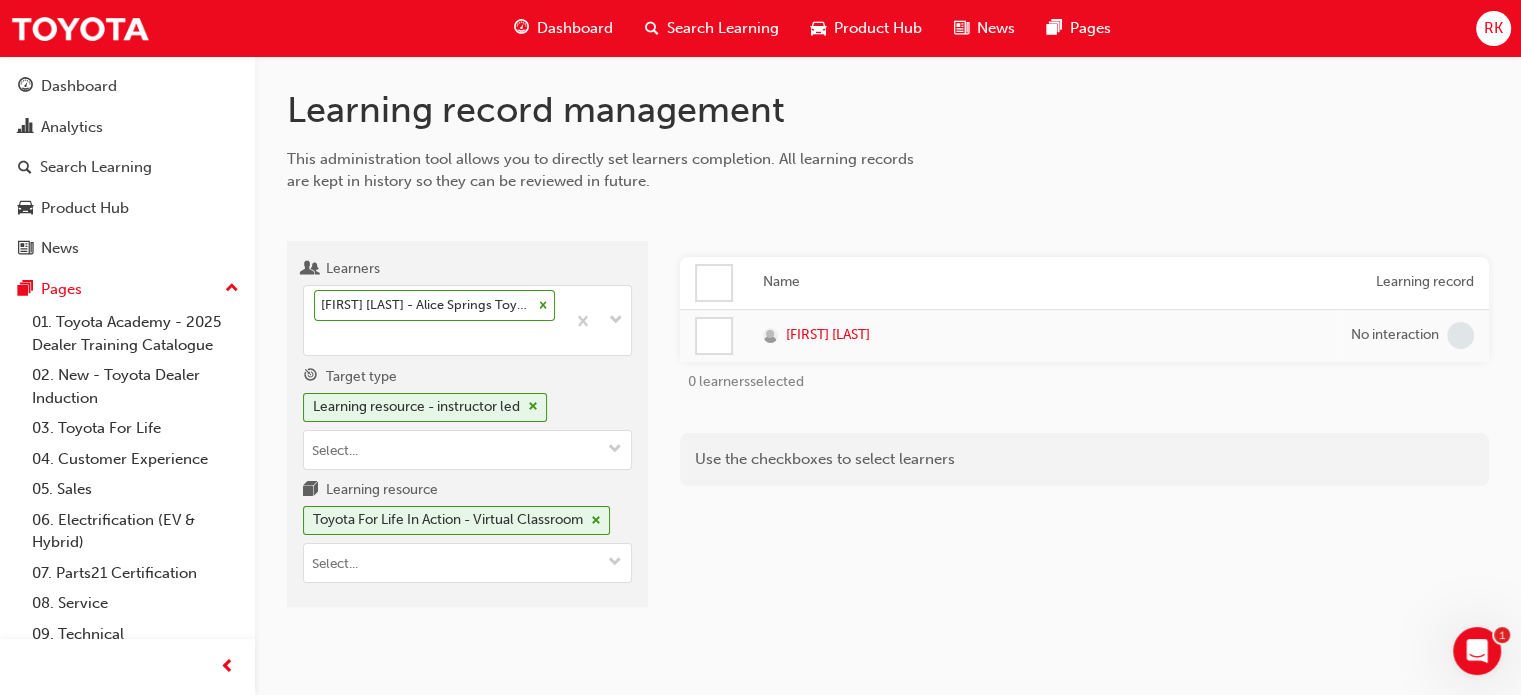 click on "Name Learning record [FIRST] [LAST] No interaction 0   learners  selected Use the checkboxes to select learners" at bounding box center (1084, 432) 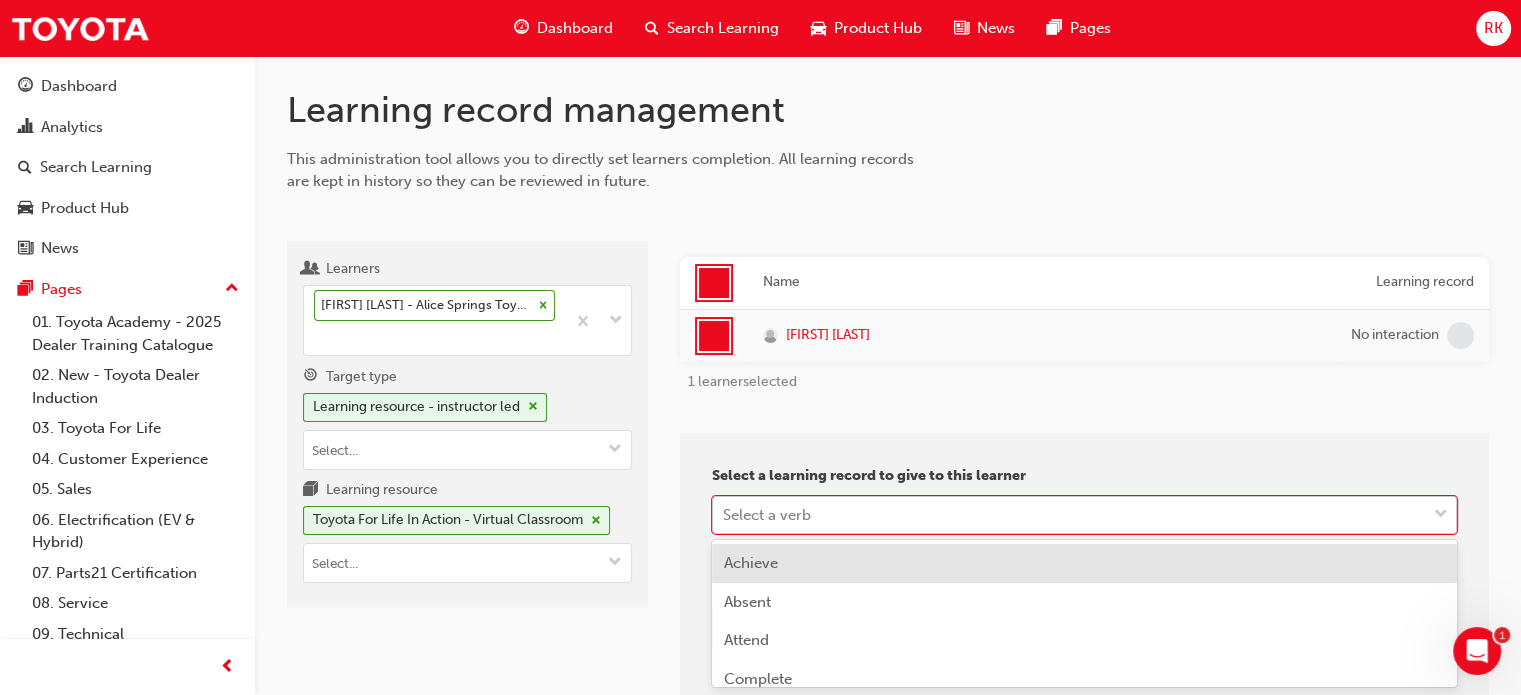 click on "Your version of Internet Explorer is outdated and not supported. Please upgrade to a  modern browser . Dashboard Search Learning Product Hub News Pages RK Dashboard Analytics Search Learning Product Hub News Pages Pages 01. Toyota Academy - 2025 Dealer Training Catalogue 02. New - Toyota Dealer Induction  03. Toyota For Life 04. Customer Experience 05. Sales 06. Electrification (EV & Hybrid) 07. Parts21 Certification 08. Service 09. Technical  10. TUNE Rev-Up Training All Pages Learning record management This administration tool allows you to directly set learners completion. All learning records are kept in history so they can be reviewed in future. Learners [FIRST] [LAST] - Alice Springs Toyota - ALICE SPRINGS Target type Learning resource - instructor led Learning resource Toyota For Life In Action - Virtual Classroom Name Learning record [FIRST] [LAST] No interaction 1   learner  selected Select a learning record to give to this learner     Select a verb Provide date completed Provide a reason 1" at bounding box center (760, 347) 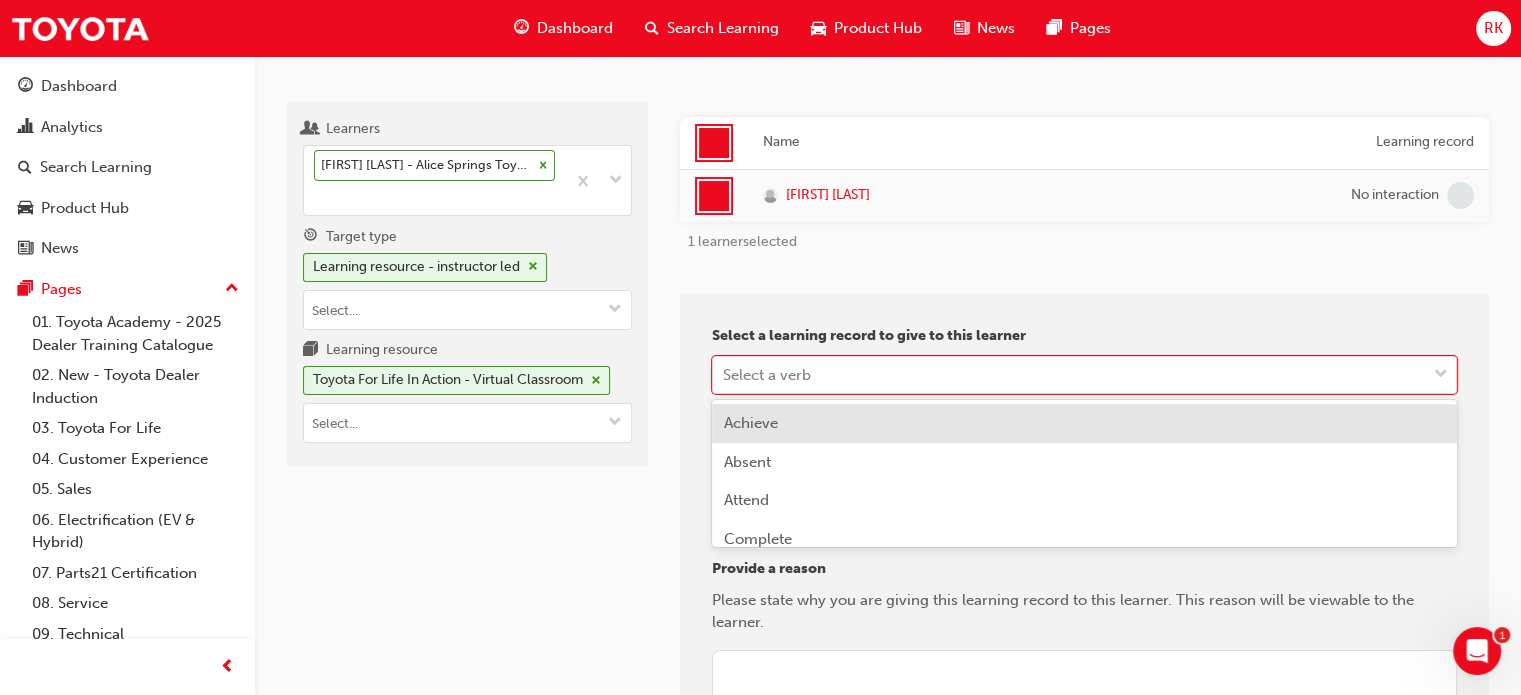 scroll, scrollTop: 153, scrollLeft: 0, axis: vertical 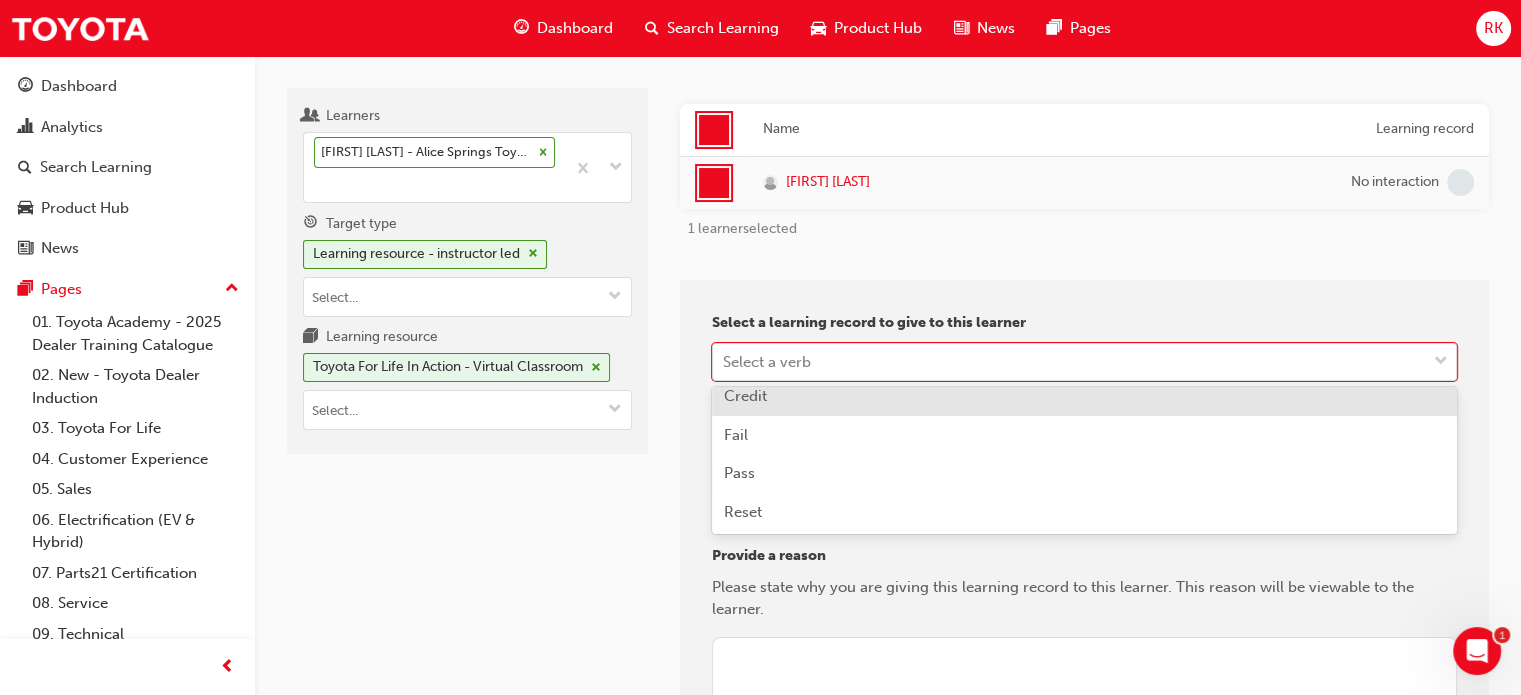 click on "Credit" at bounding box center [745, 396] 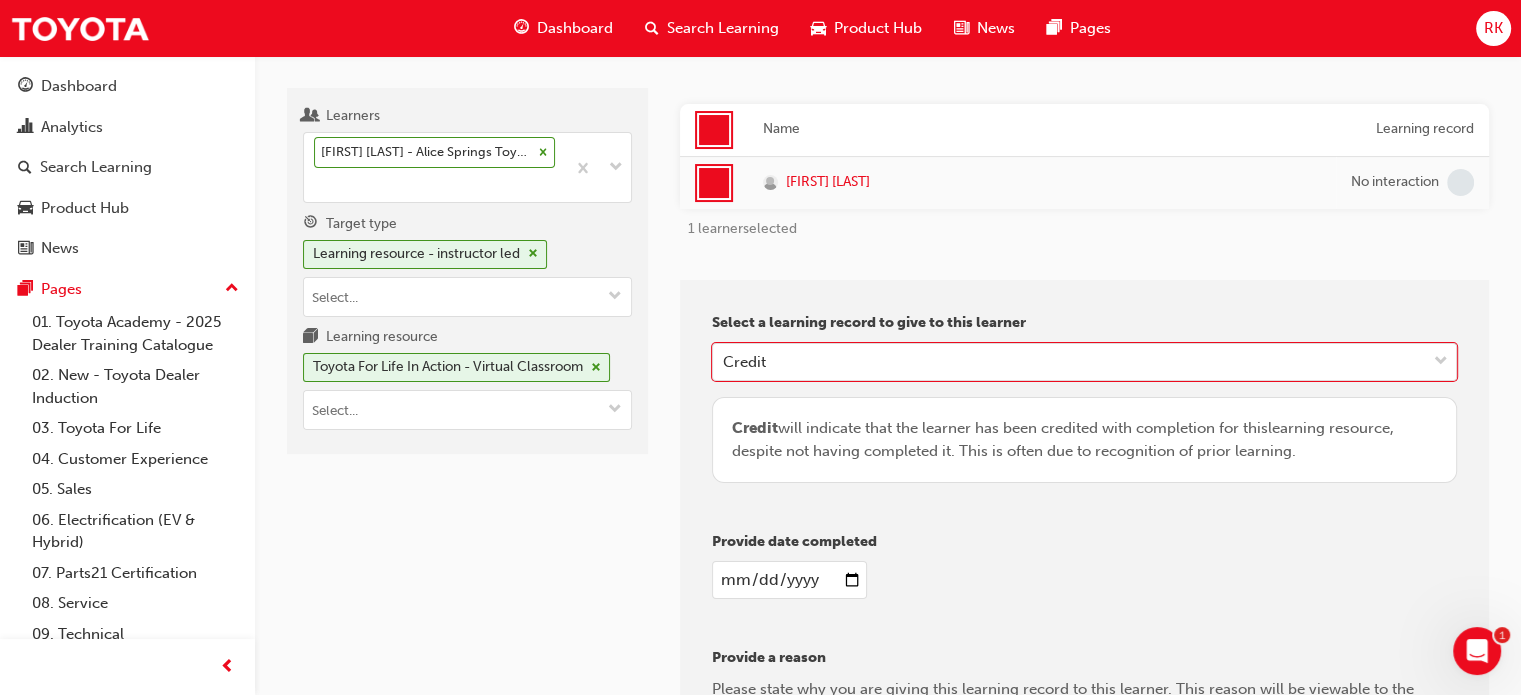 drag, startPoint x: 540, startPoint y: 590, endPoint x: 603, endPoint y: 572, distance: 65.52099 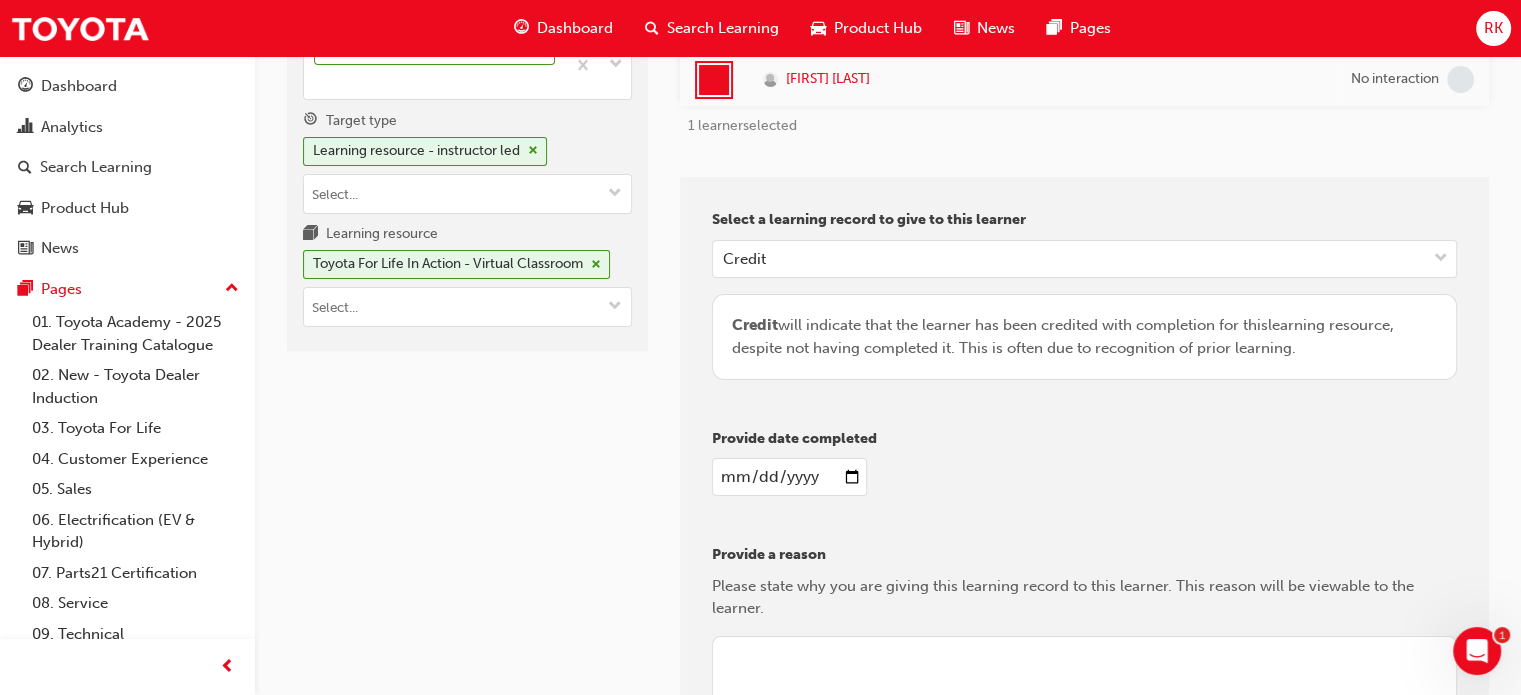 scroll, scrollTop: 353, scrollLeft: 0, axis: vertical 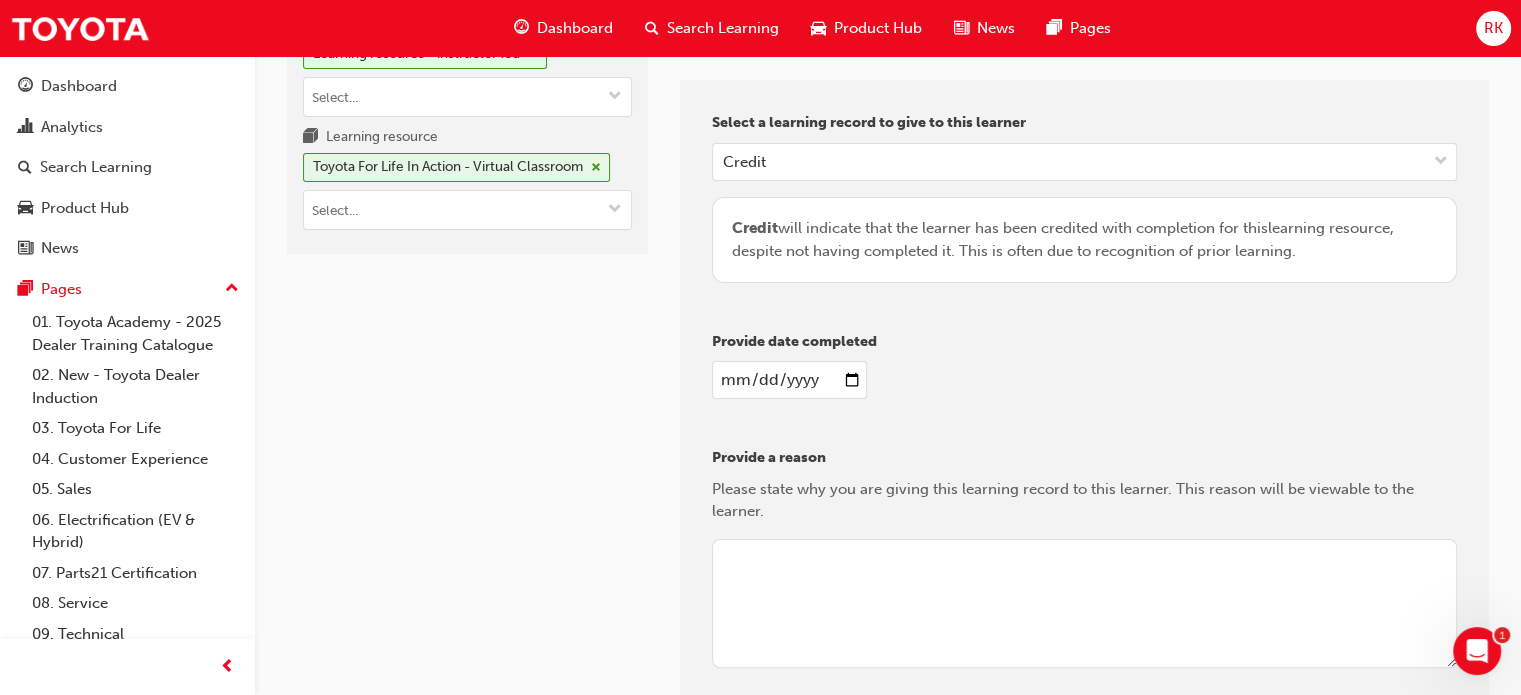 click at bounding box center (789, 380) 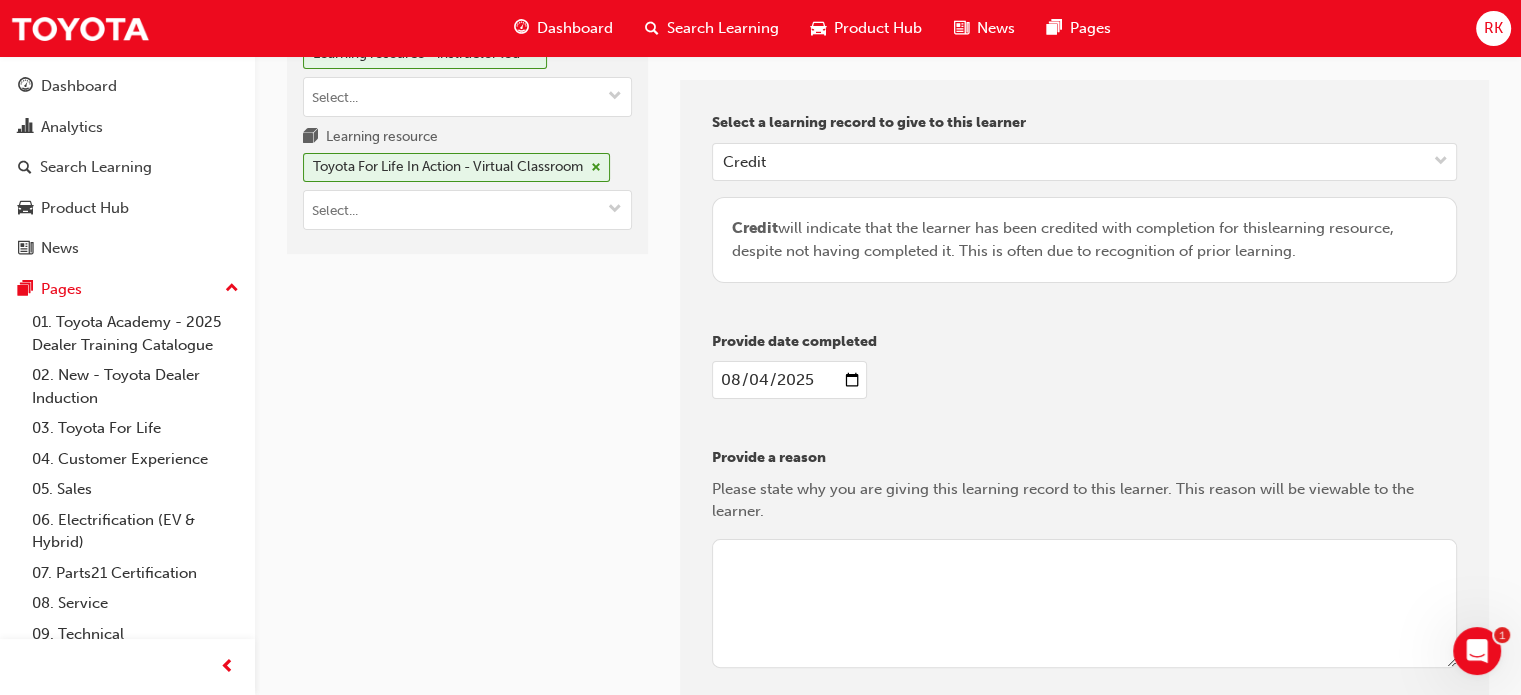 type on "2025-08-04" 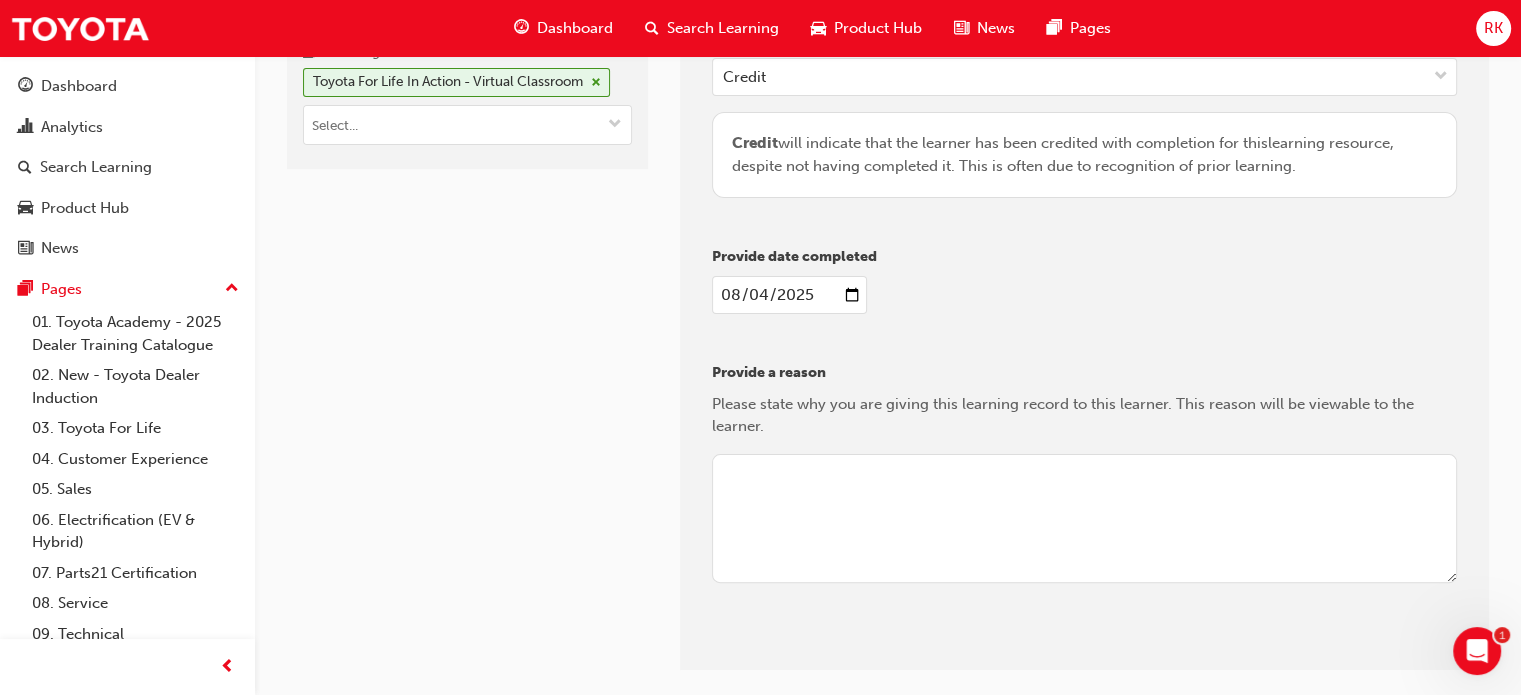 scroll, scrollTop: 524, scrollLeft: 0, axis: vertical 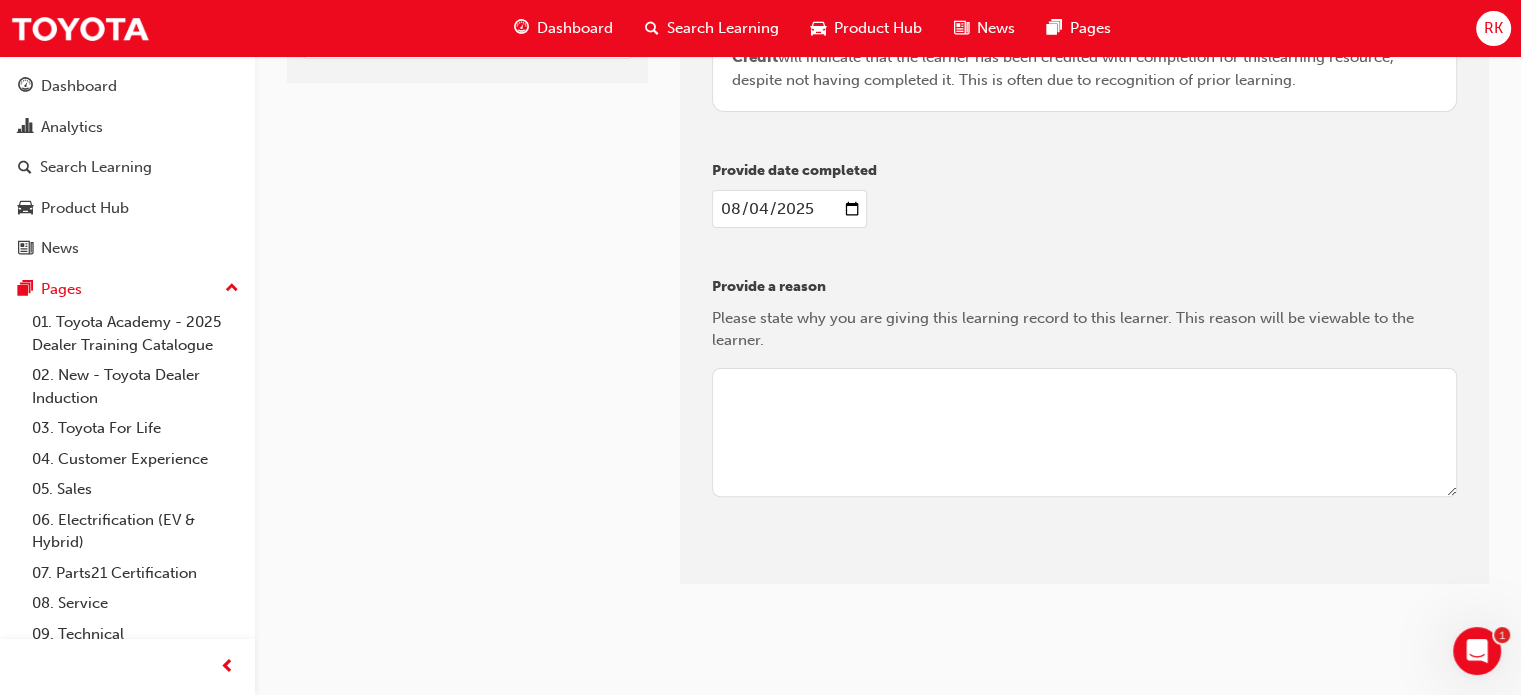 click at bounding box center (1084, 433) 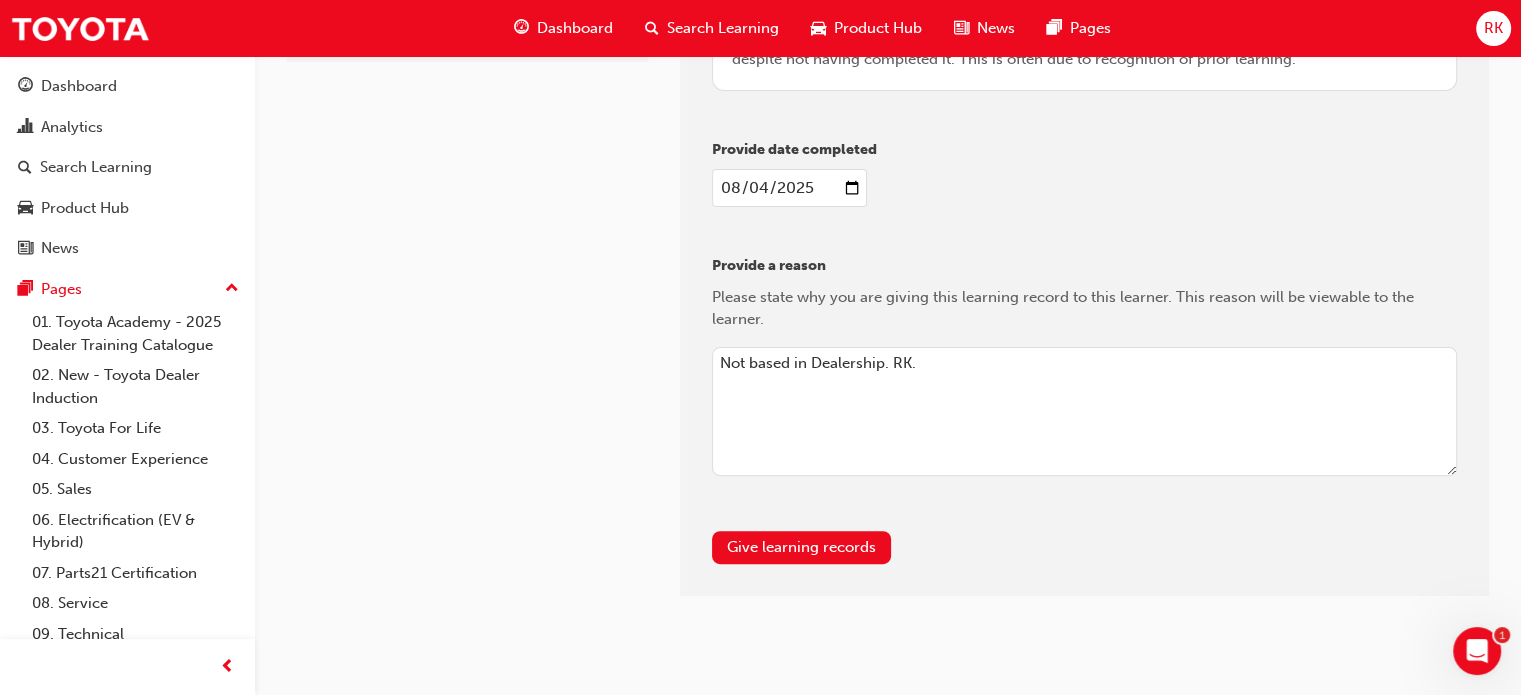 scroll, scrollTop: 557, scrollLeft: 0, axis: vertical 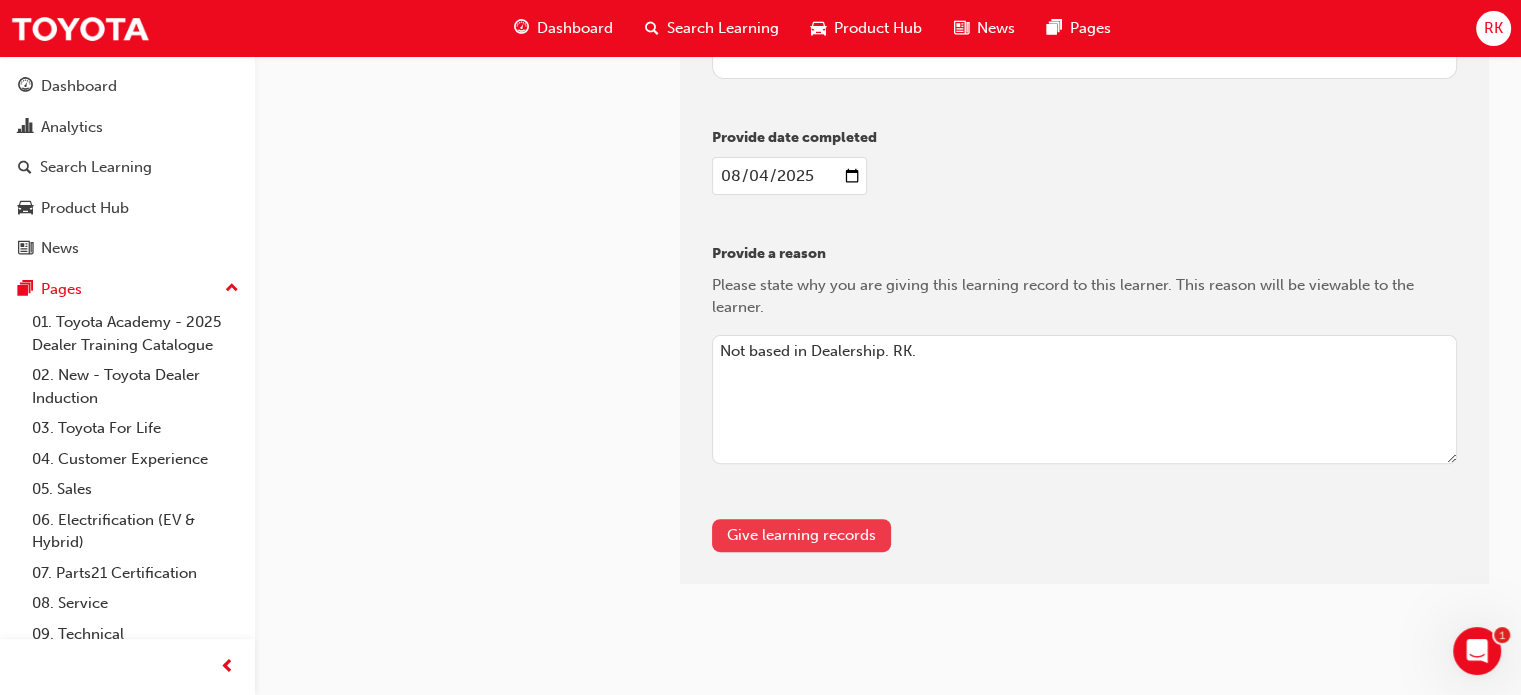 type on "Not based in Dealership. RK." 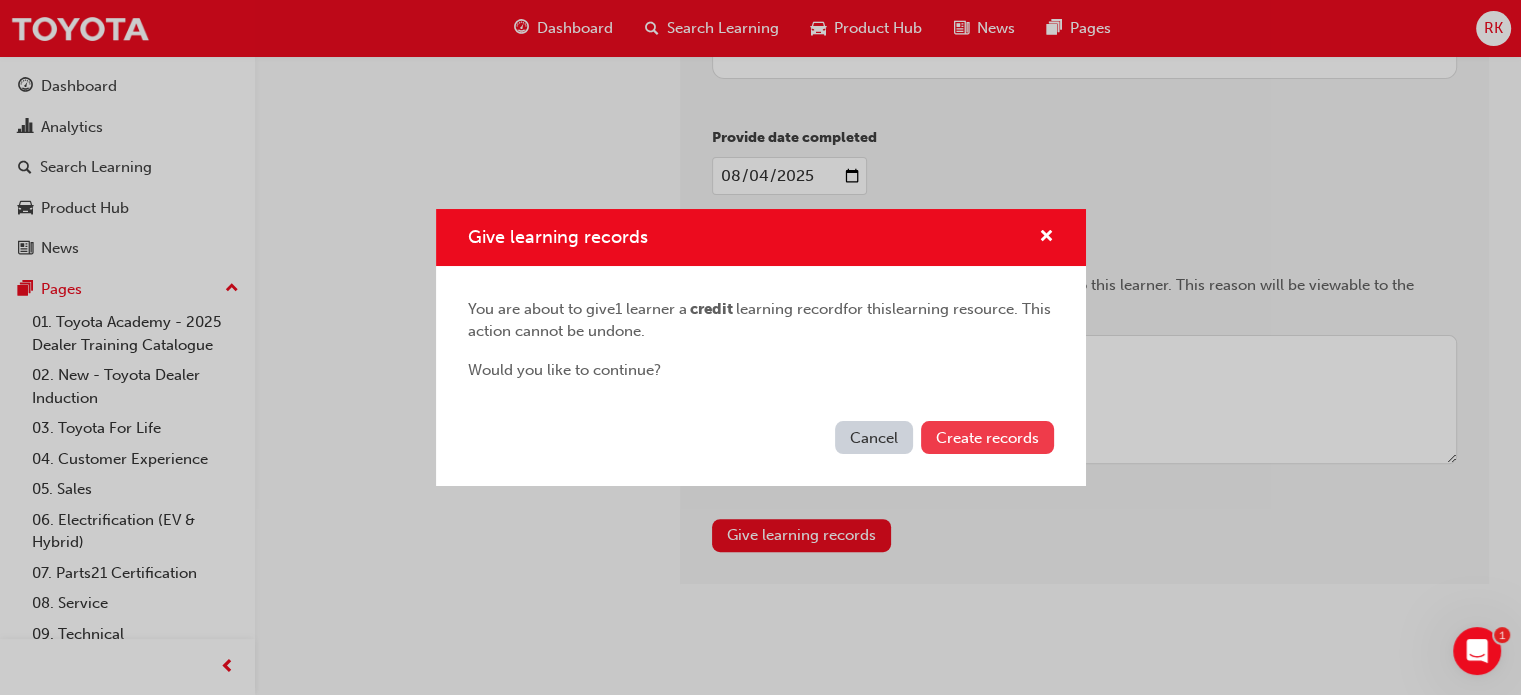 click on "Create records" at bounding box center [987, 437] 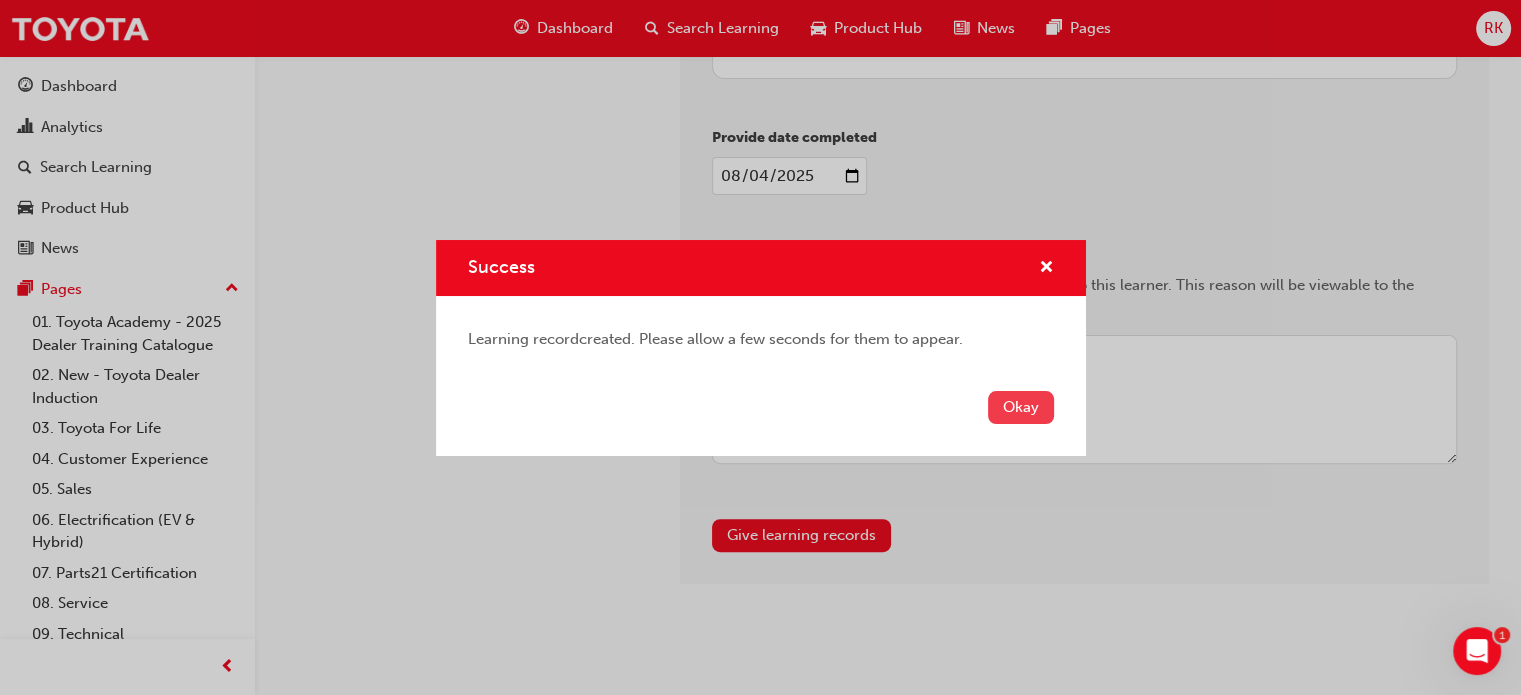drag, startPoint x: 1016, startPoint y: 414, endPoint x: 1060, endPoint y: 403, distance: 45.35416 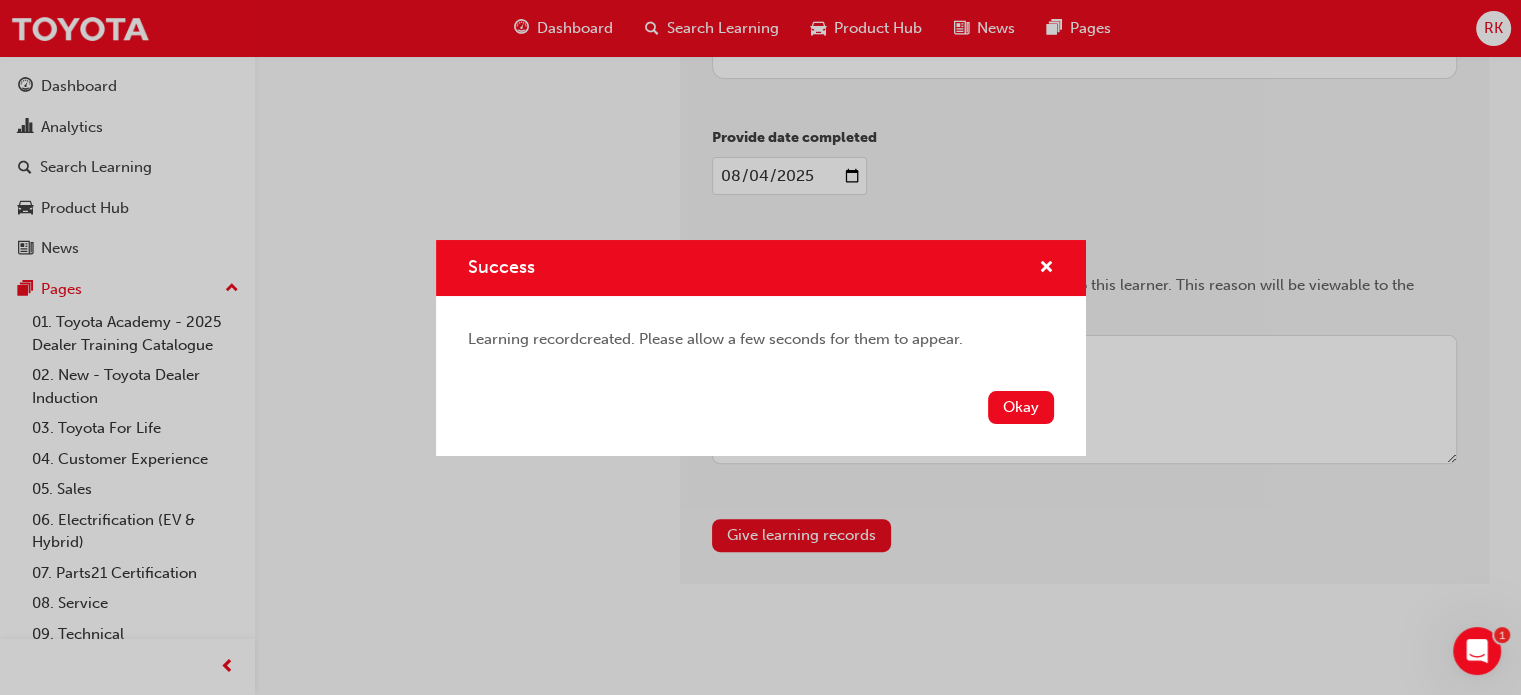 click on "Okay" at bounding box center [1021, 407] 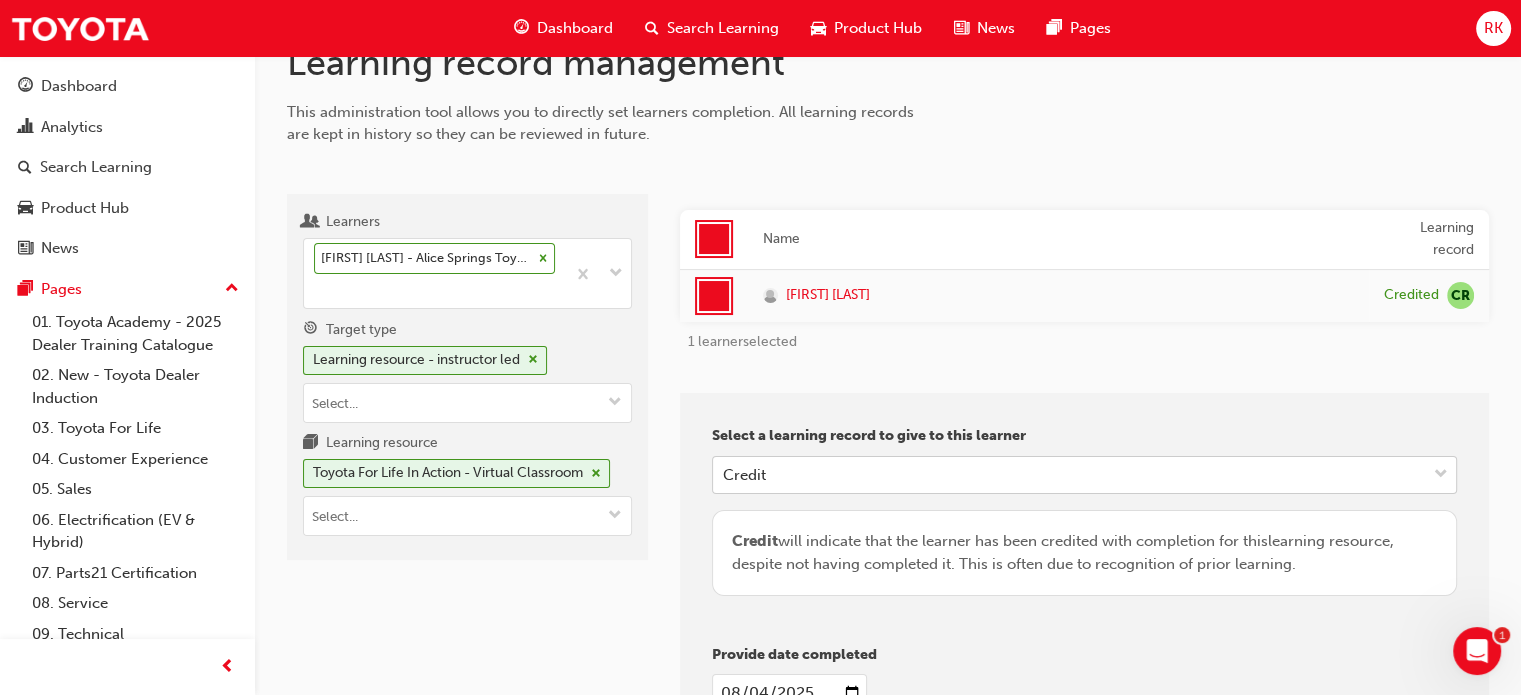 scroll, scrollTop: 0, scrollLeft: 0, axis: both 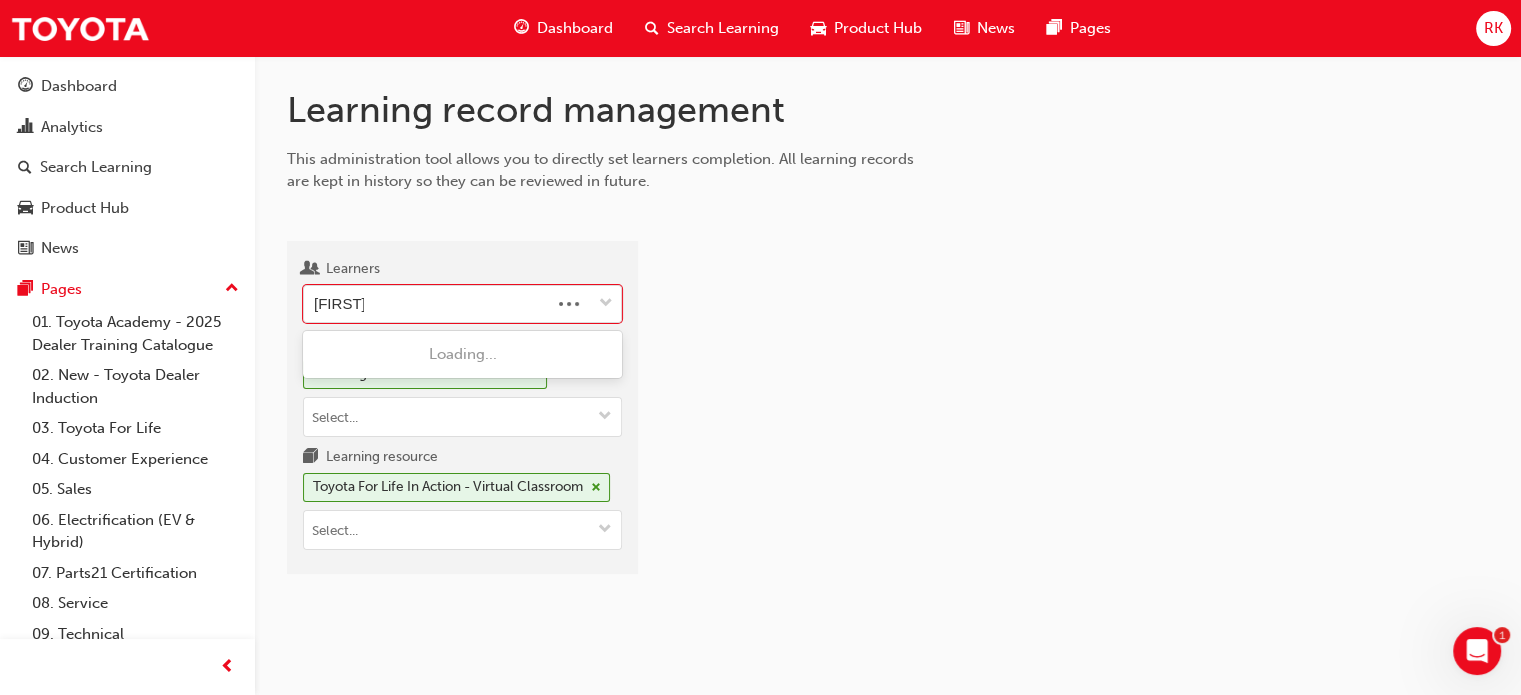 type on "shontell" 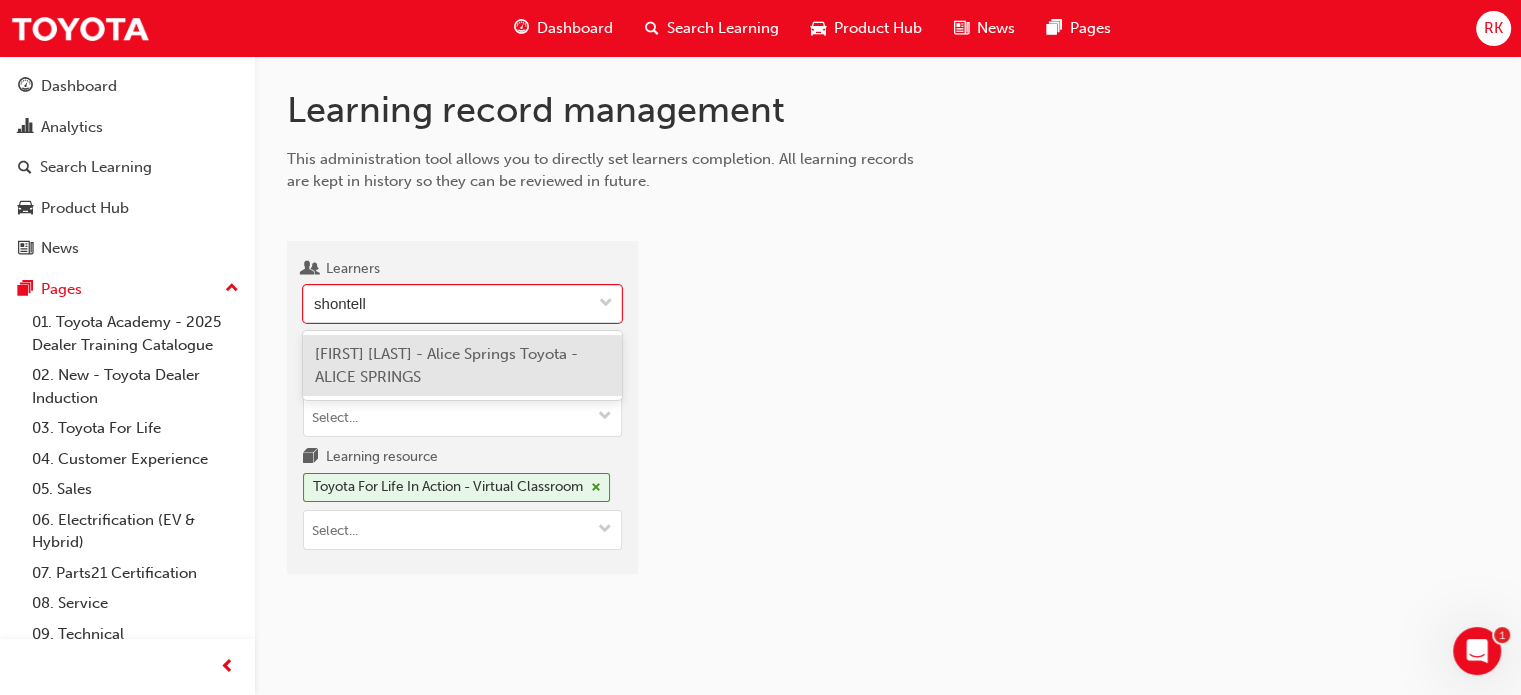 click on "[FIRST] [LAST] - Alice Springs Toyota - ALICE SPRINGS" at bounding box center [462, 365] 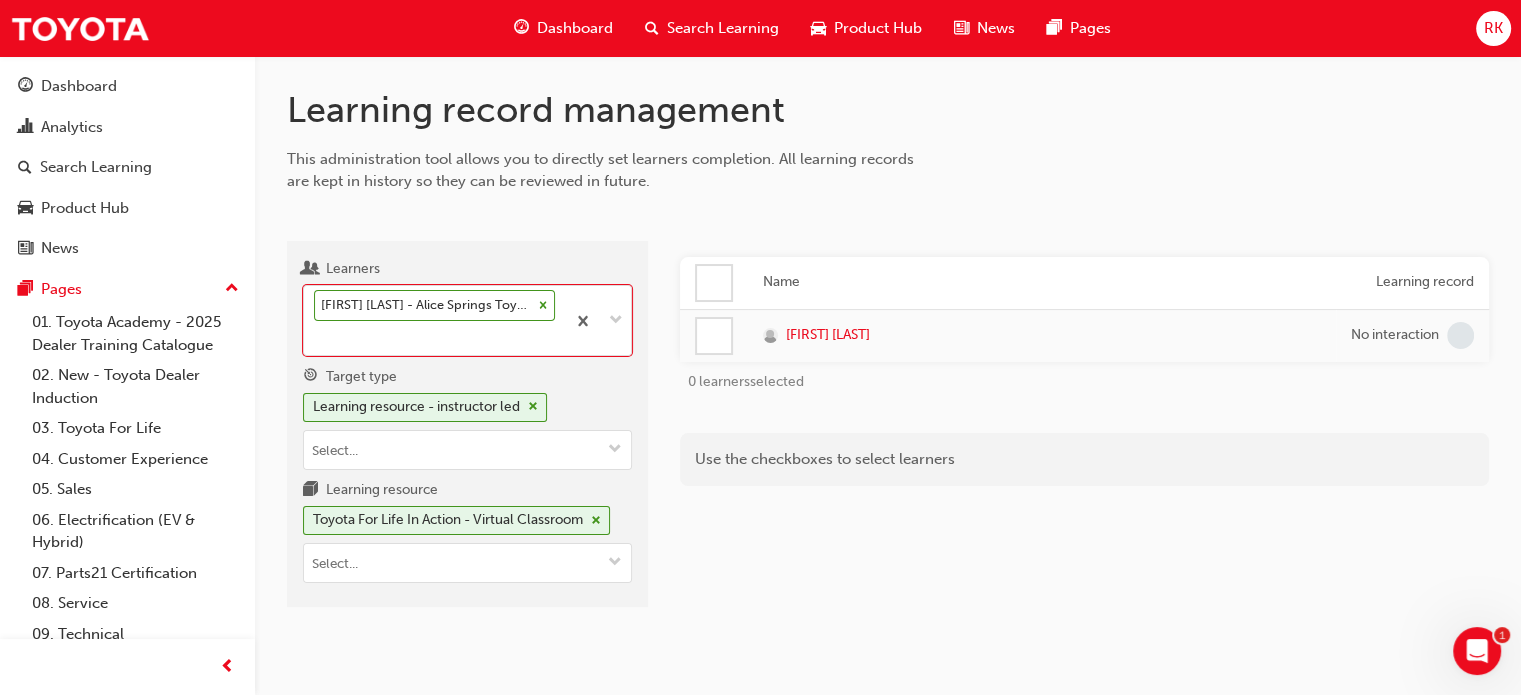click on "Name Learning record [FIRST] [LAST] No interaction 0   learners  selected Use the checkboxes to select learners" at bounding box center (1084, 432) 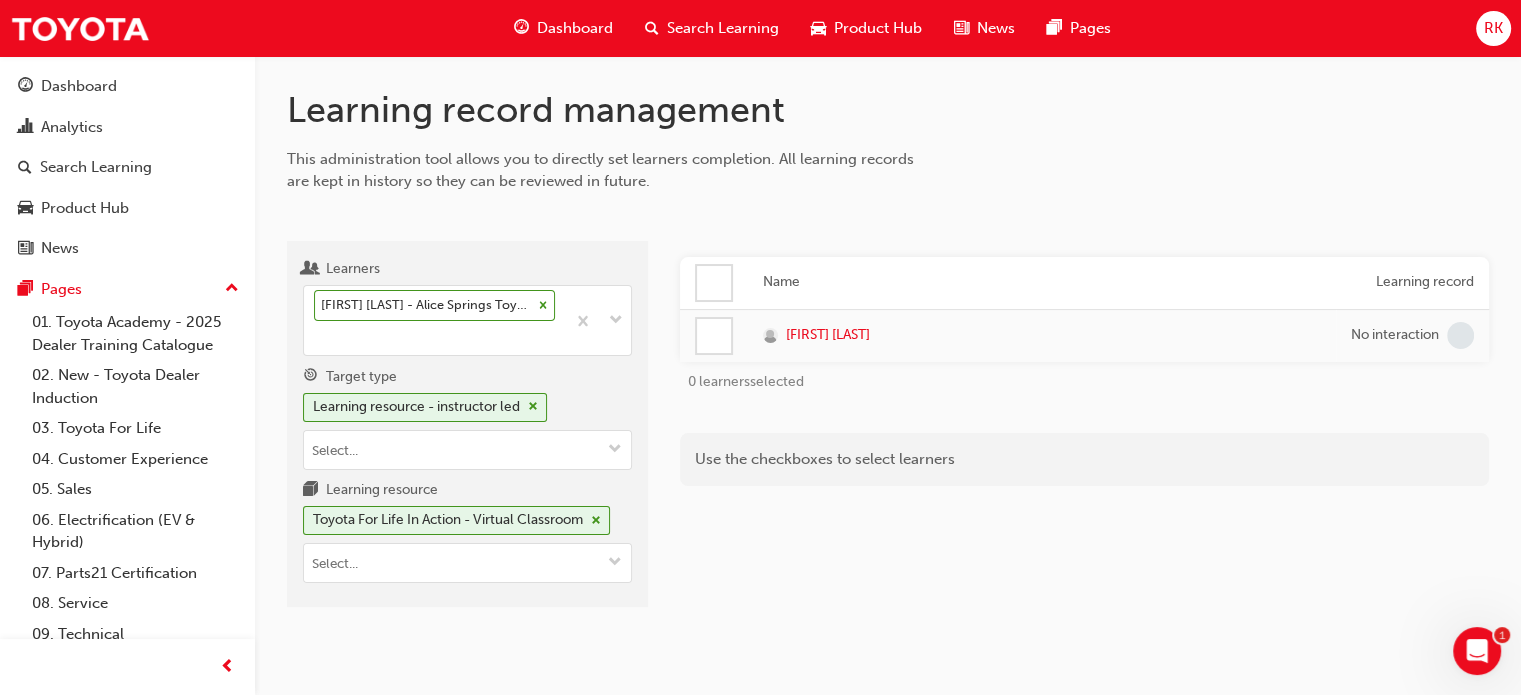 click on "Name Learning record [FIRST] [LAST] No interaction 0   learners  selected Use the checkboxes to select learners" at bounding box center (1084, 432) 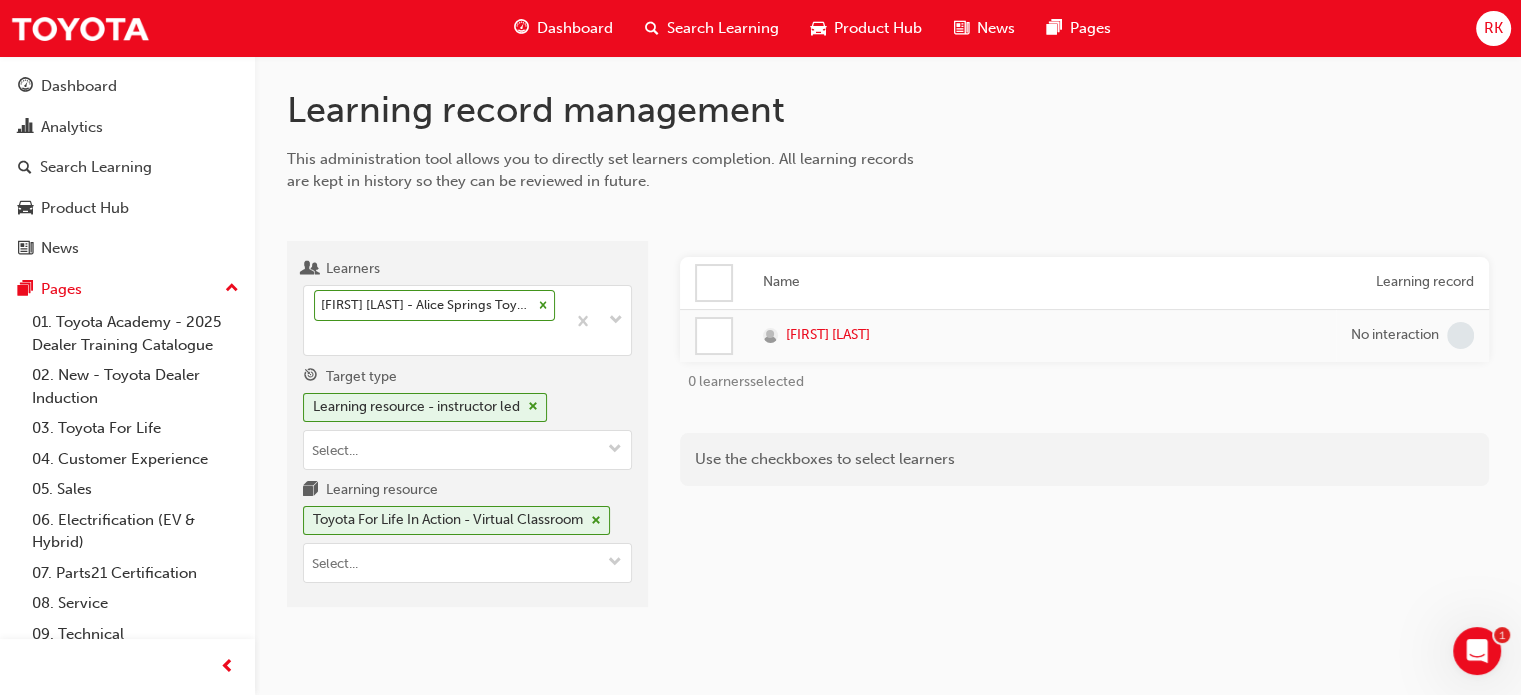 click at bounding box center [714, 283] 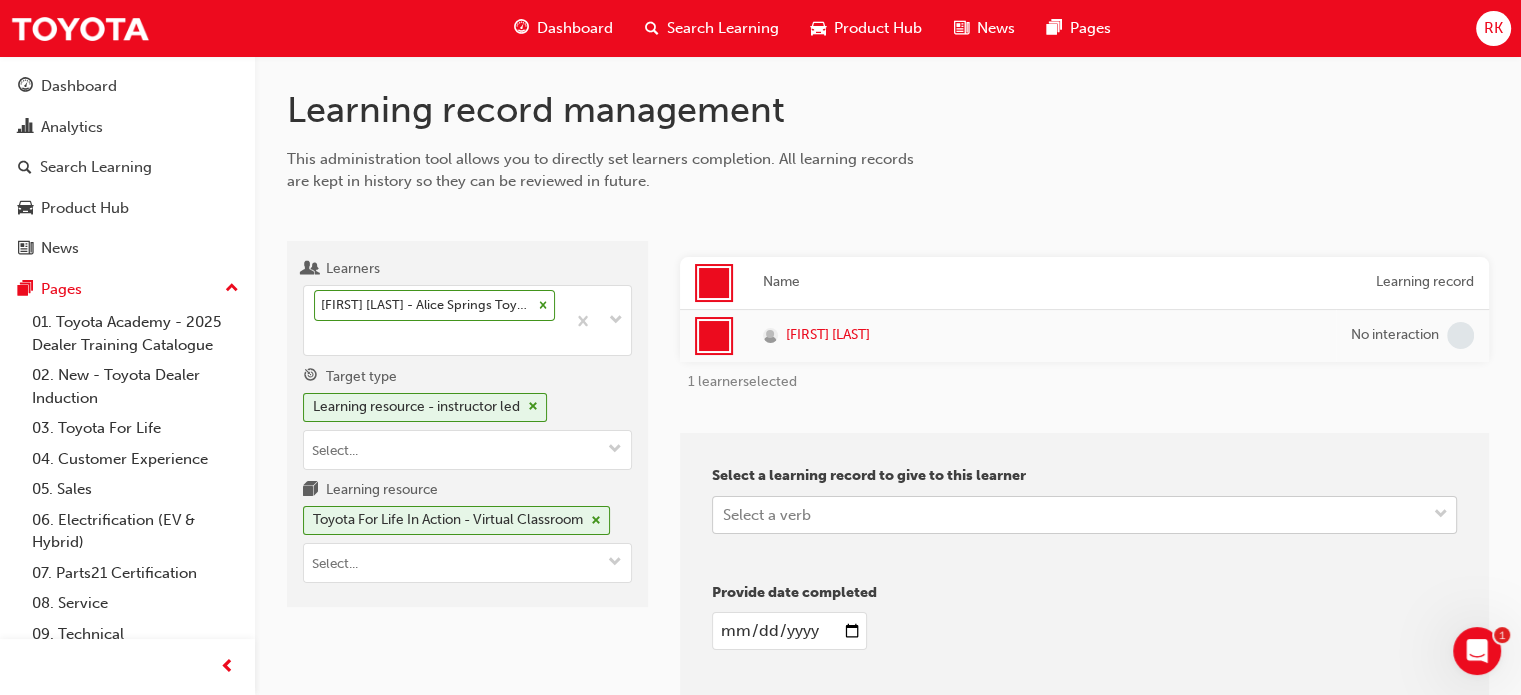 click on "Learners [FIRST] [LAST] - Alice Springs Toyota - ALICE SPRINGS Target type Learning resource - instructor led Learning resource Toyota For Life In Action - Virtual Classroom Name Learning record [FIRST] [LAST] No interaction 1   learner  selected Select a learning record to give to this learner Select a verb Provide date completed Provide a reason 1" at bounding box center [760, 347] 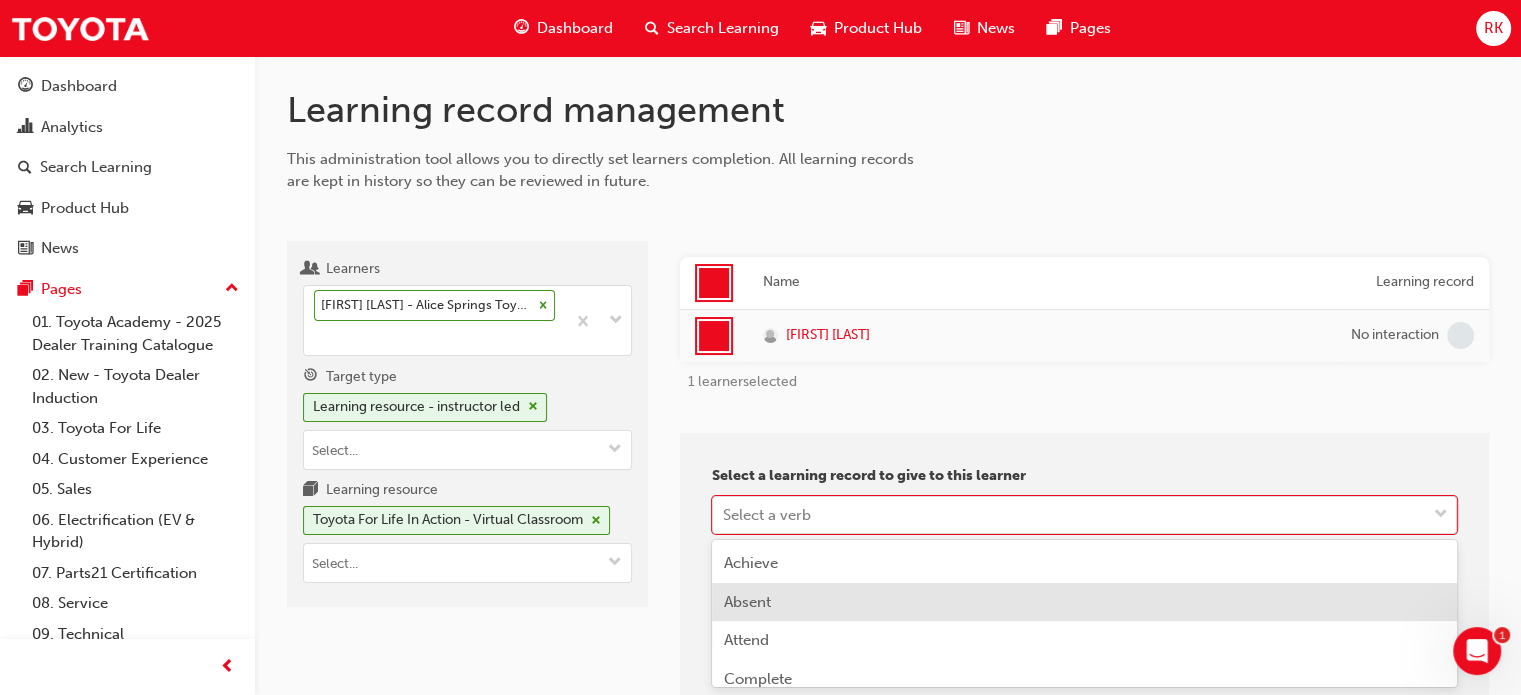 scroll, scrollTop: 153, scrollLeft: 0, axis: vertical 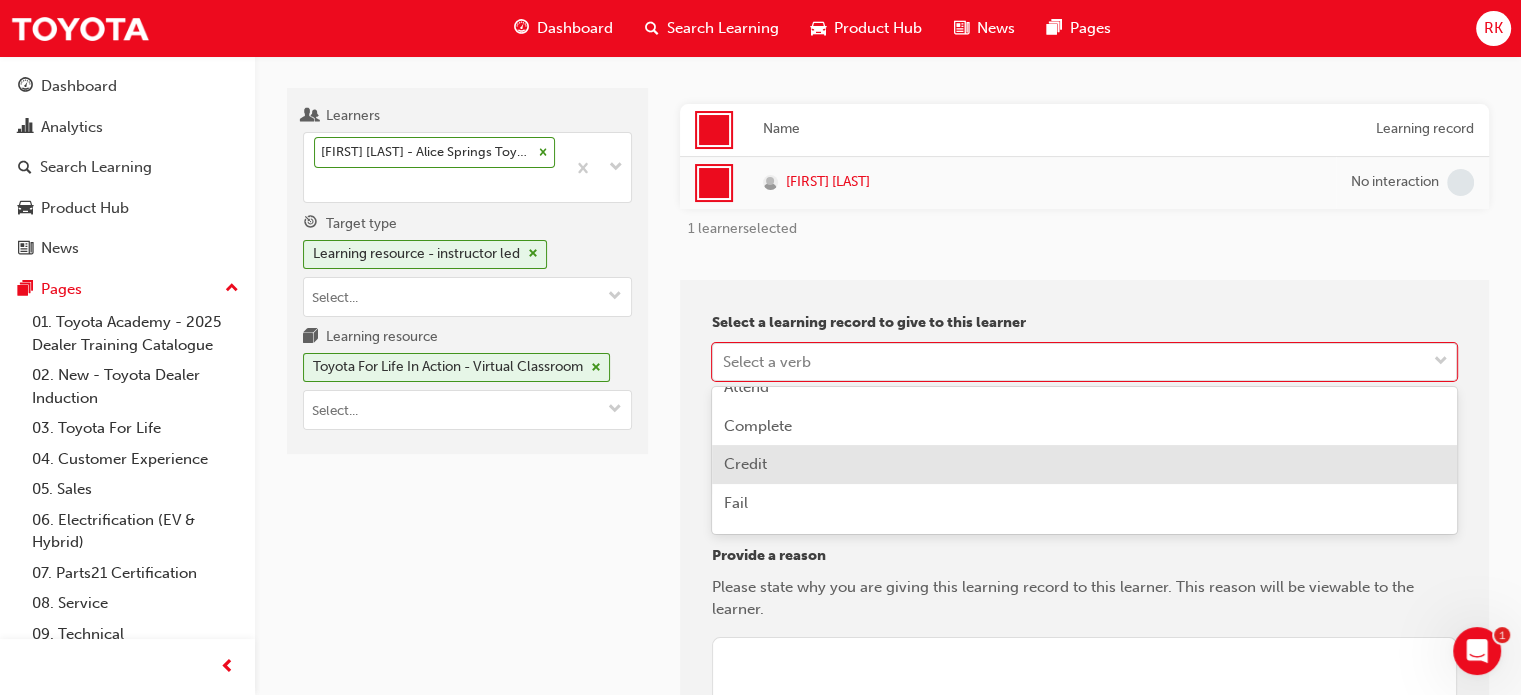 click on "Credit" at bounding box center [1084, 464] 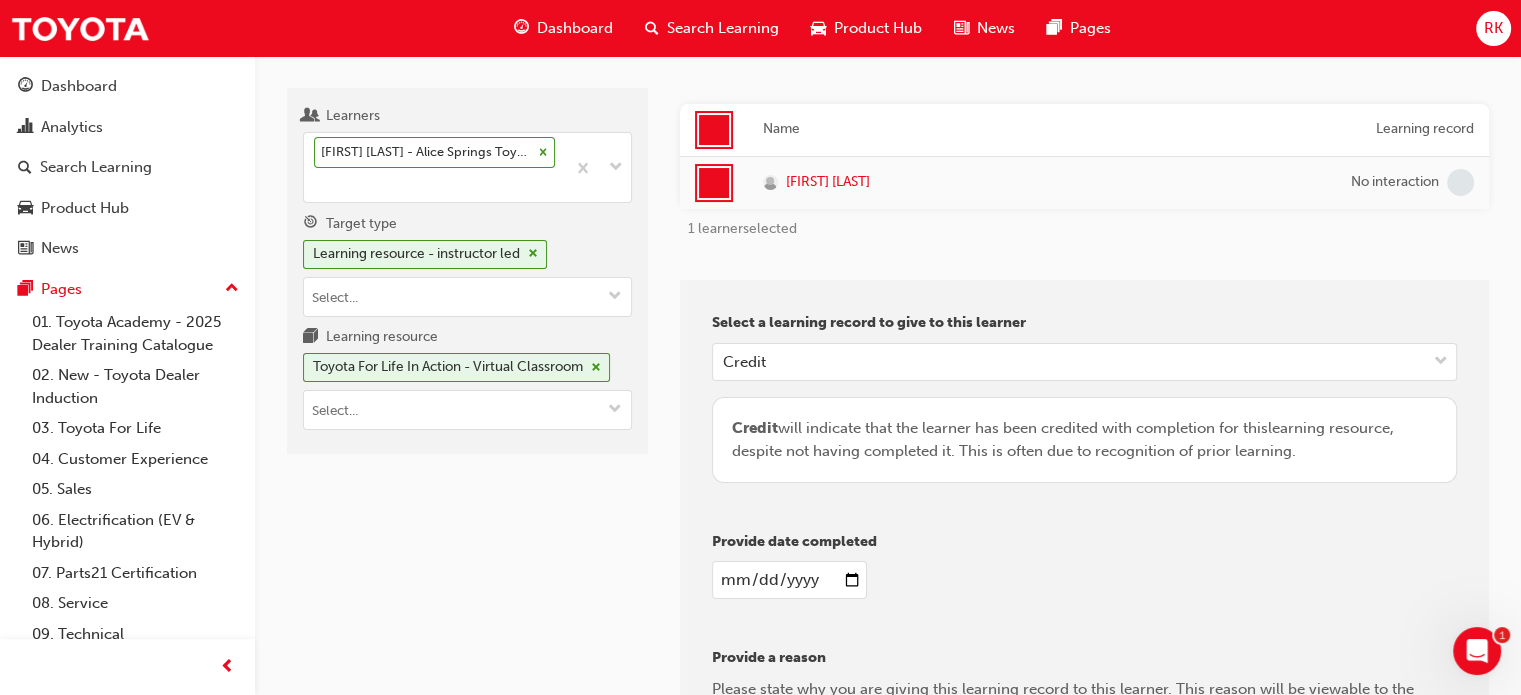 drag, startPoint x: 538, startPoint y: 526, endPoint x: 557, endPoint y: 531, distance: 19.646883 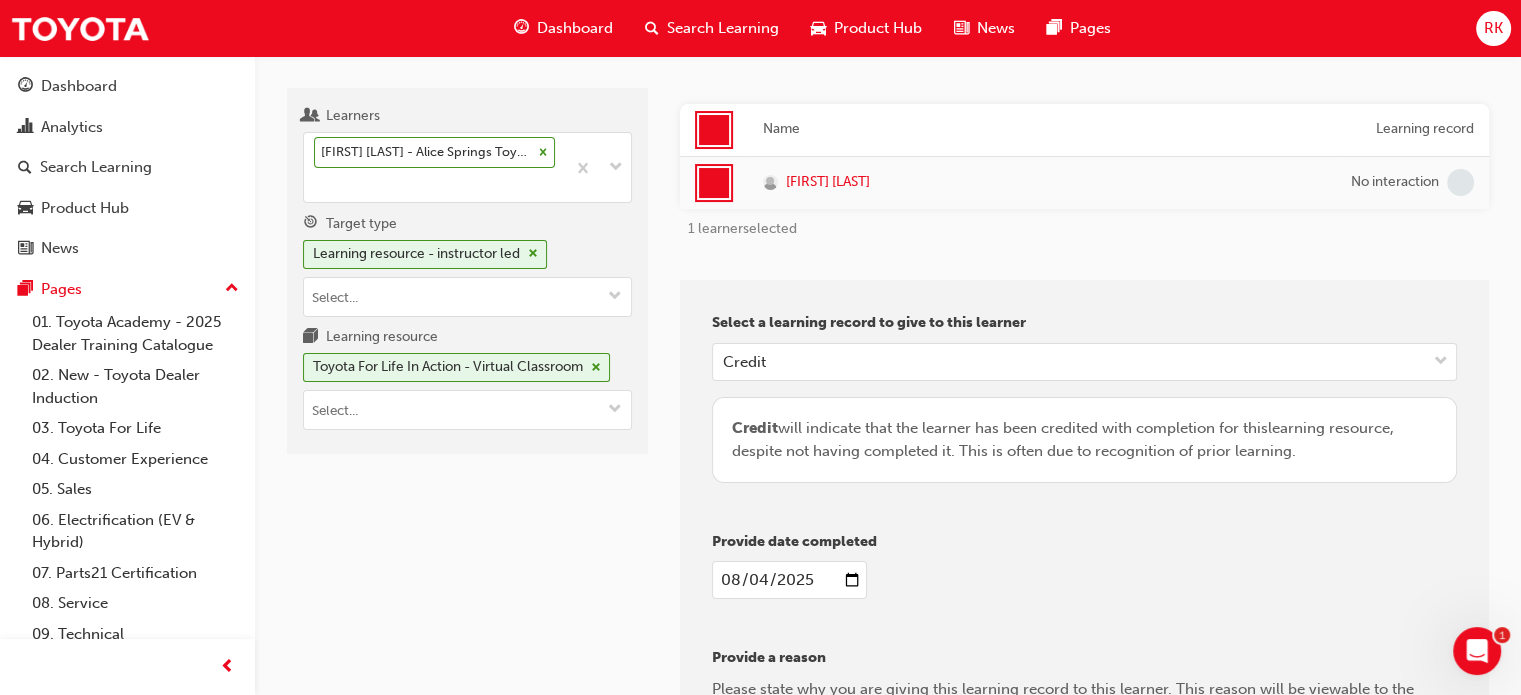 click on "2025-08-04" at bounding box center [1084, 580] 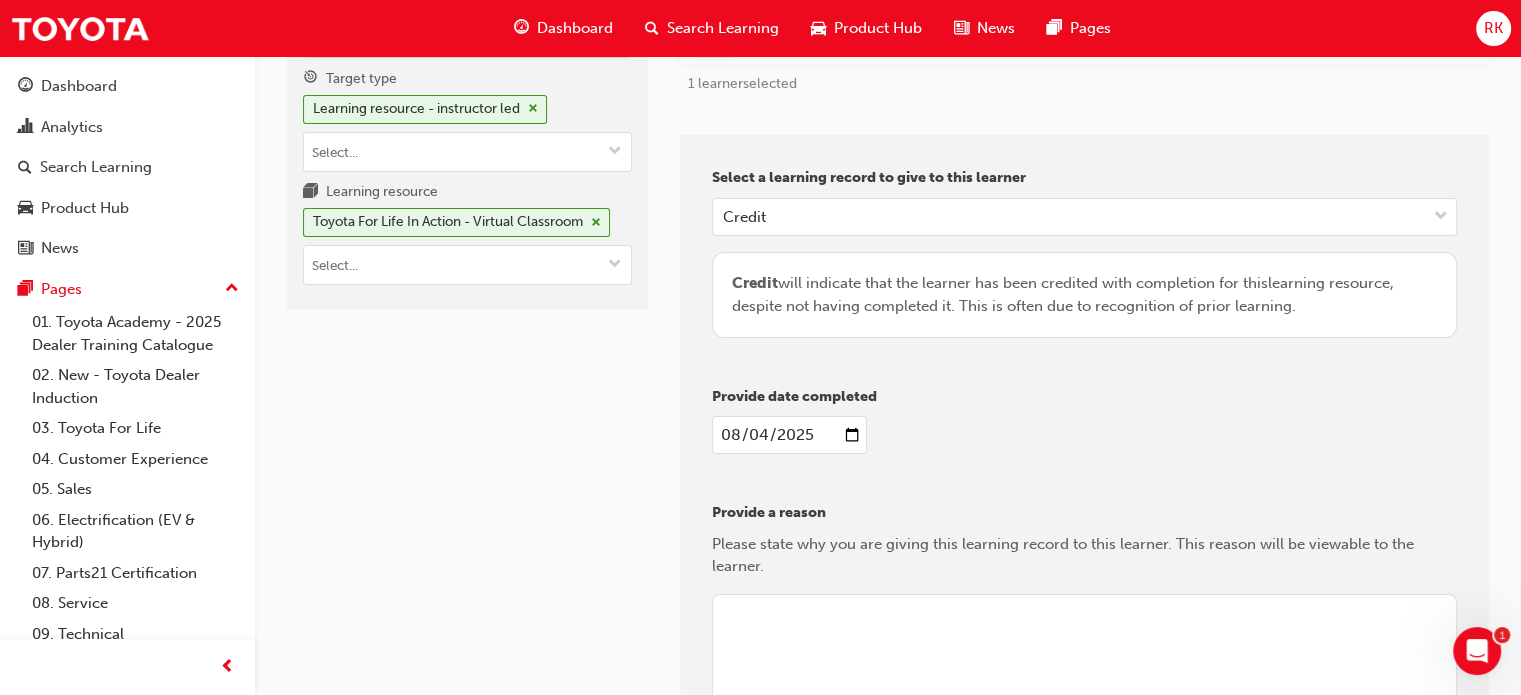 scroll, scrollTop: 453, scrollLeft: 0, axis: vertical 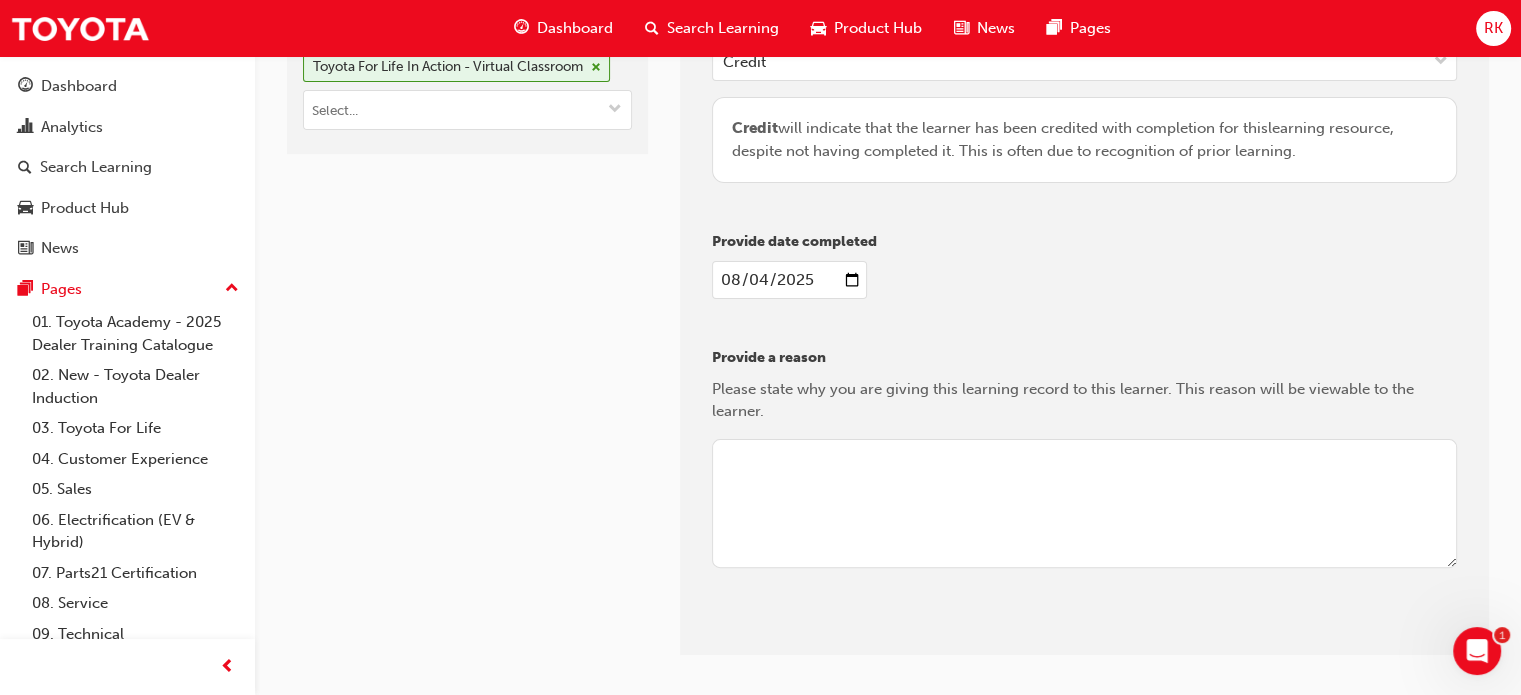 click at bounding box center [1084, 504] 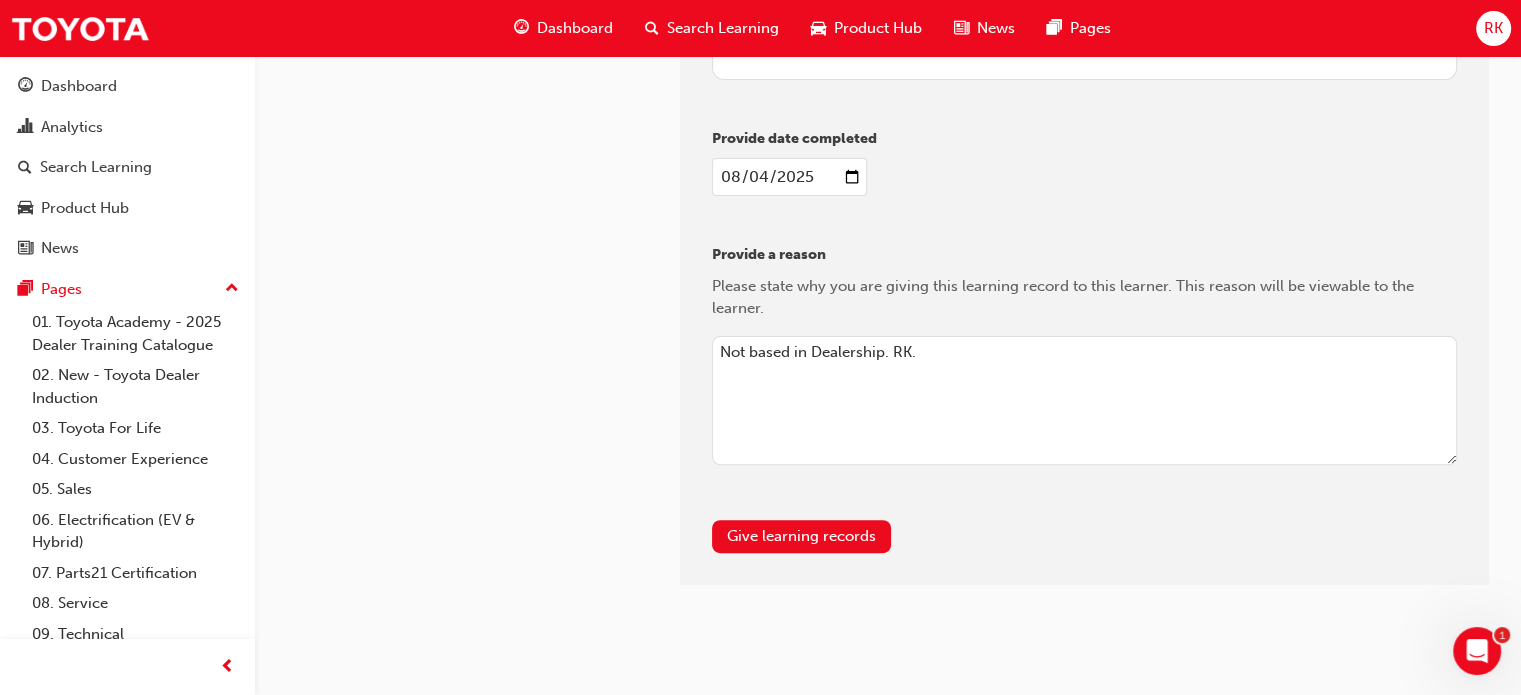 scroll, scrollTop: 557, scrollLeft: 0, axis: vertical 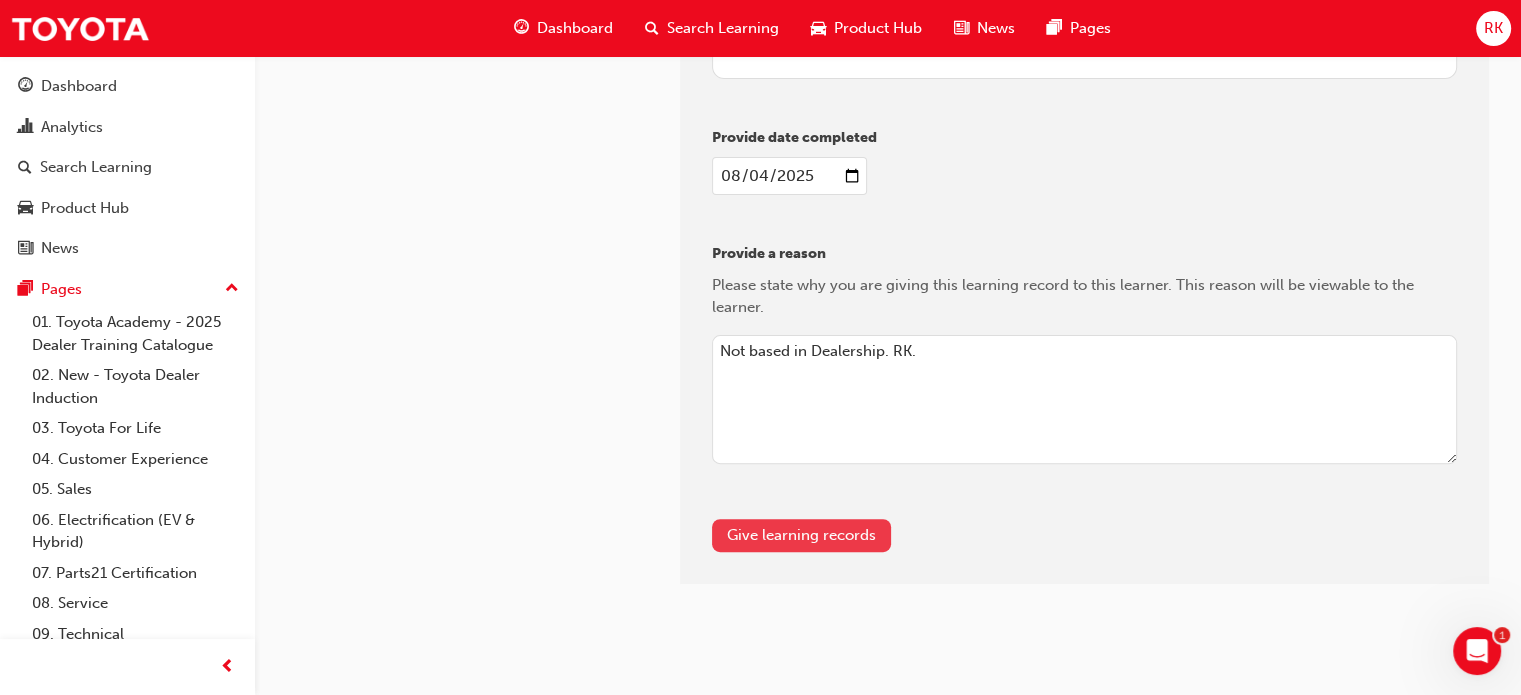 type on "Not based in Dealership. RK." 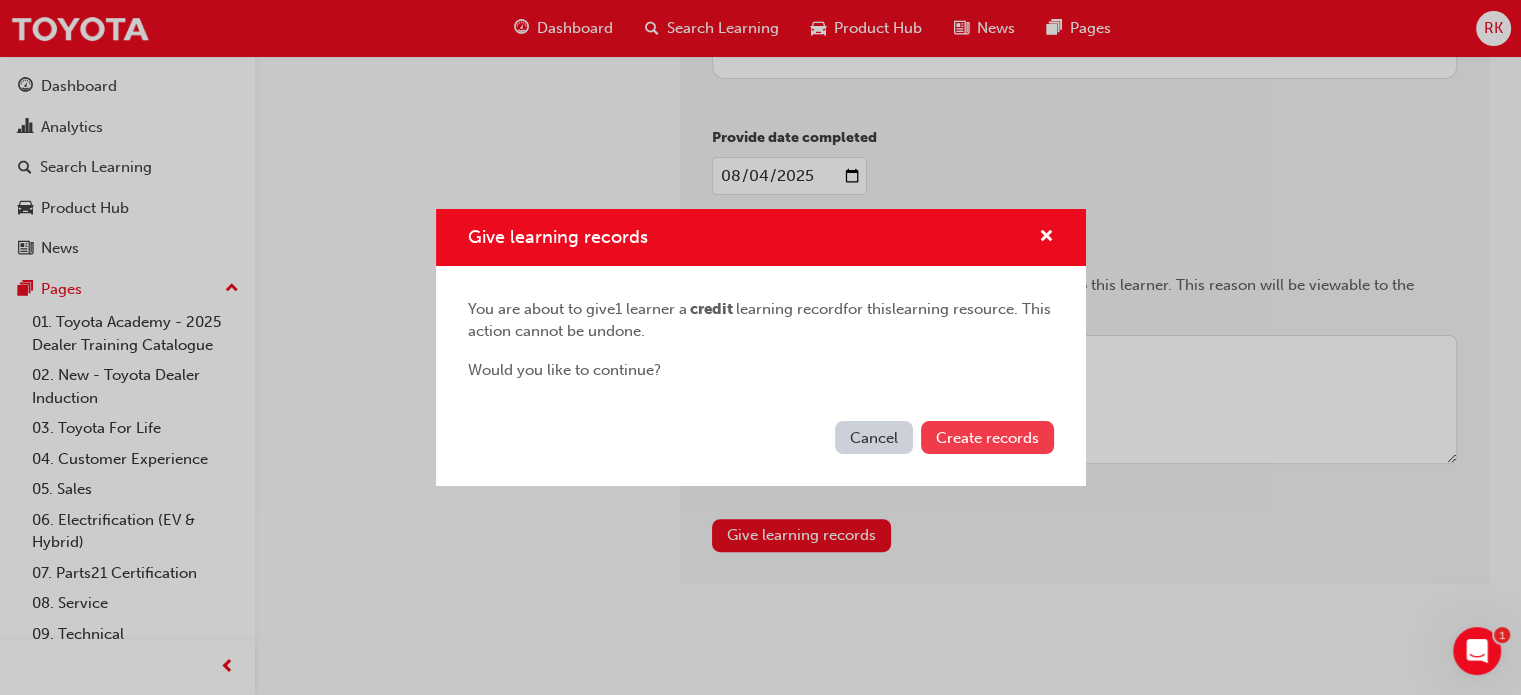 click on "Create records" at bounding box center [987, 438] 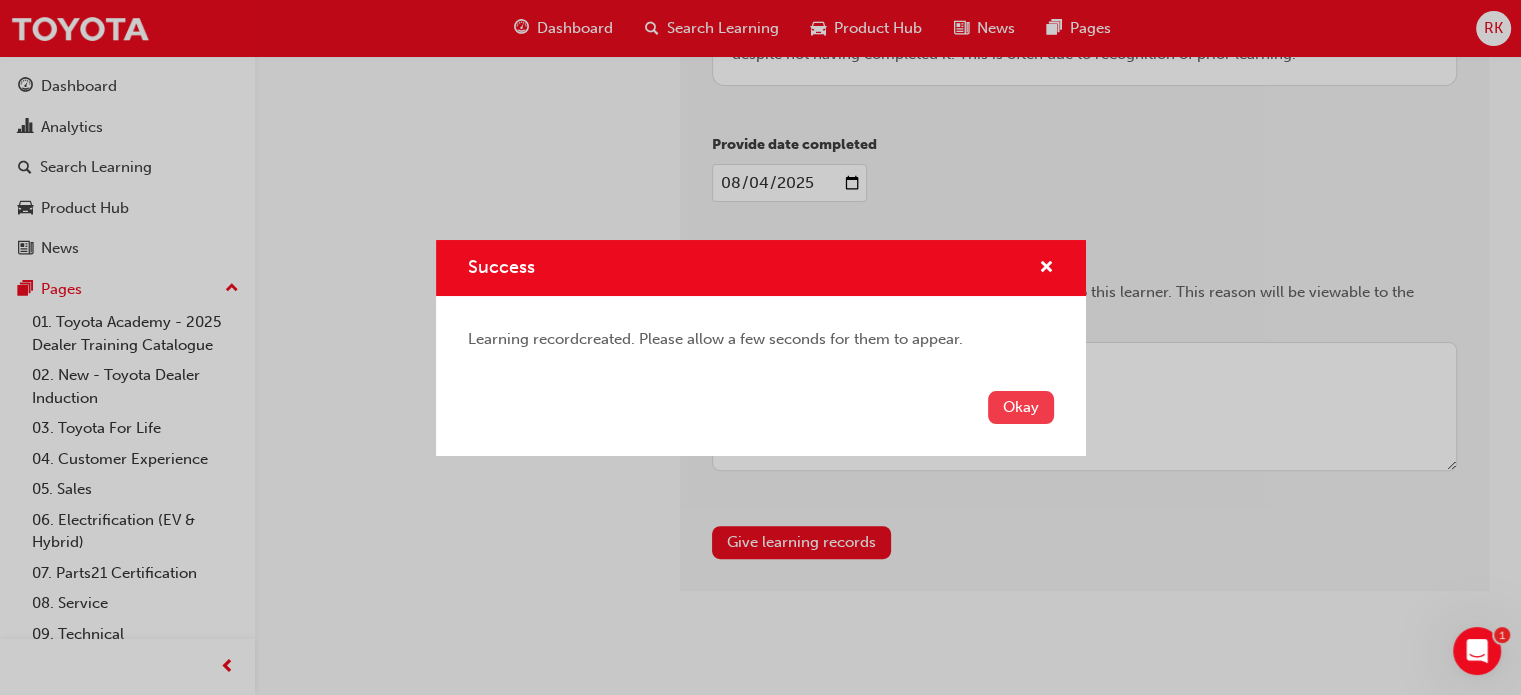 click on "Okay" at bounding box center (1021, 407) 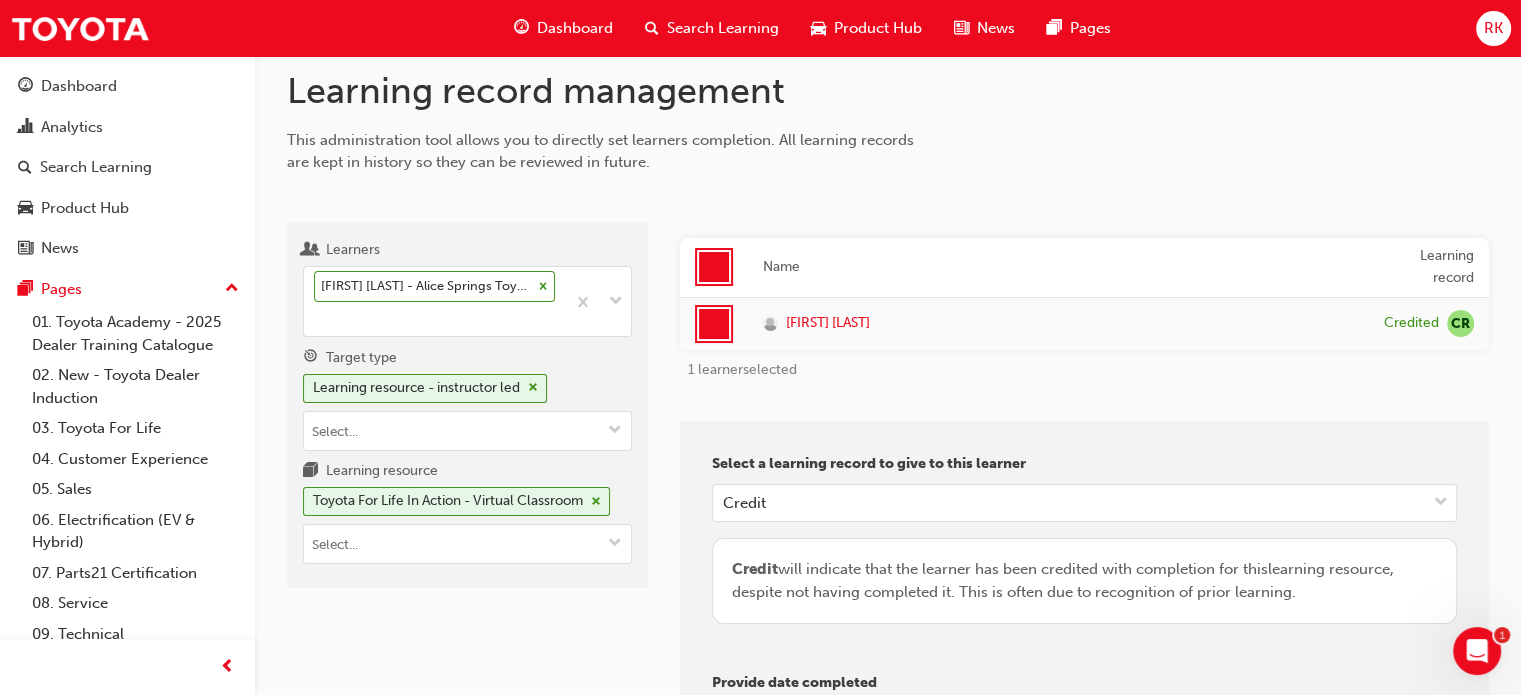 scroll, scrollTop: 0, scrollLeft: 0, axis: both 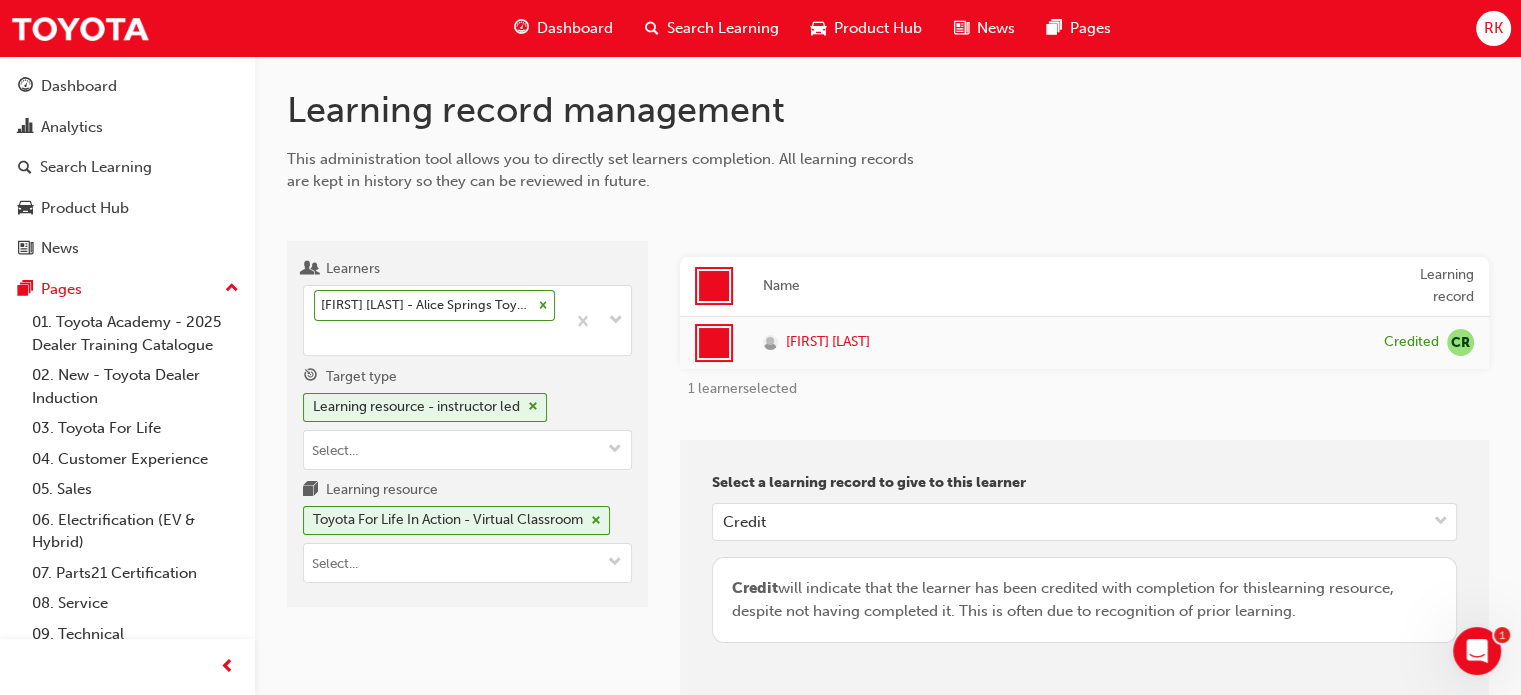 type 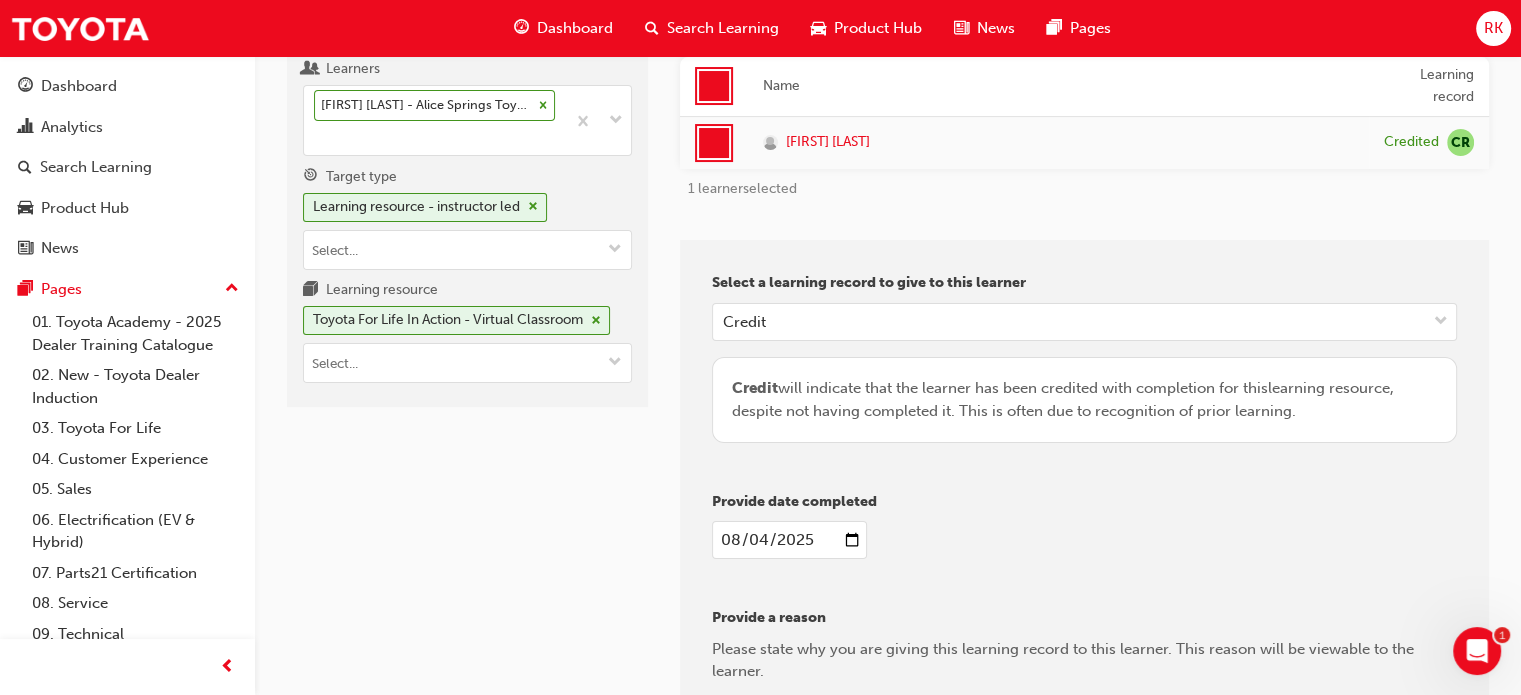 scroll, scrollTop: 0, scrollLeft: 0, axis: both 